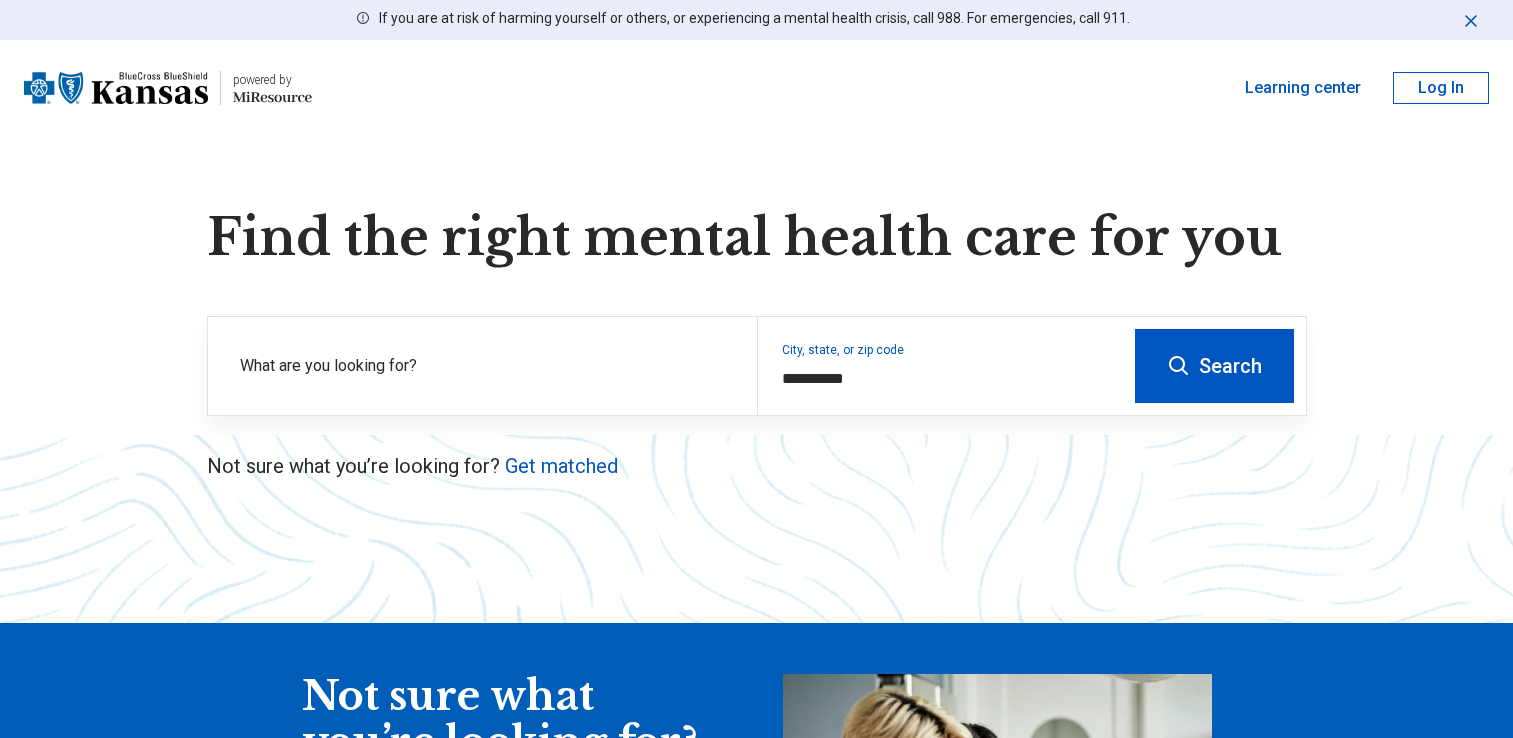 scroll, scrollTop: 0, scrollLeft: 0, axis: both 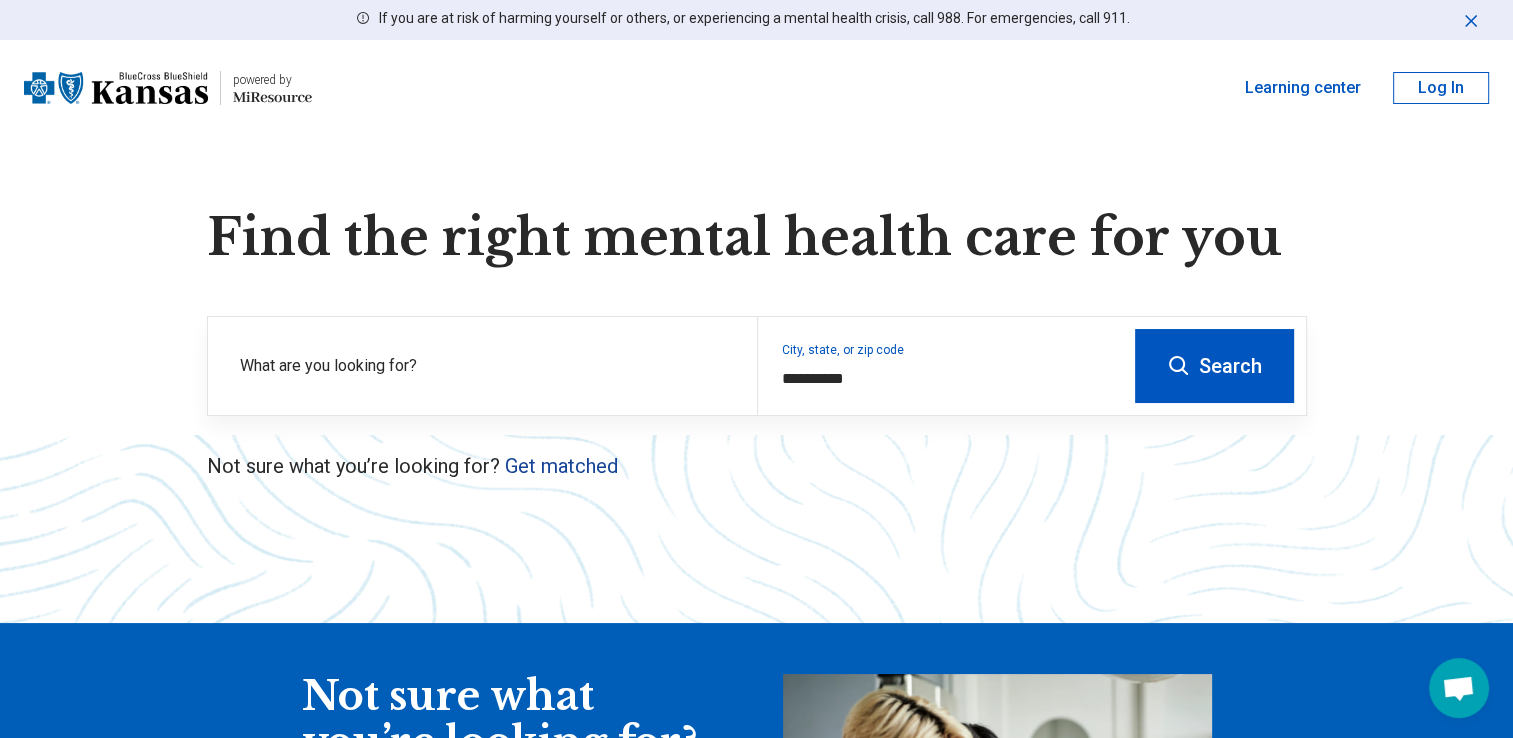 click on "Get matched" at bounding box center [561, 466] 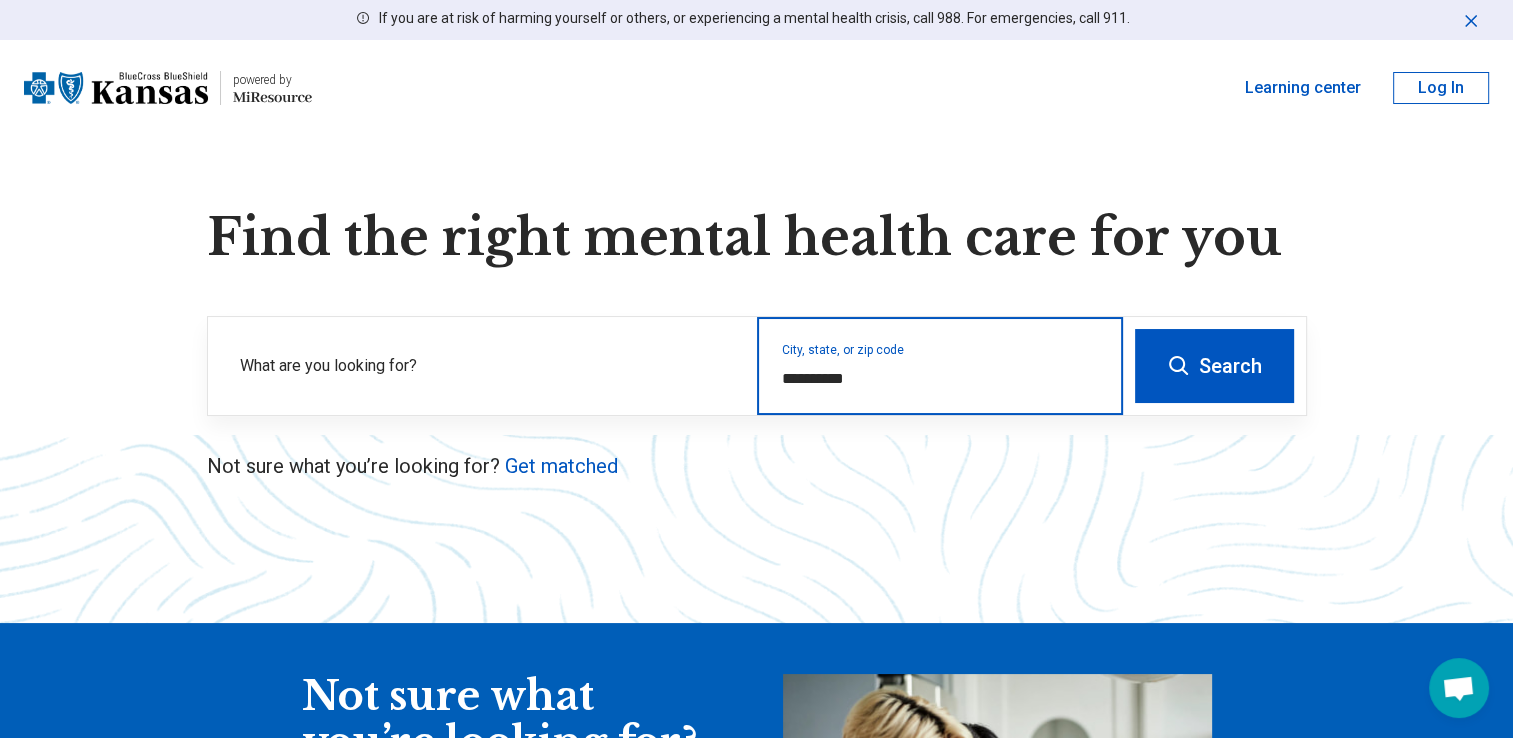 click on "**********" at bounding box center (940, 379) 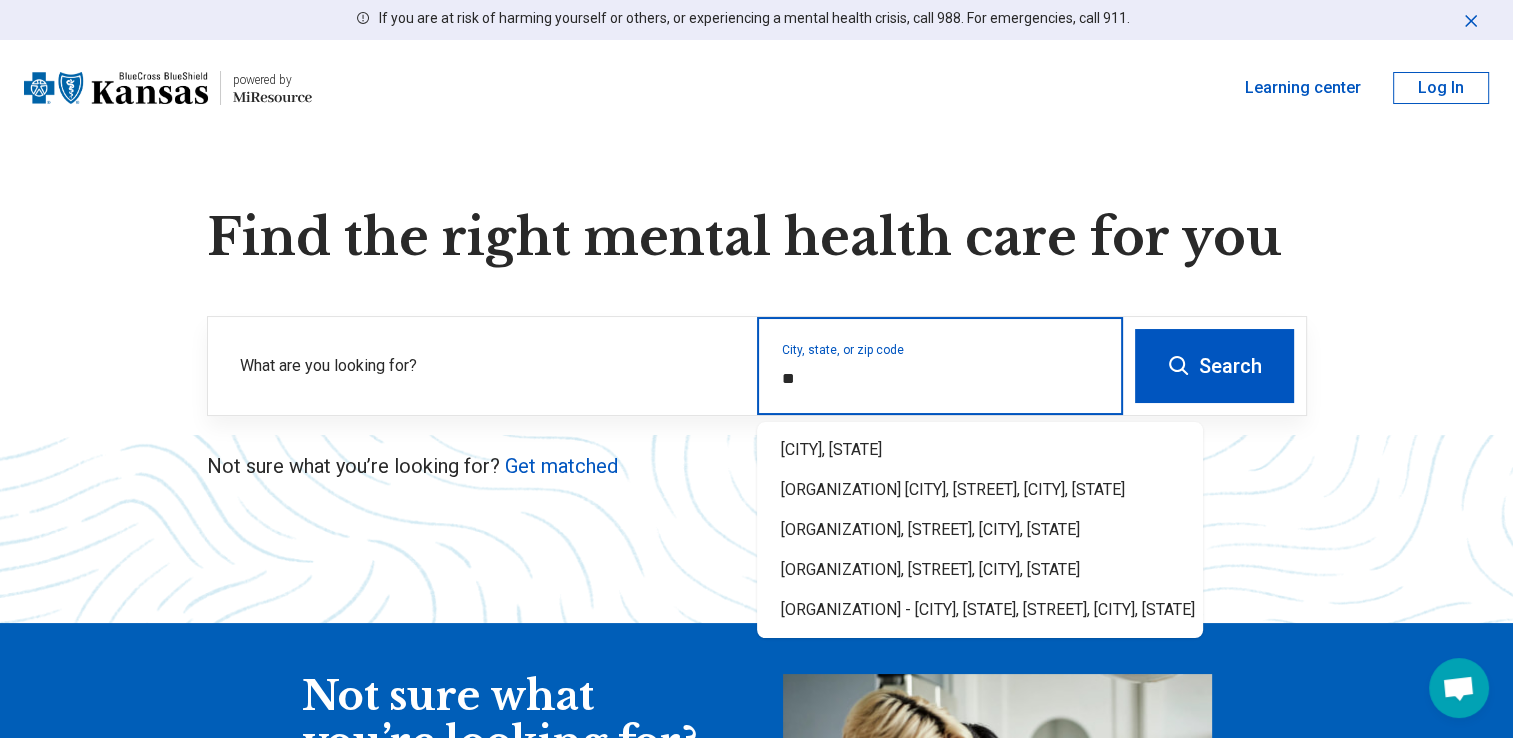type on "*" 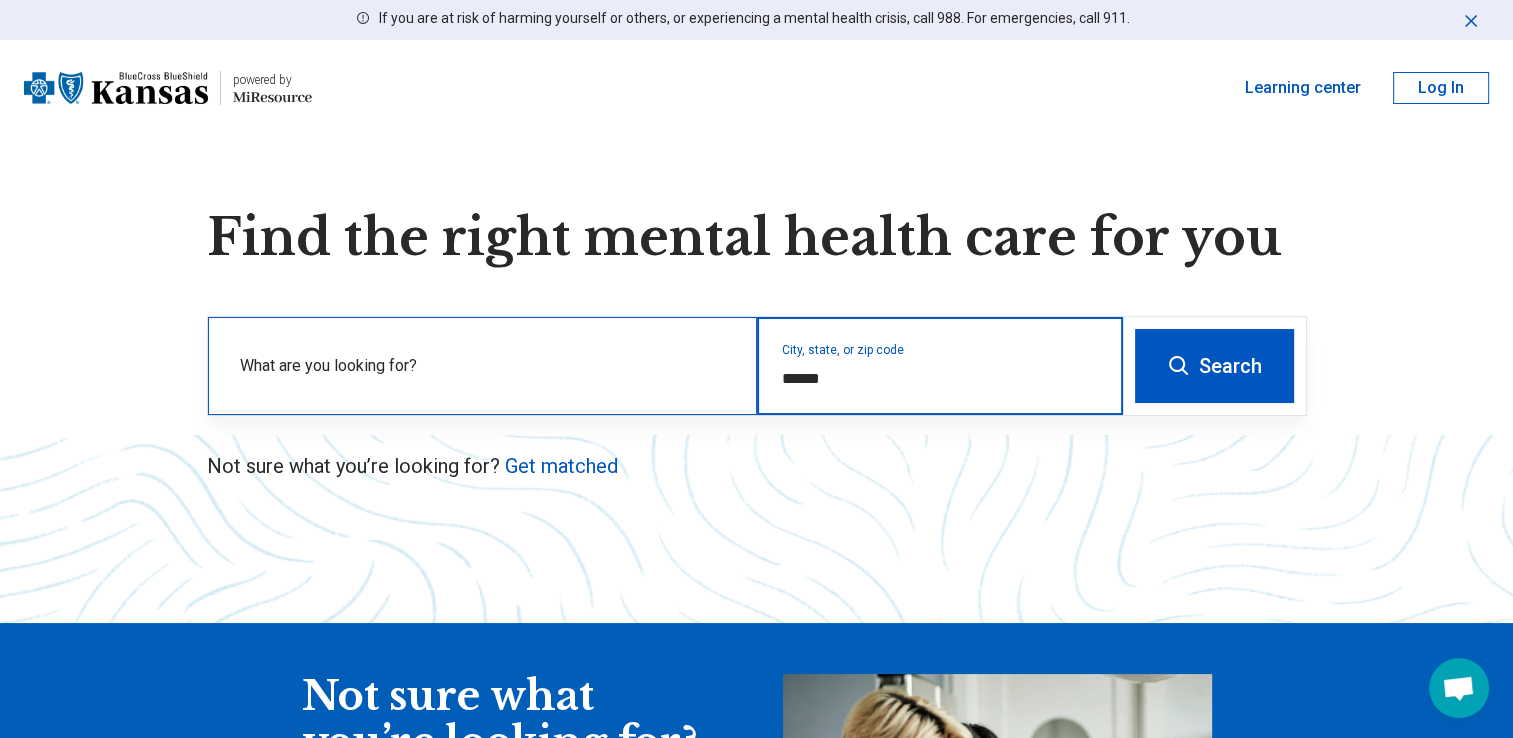 type on "******" 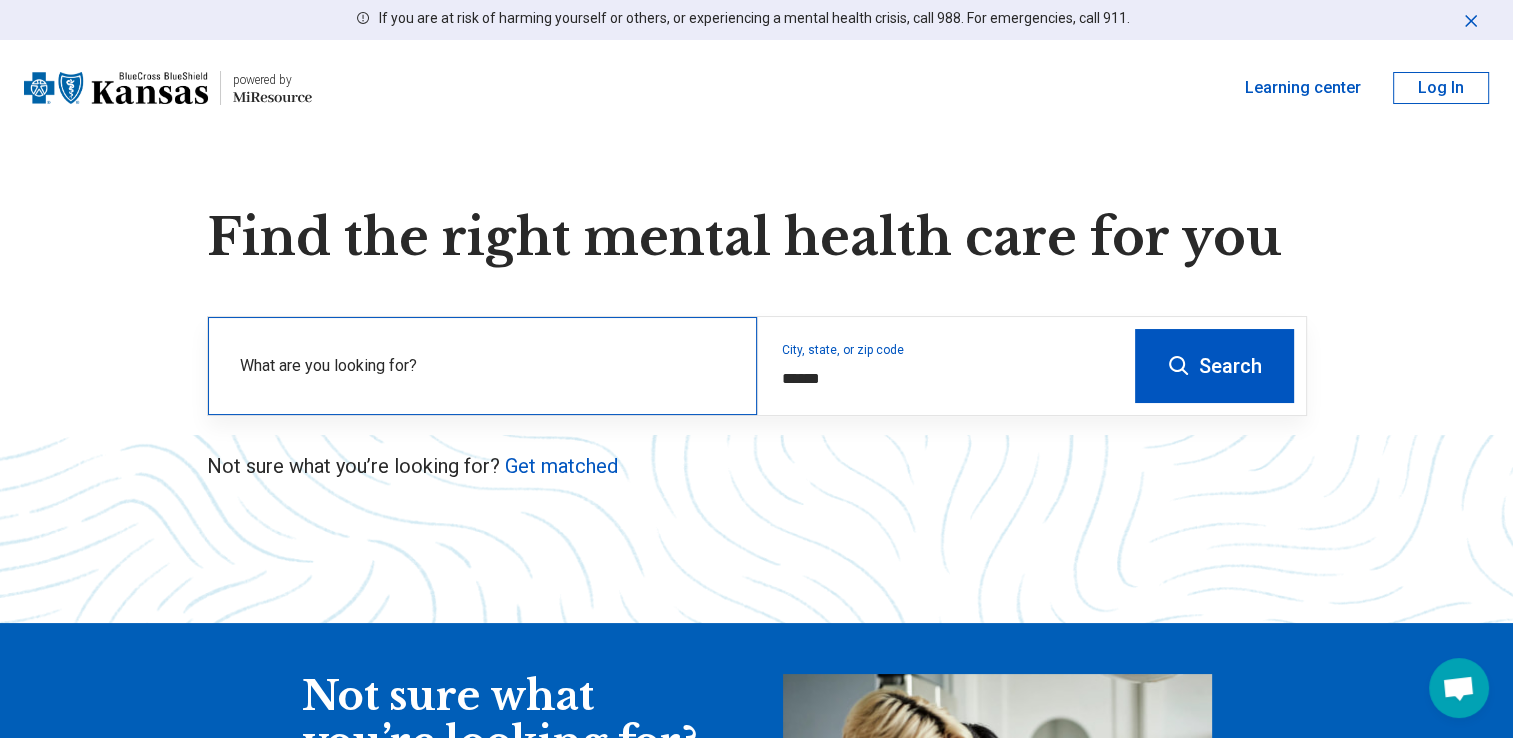 type 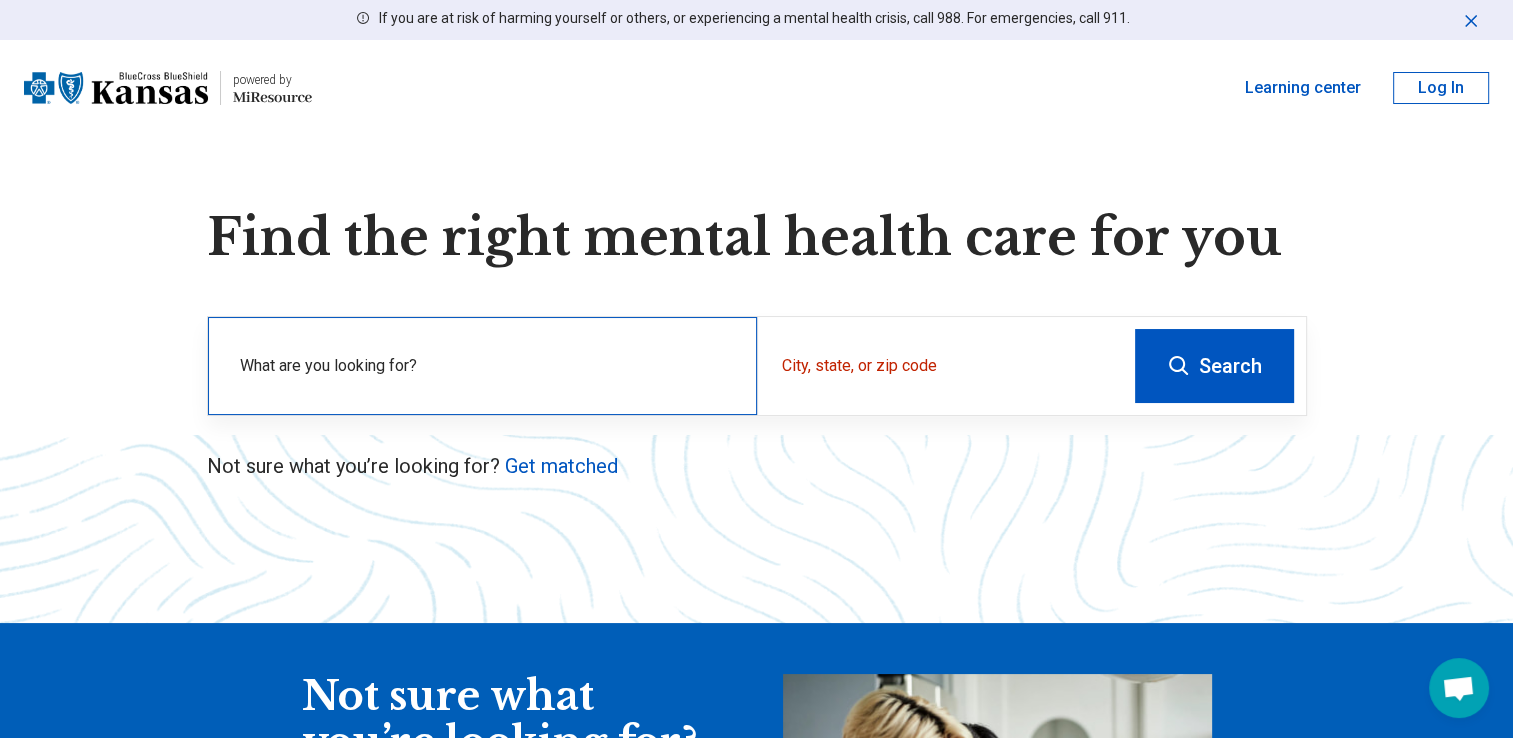 click on "What are you looking for?" at bounding box center [486, 366] 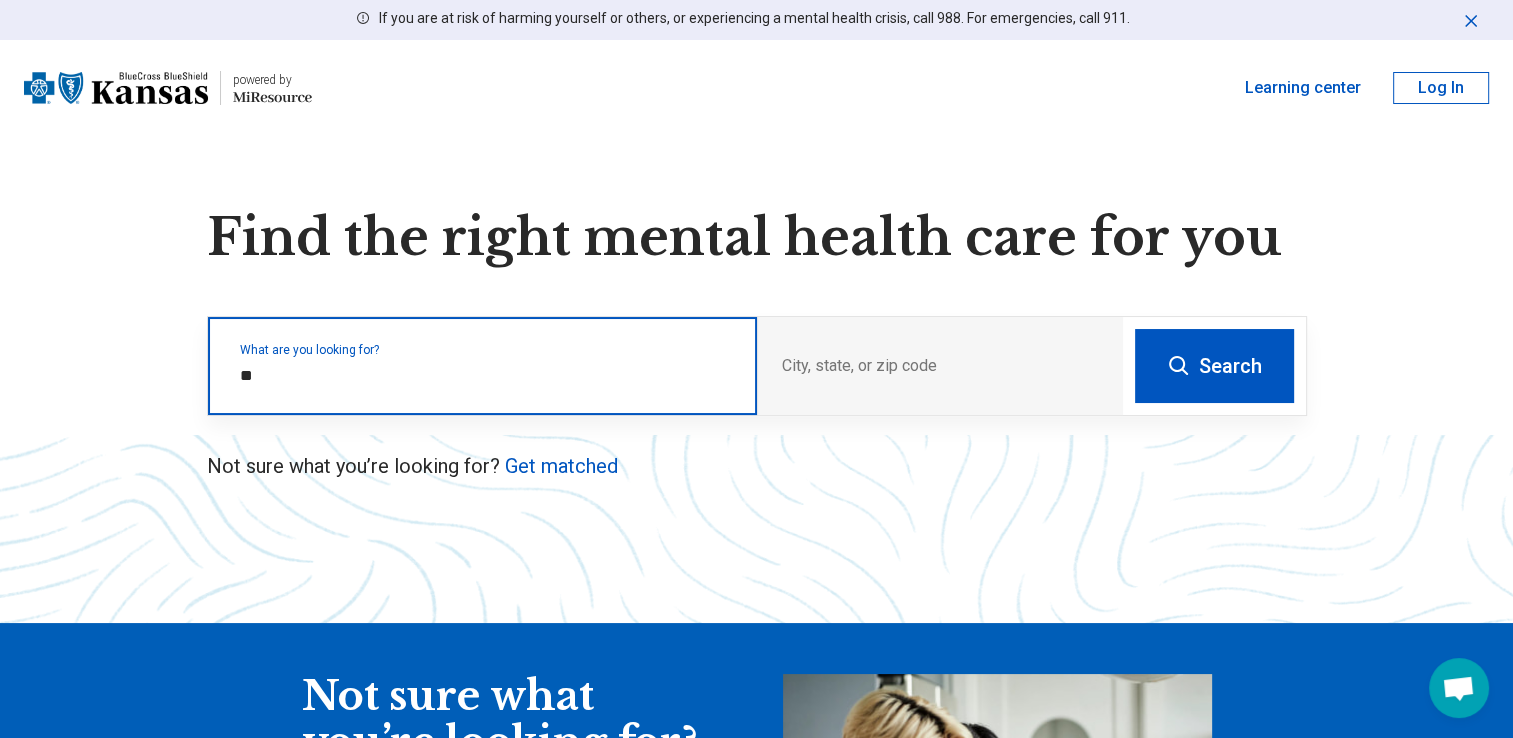 type on "***" 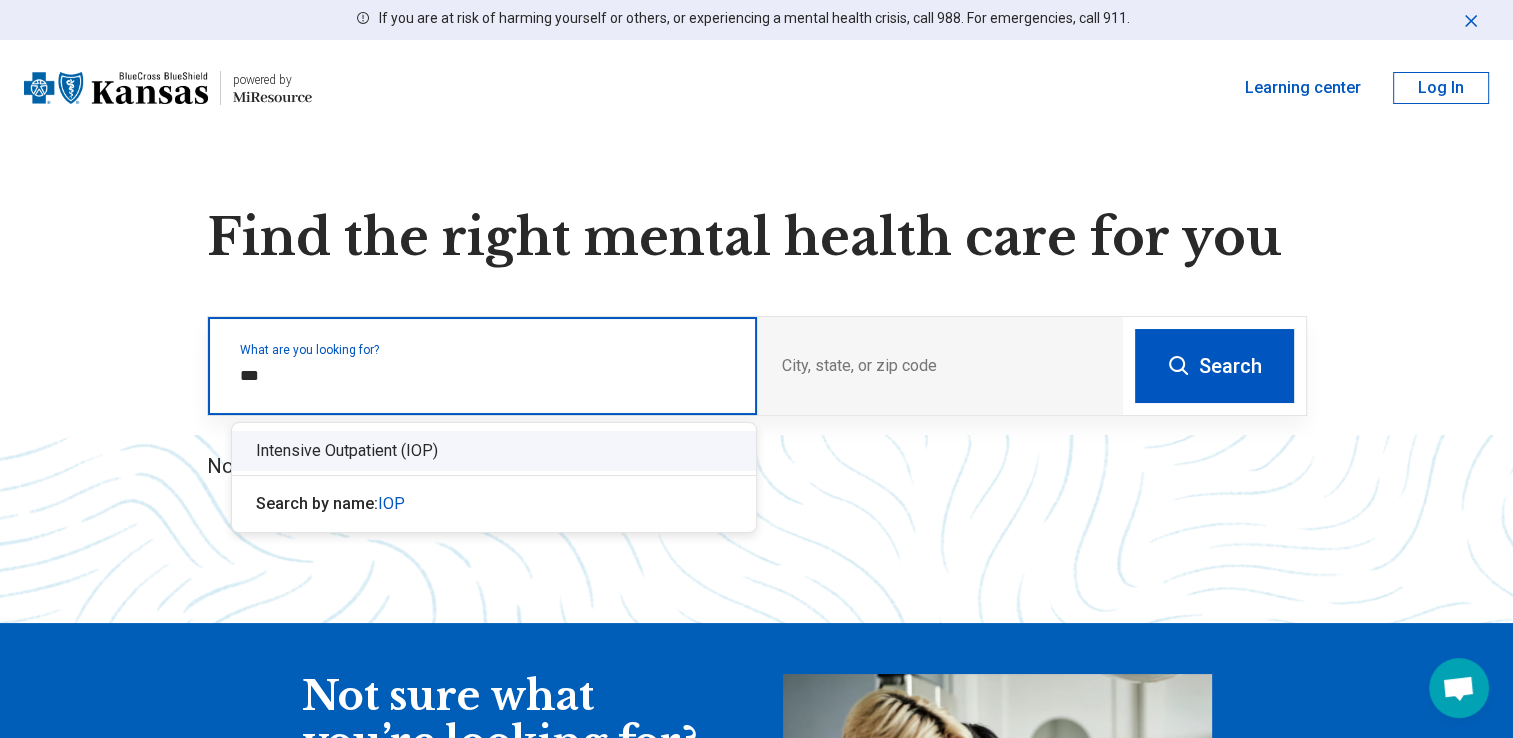 click on "Intensive Outpatient (IOP)" at bounding box center (494, 451) 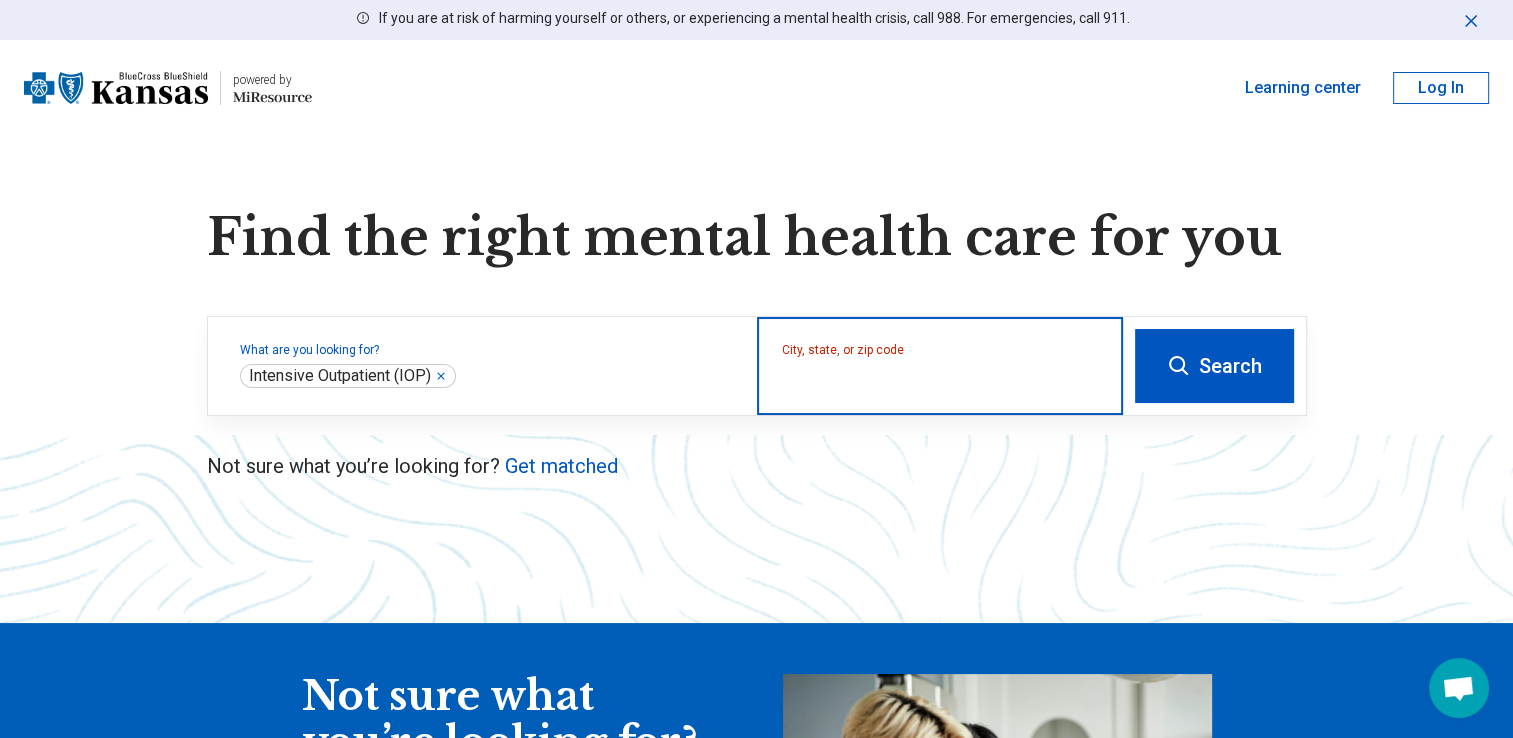 click on "City, state, or zip code" at bounding box center (940, 379) 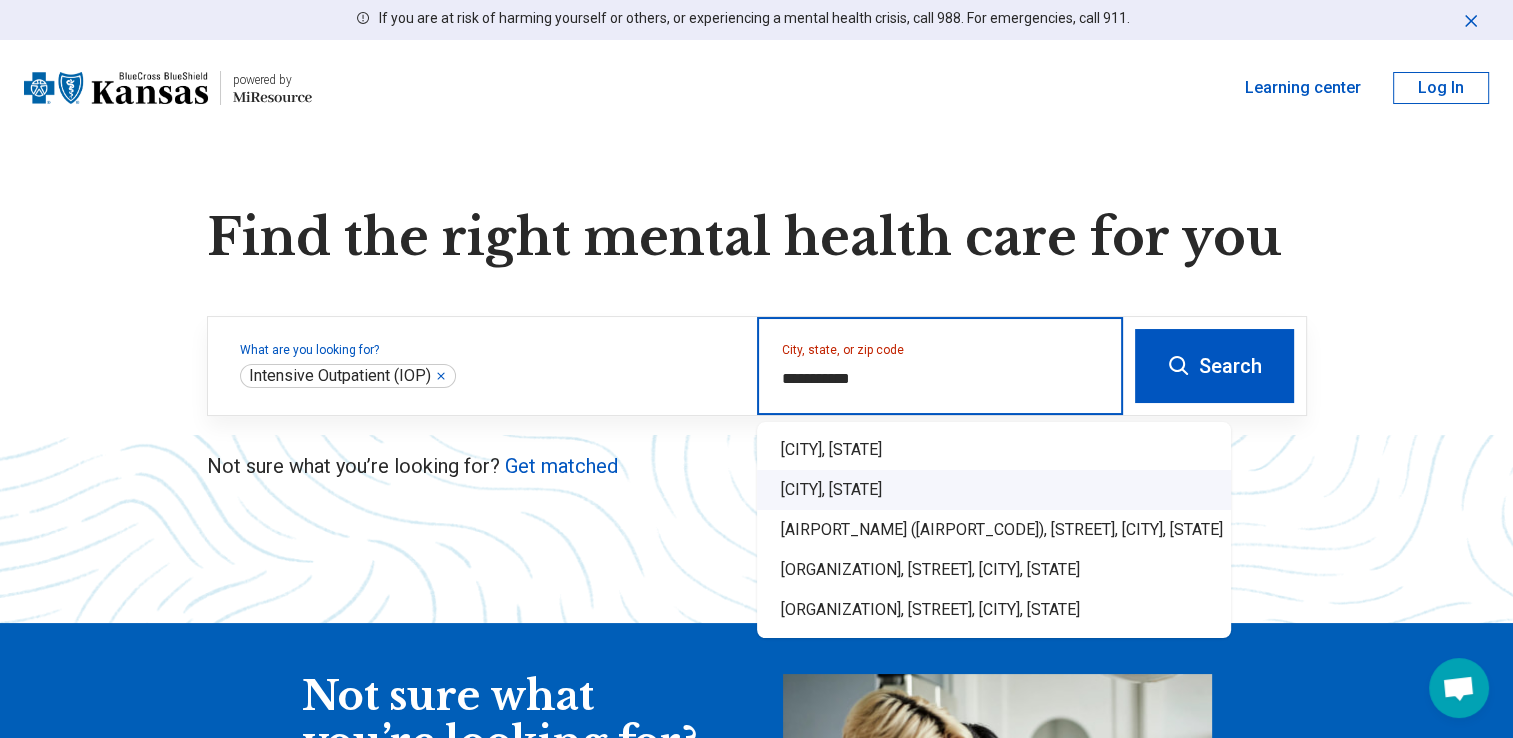 click on "[CITY], [STATE]" at bounding box center [994, 490] 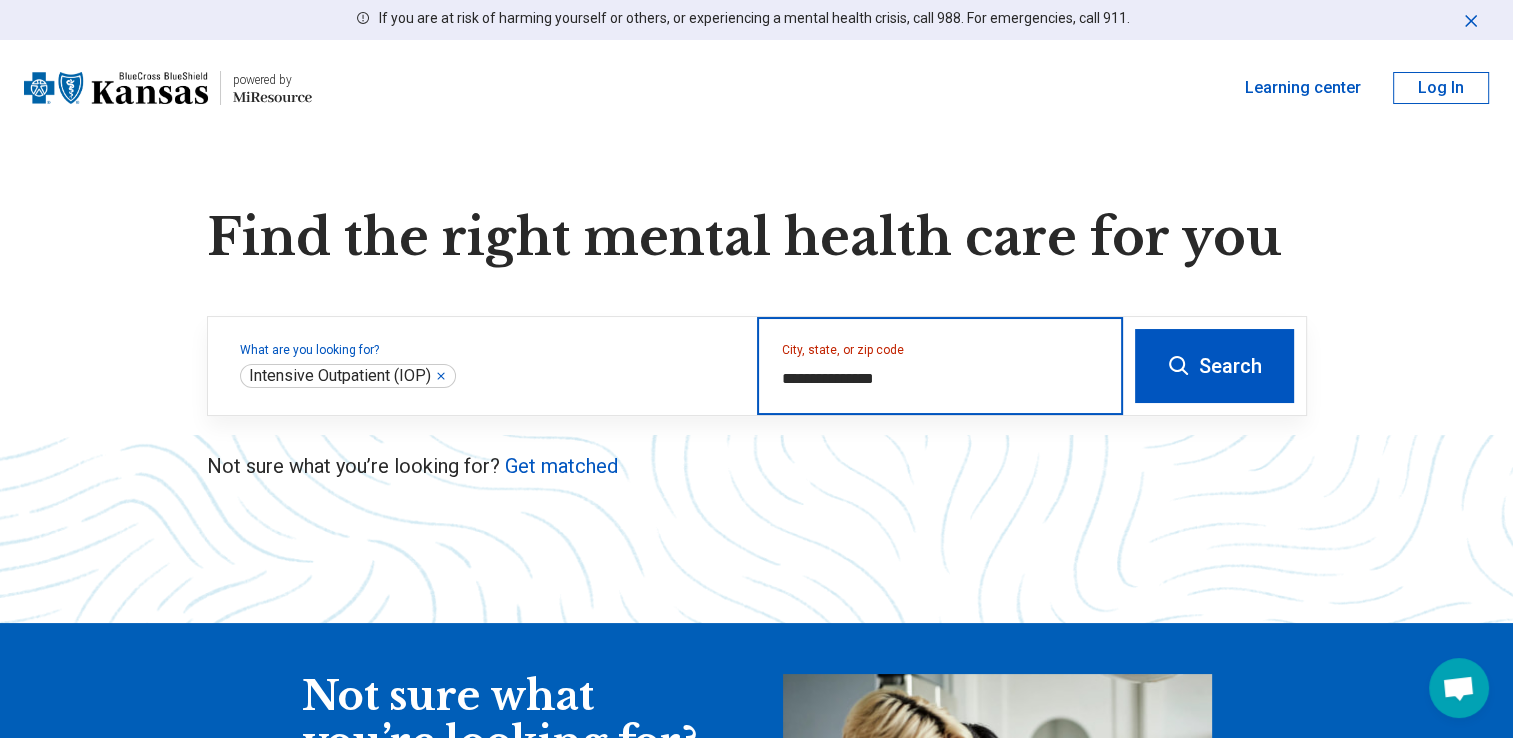 type on "**********" 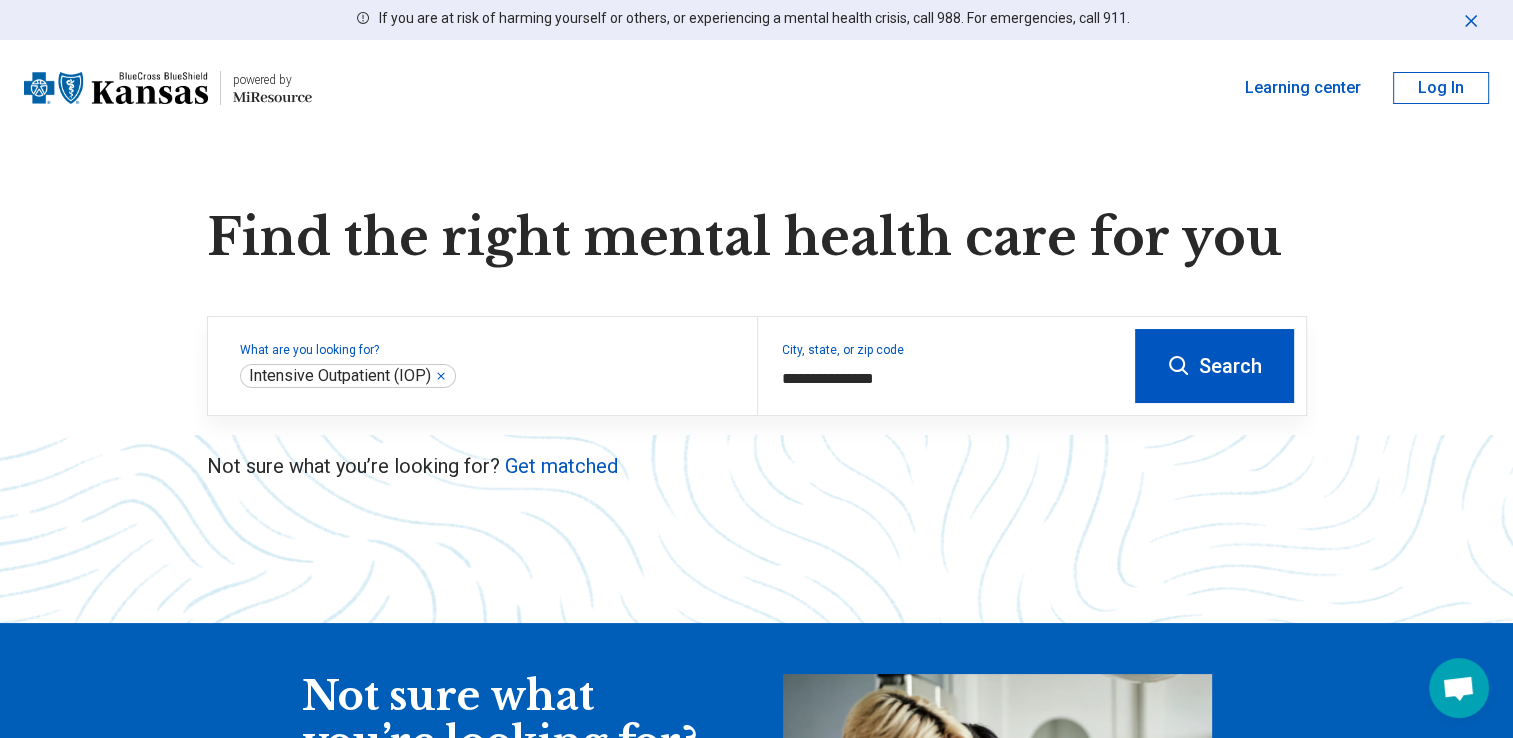 click on "Search" at bounding box center (1214, 366) 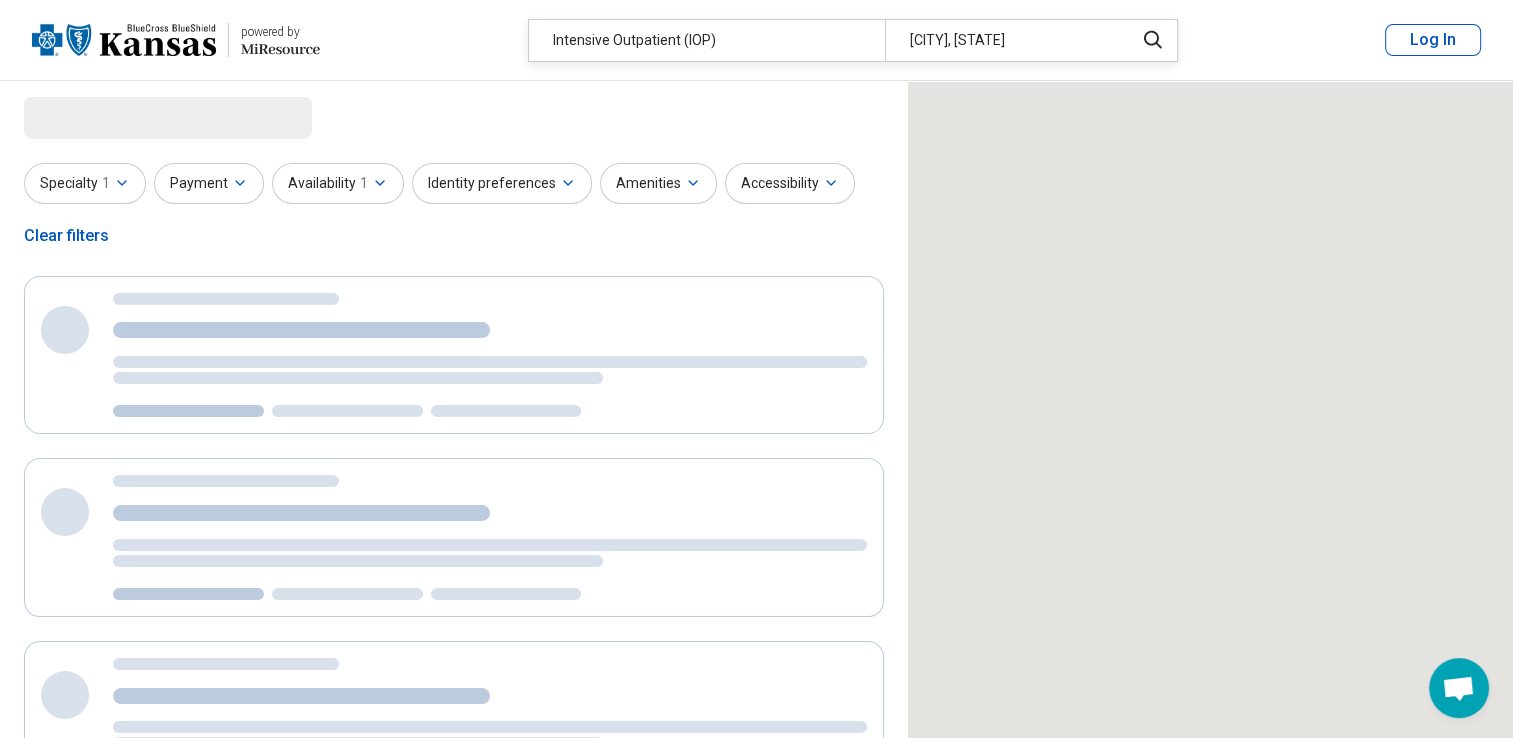 select on "***" 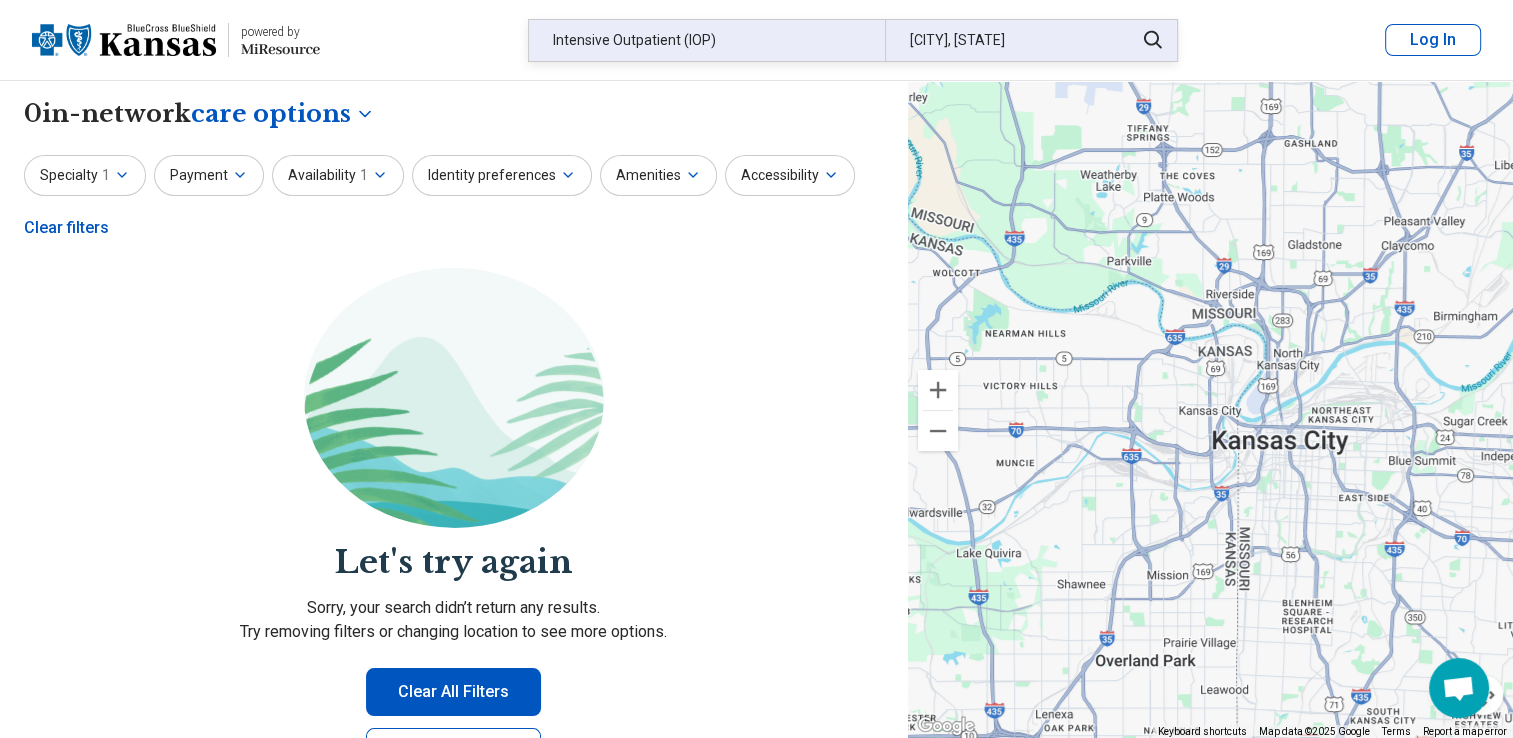 click on "[CITY], [STATE]" at bounding box center (1003, 40) 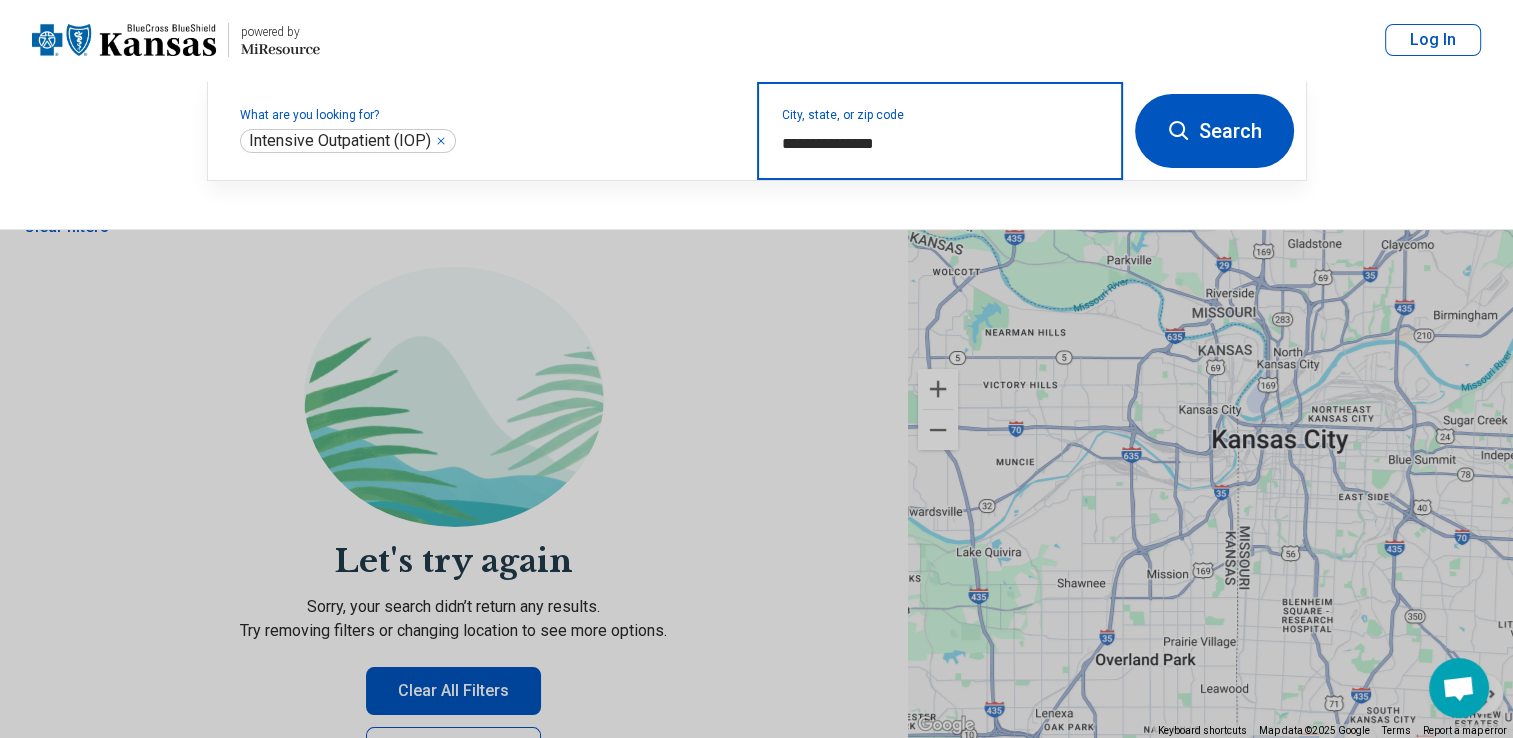 click on "**********" at bounding box center (940, 144) 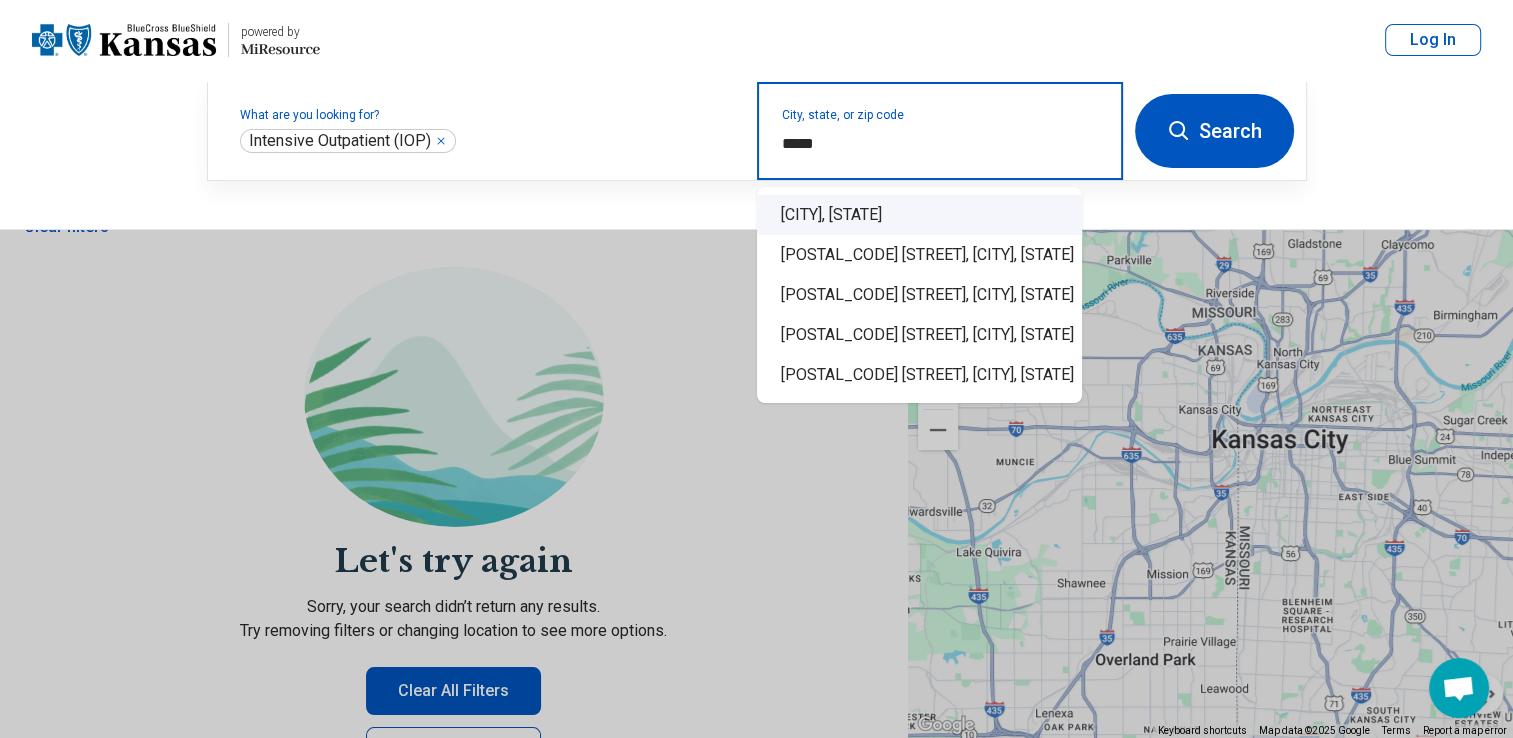 click on "[CITY], [STATE]" at bounding box center [919, 215] 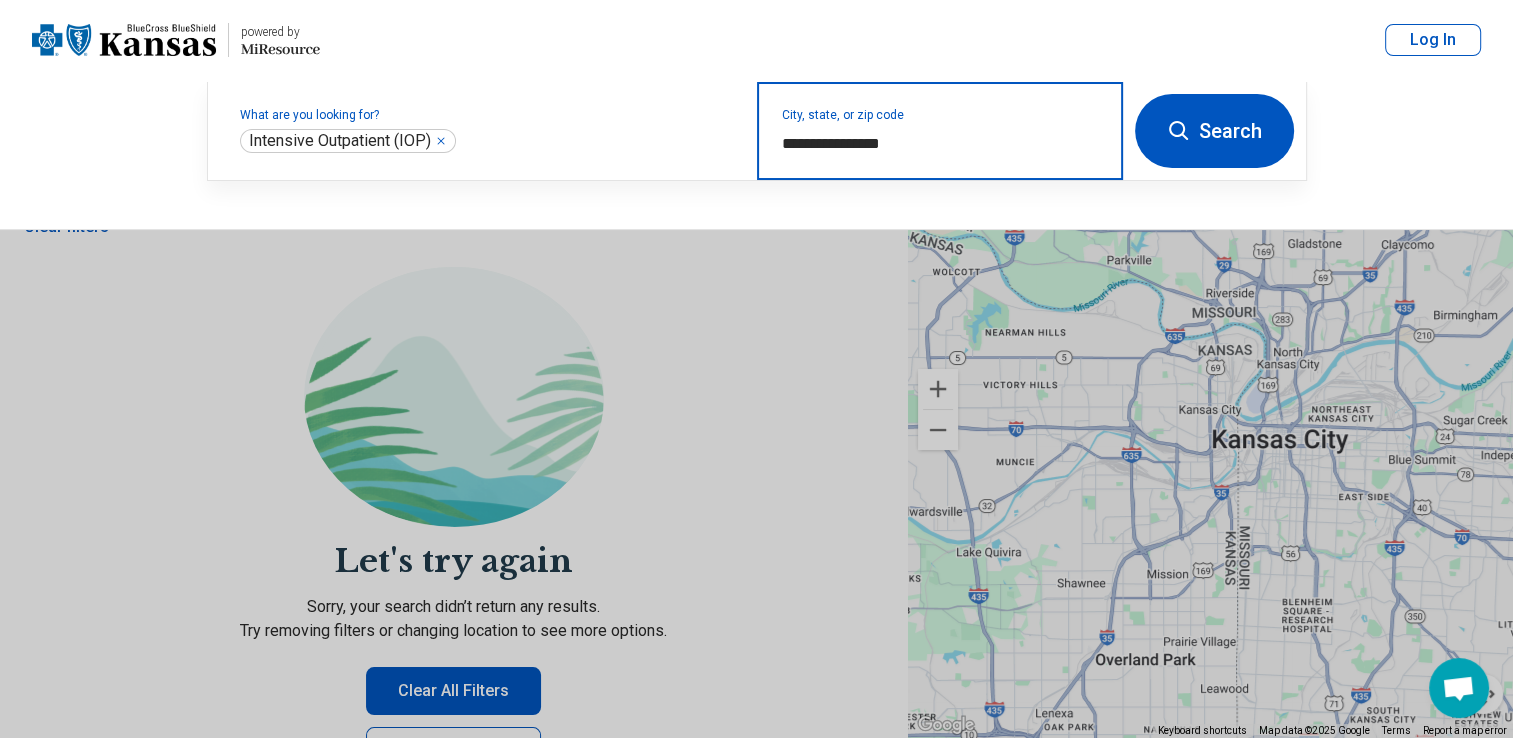 type on "**********" 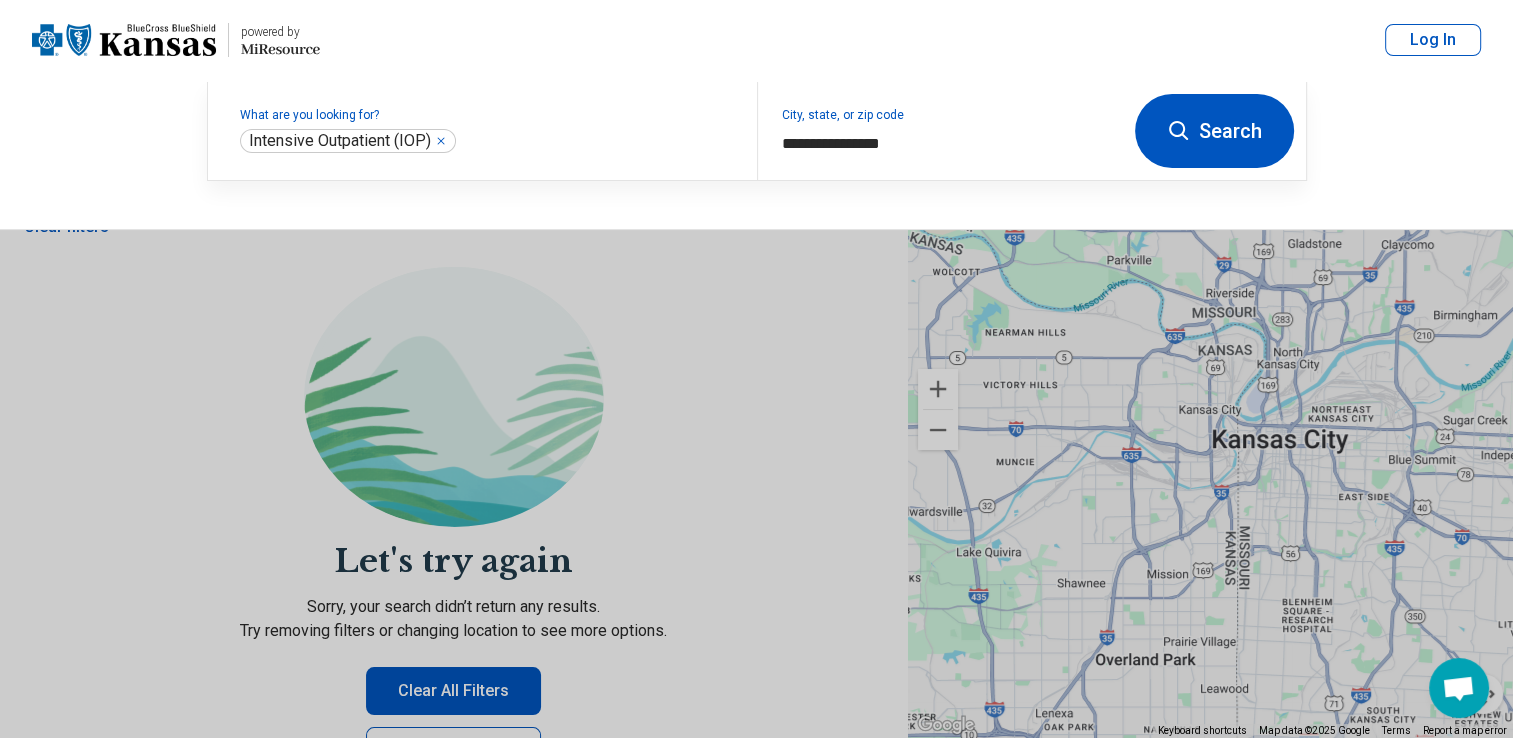 click 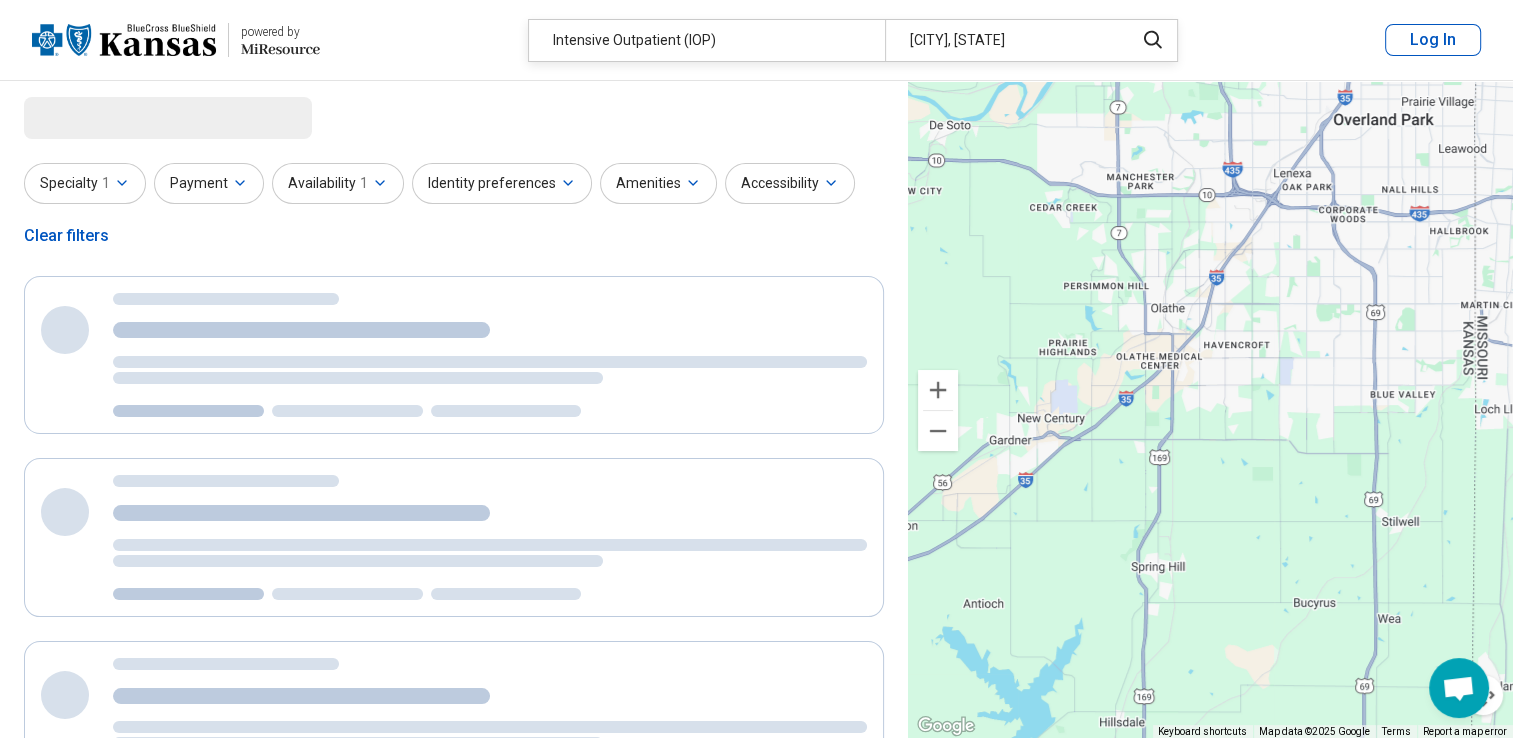 select on "***" 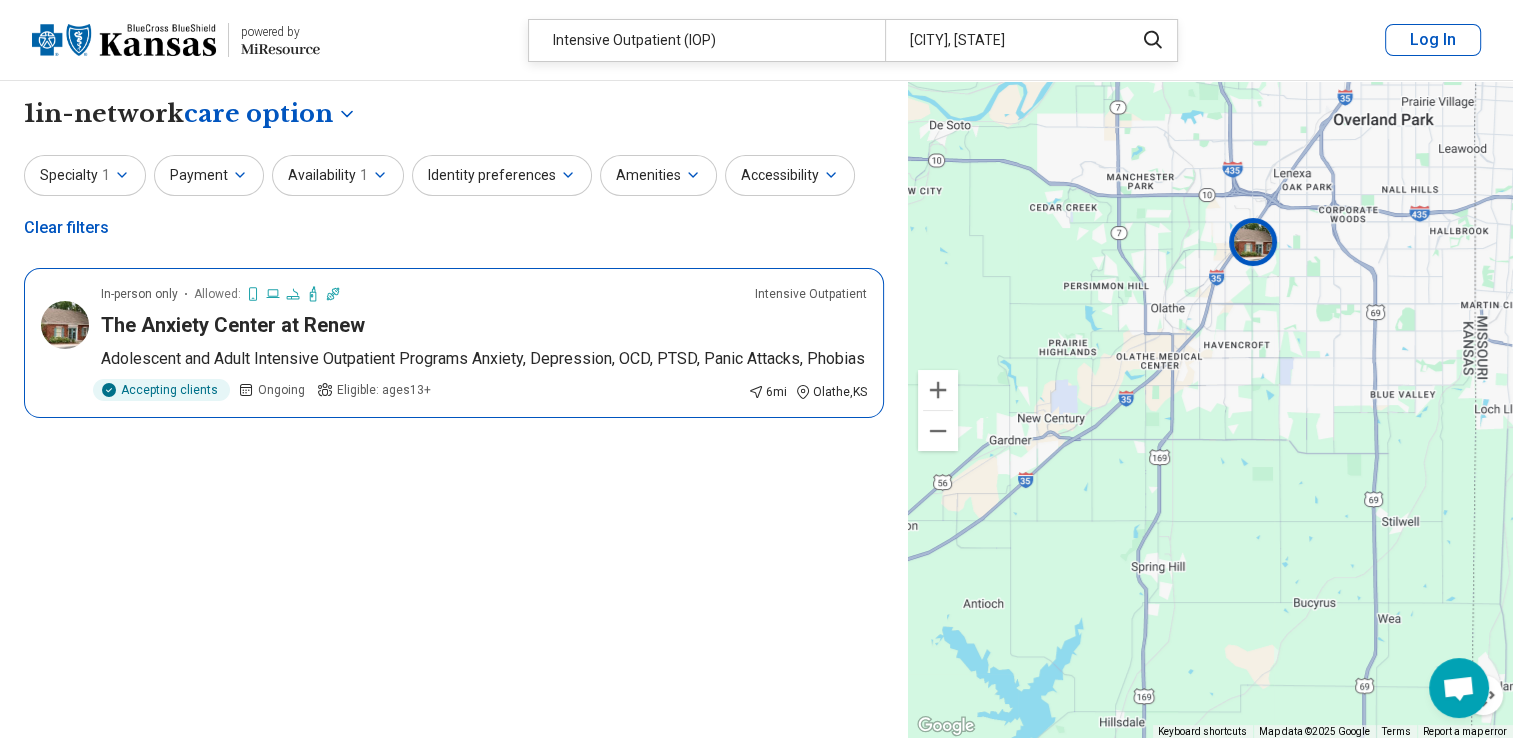 click on "The Anxiety Center at Renew" at bounding box center [233, 325] 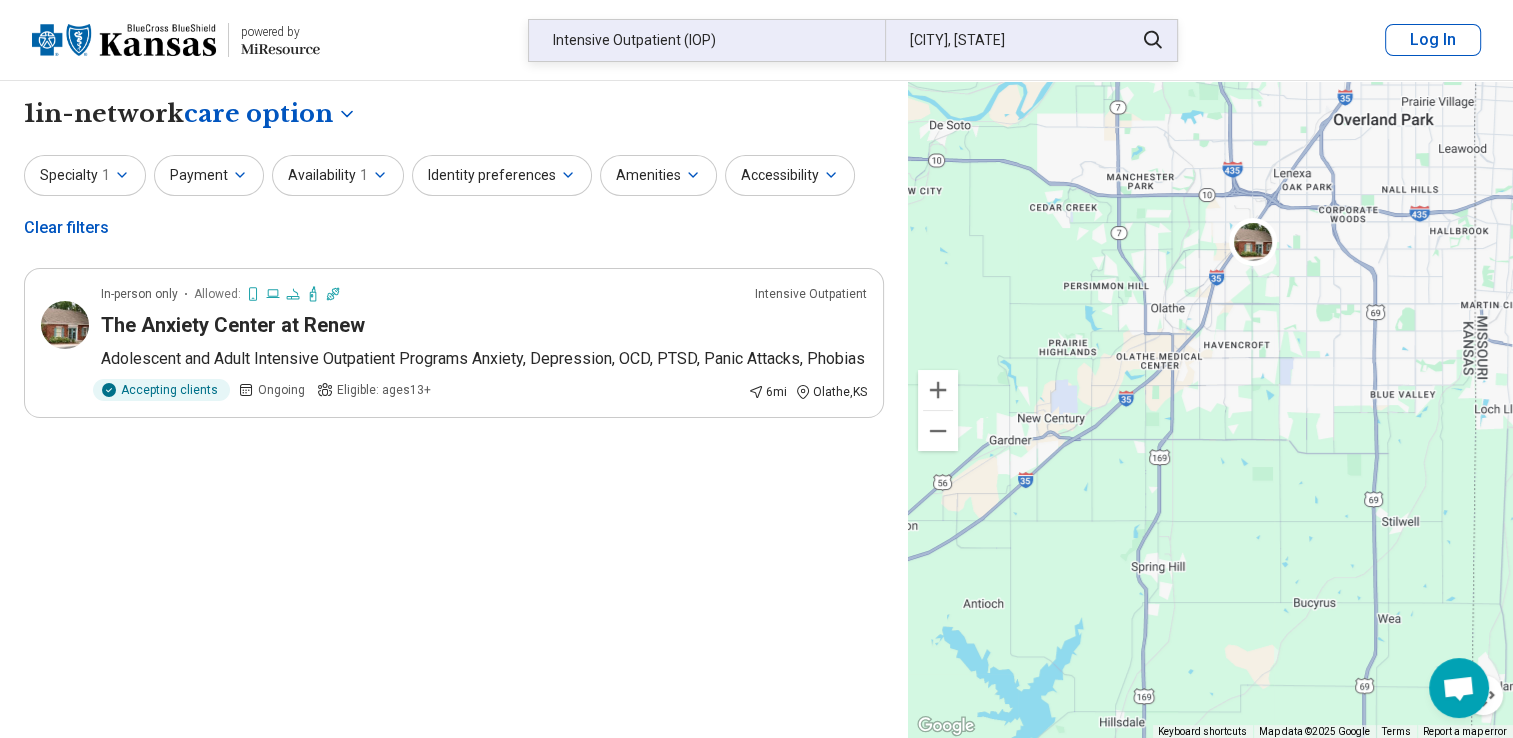 click on "[CITY], [STATE]" at bounding box center [1003, 40] 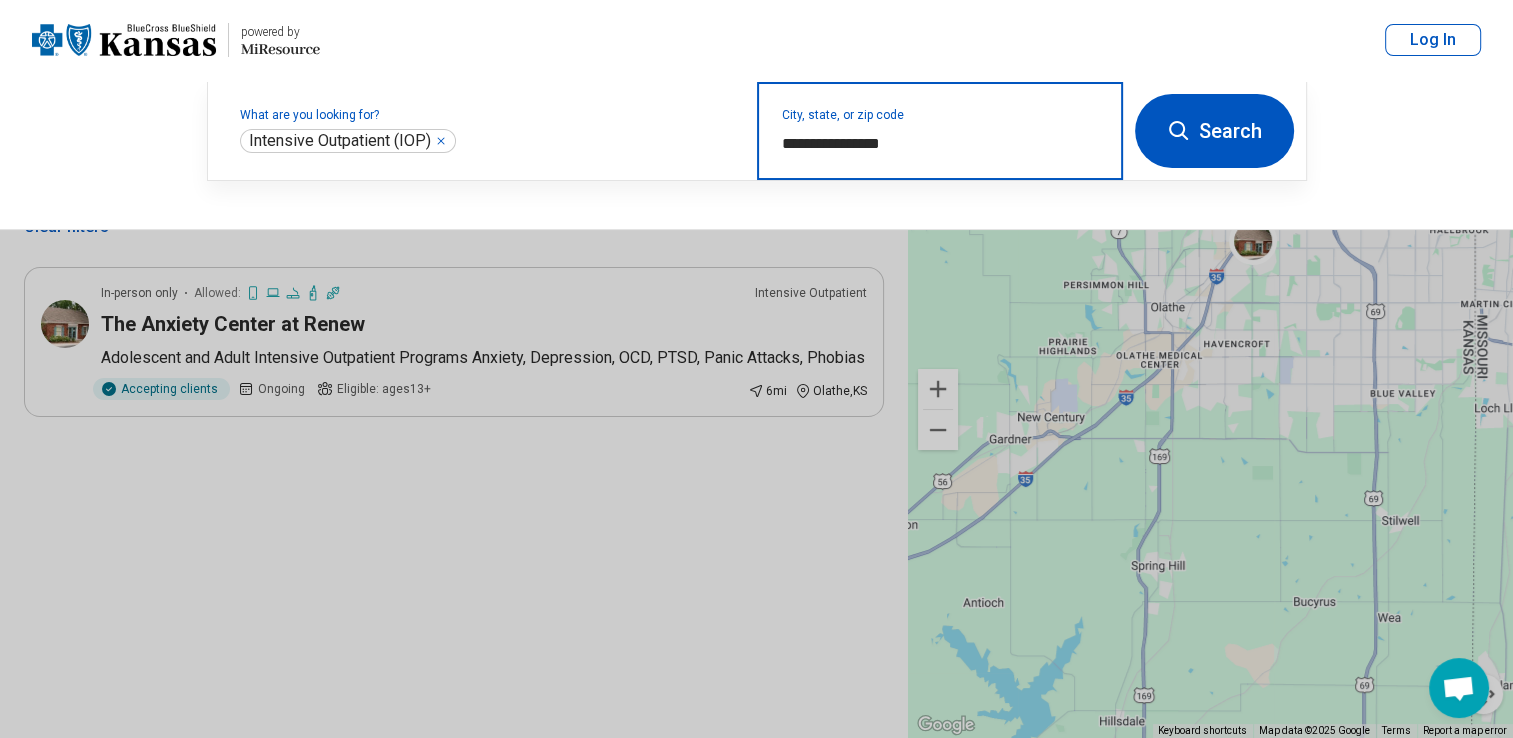 click on "**********" at bounding box center (940, 144) 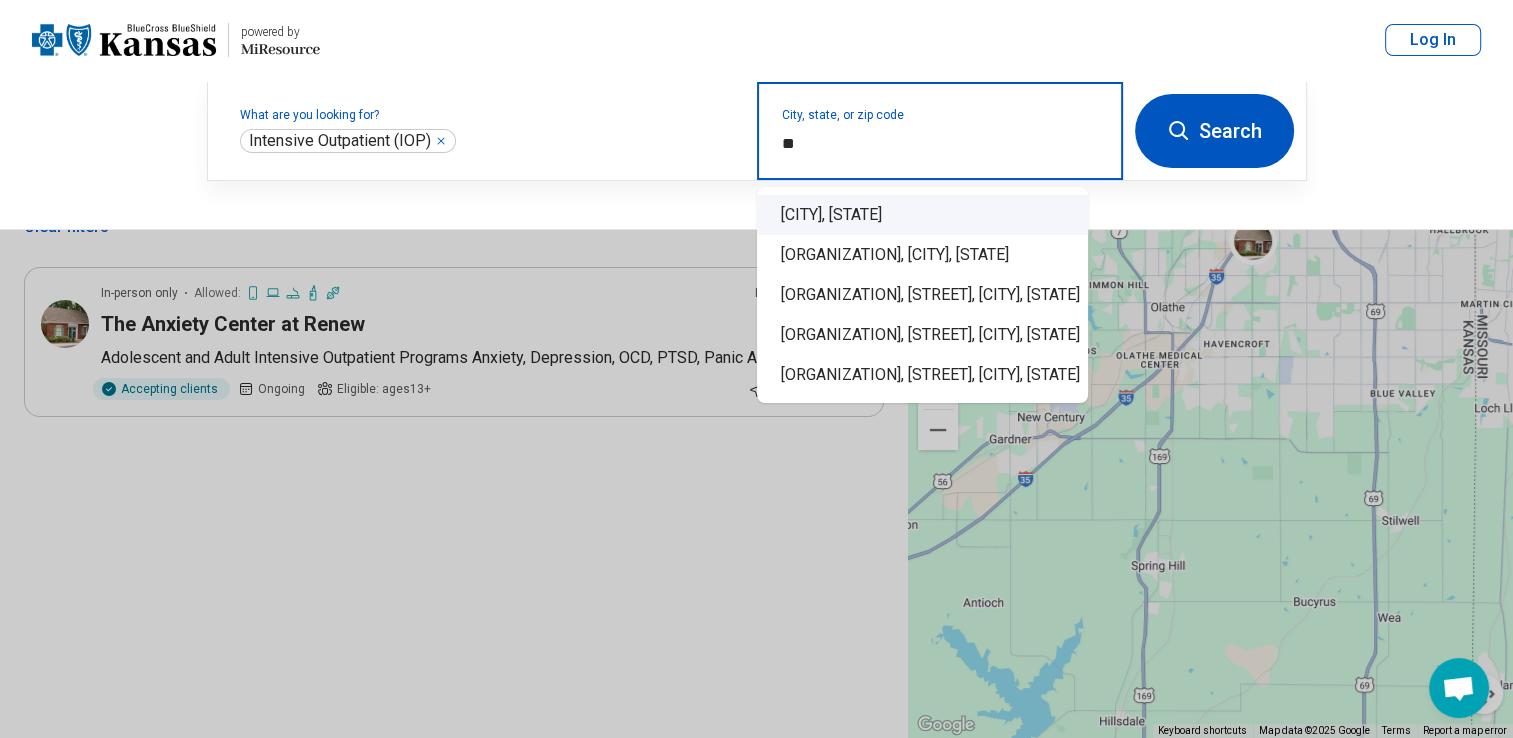 click on "[CITY], [STATE]" at bounding box center [922, 215] 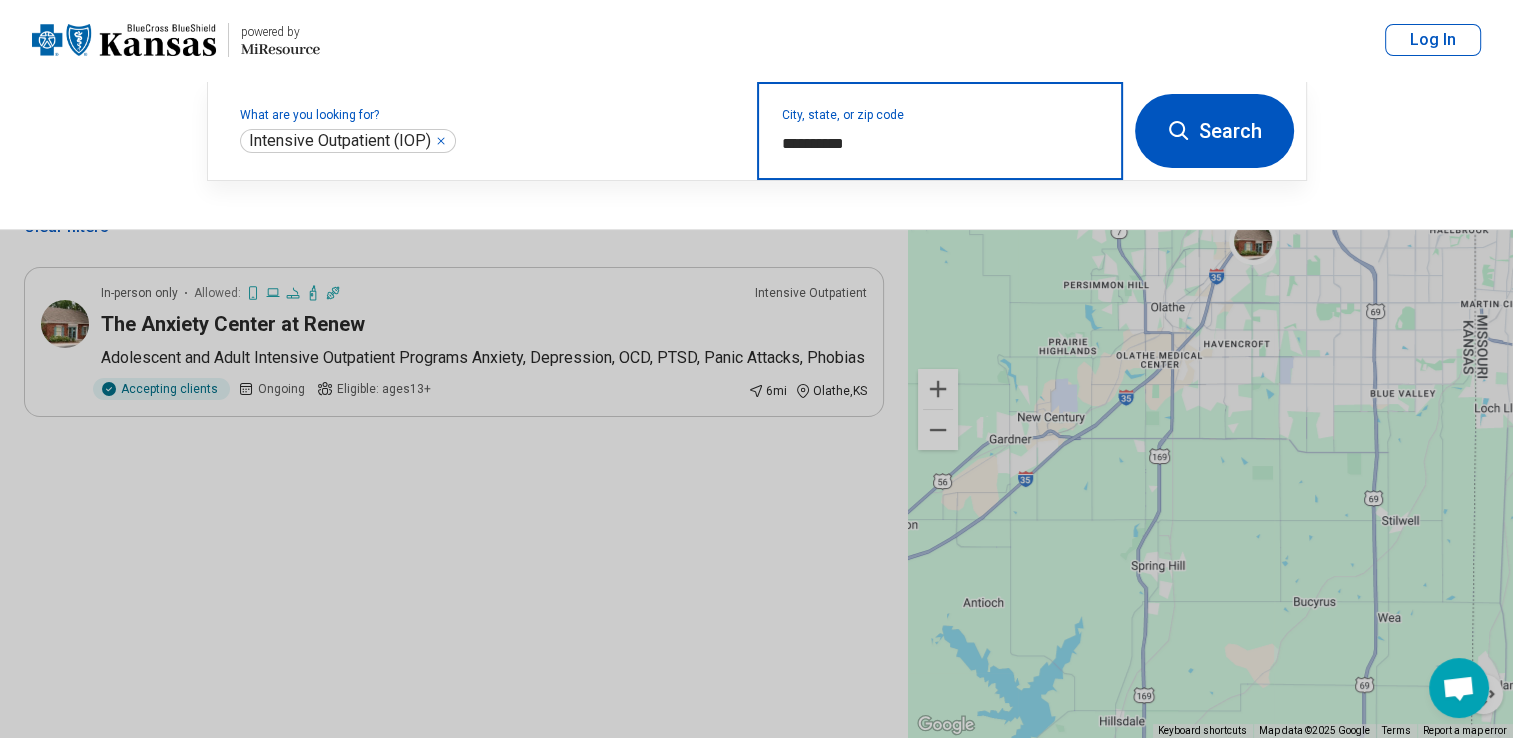 type on "**********" 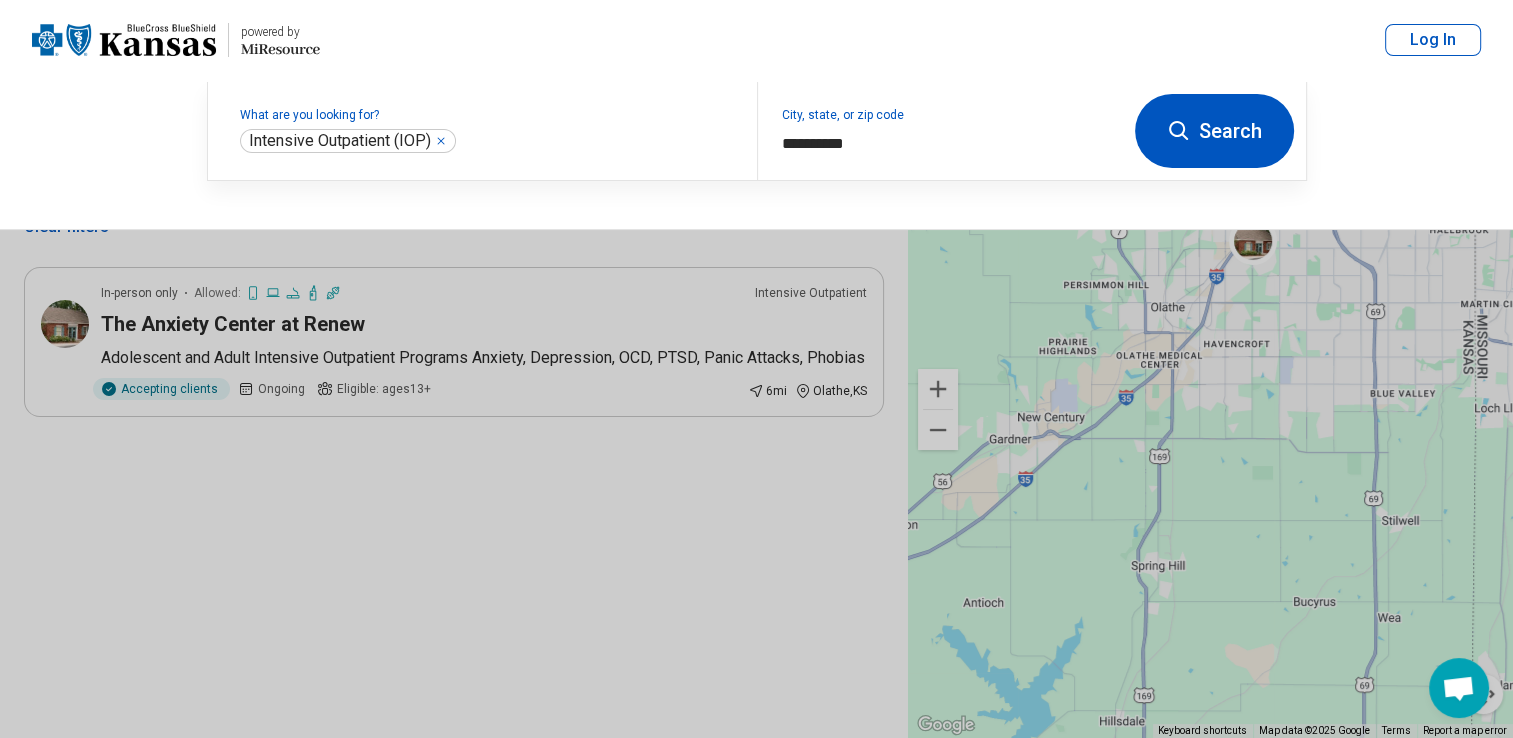 click on "Search" at bounding box center (1214, 131) 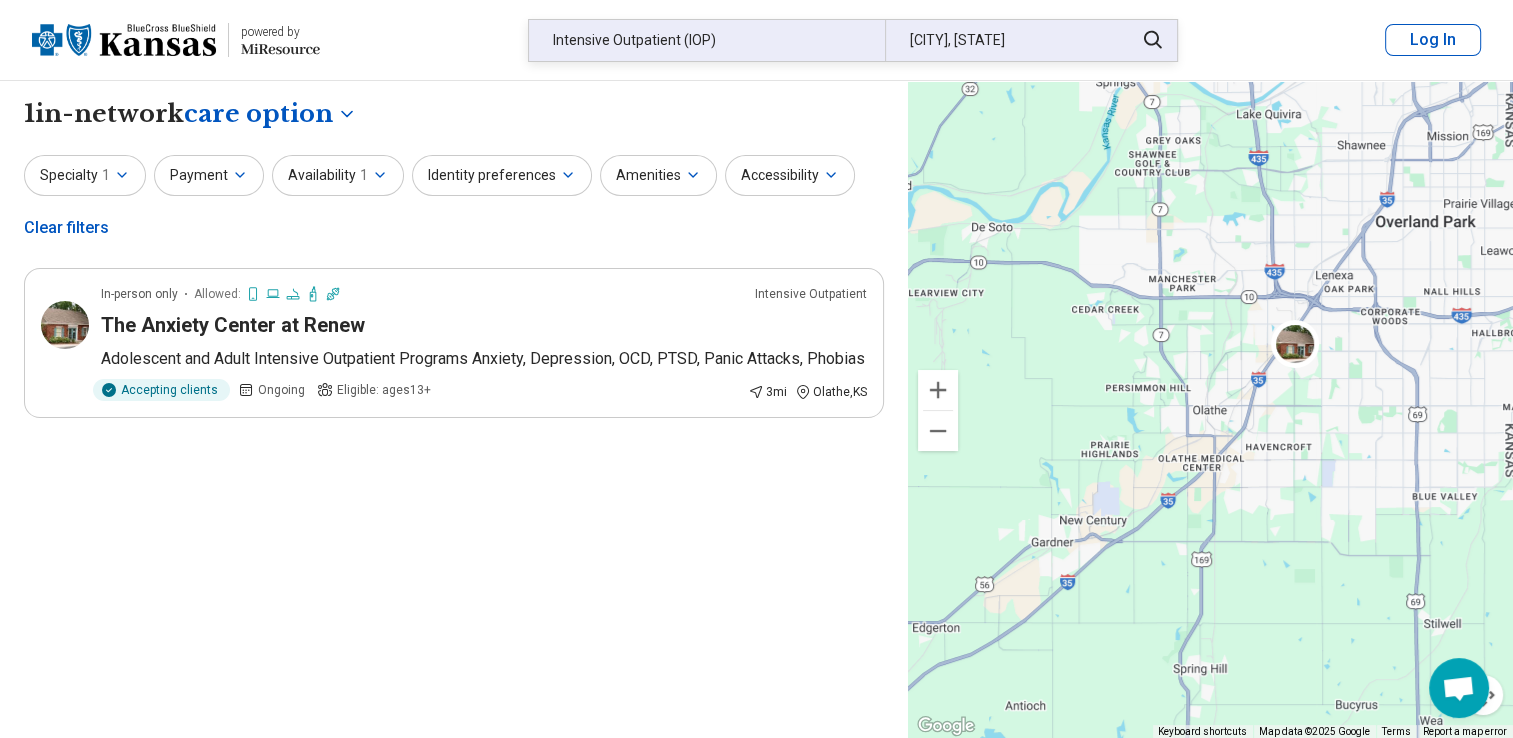 click on "[CITY], [STATE]" at bounding box center [1003, 40] 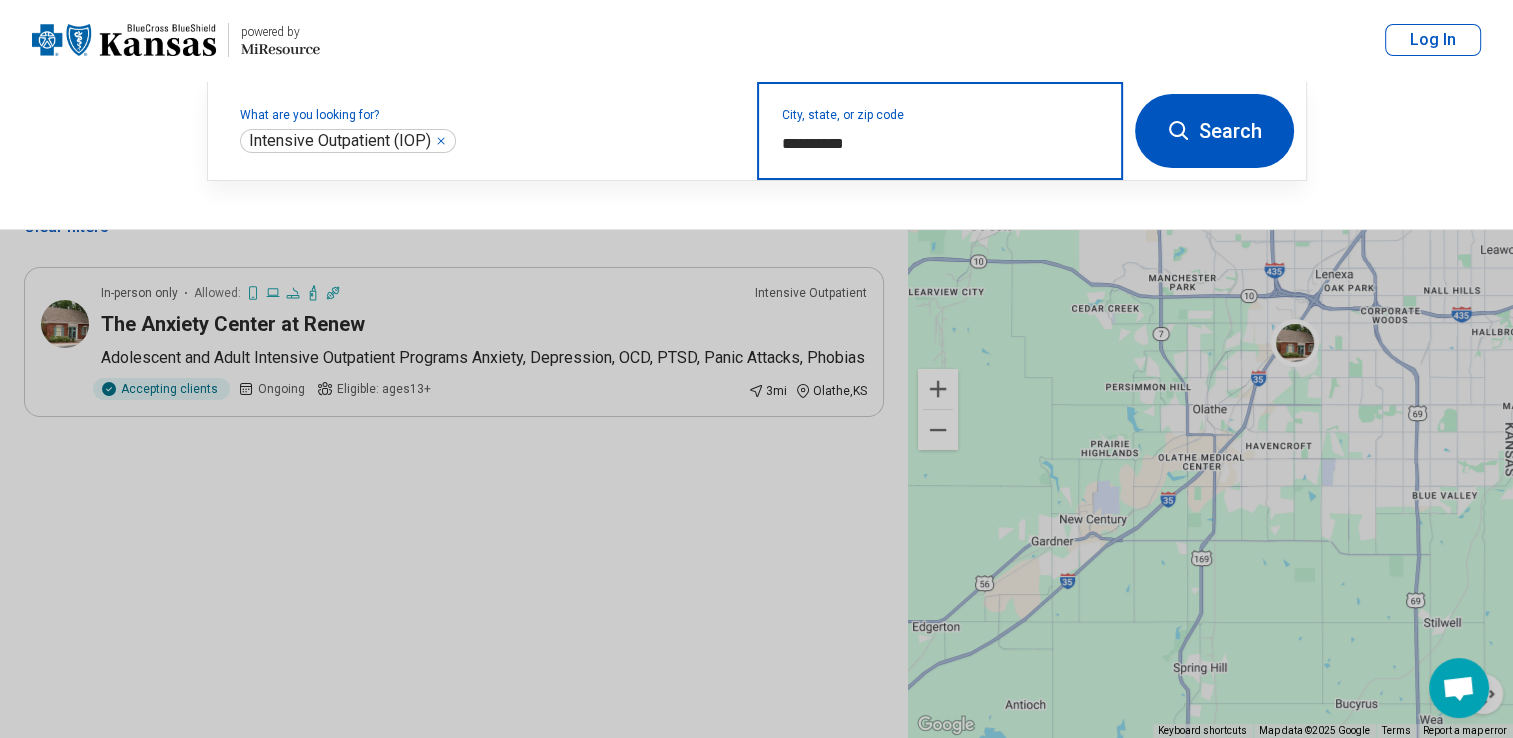 click on "**********" at bounding box center (940, 144) 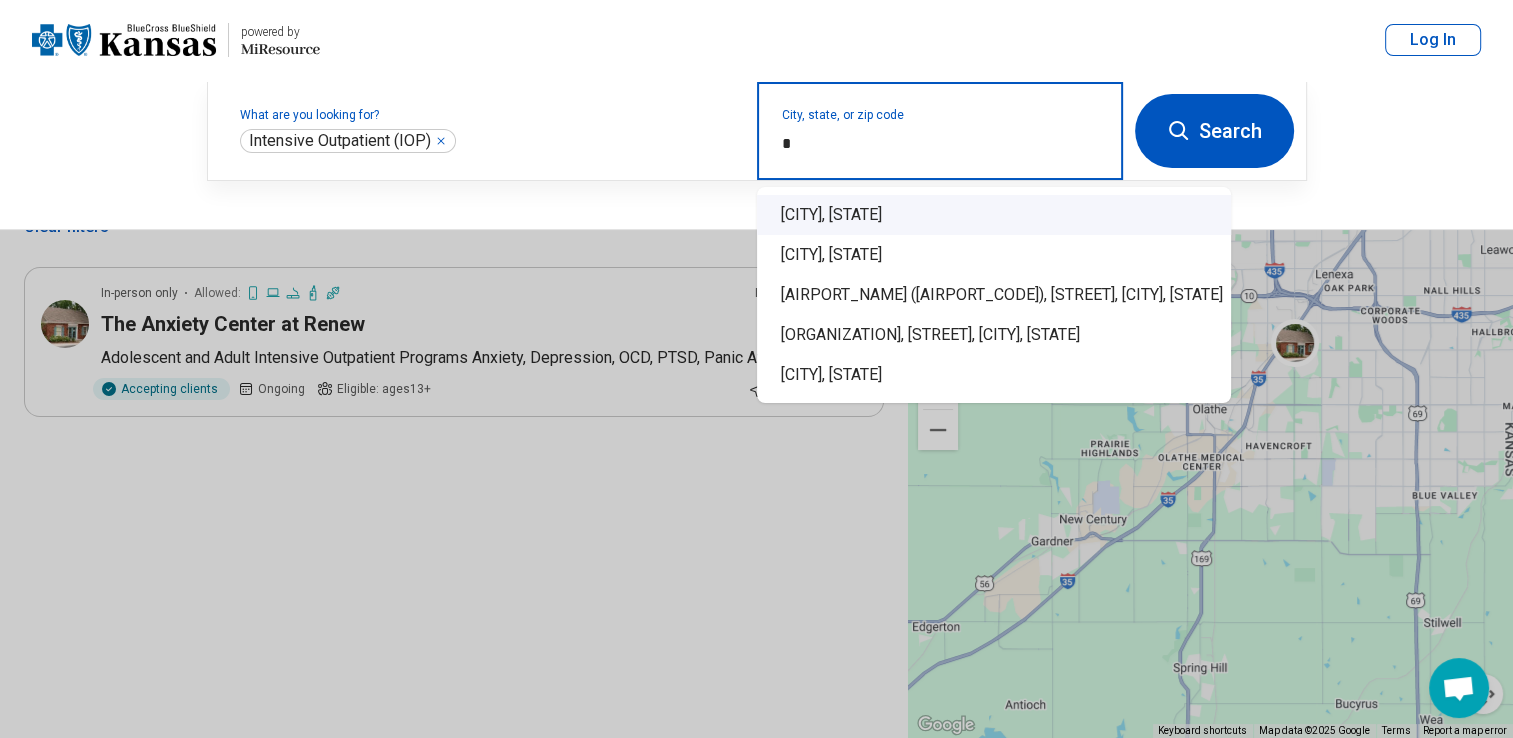 click on "[CITY], [STATE]" at bounding box center [994, 215] 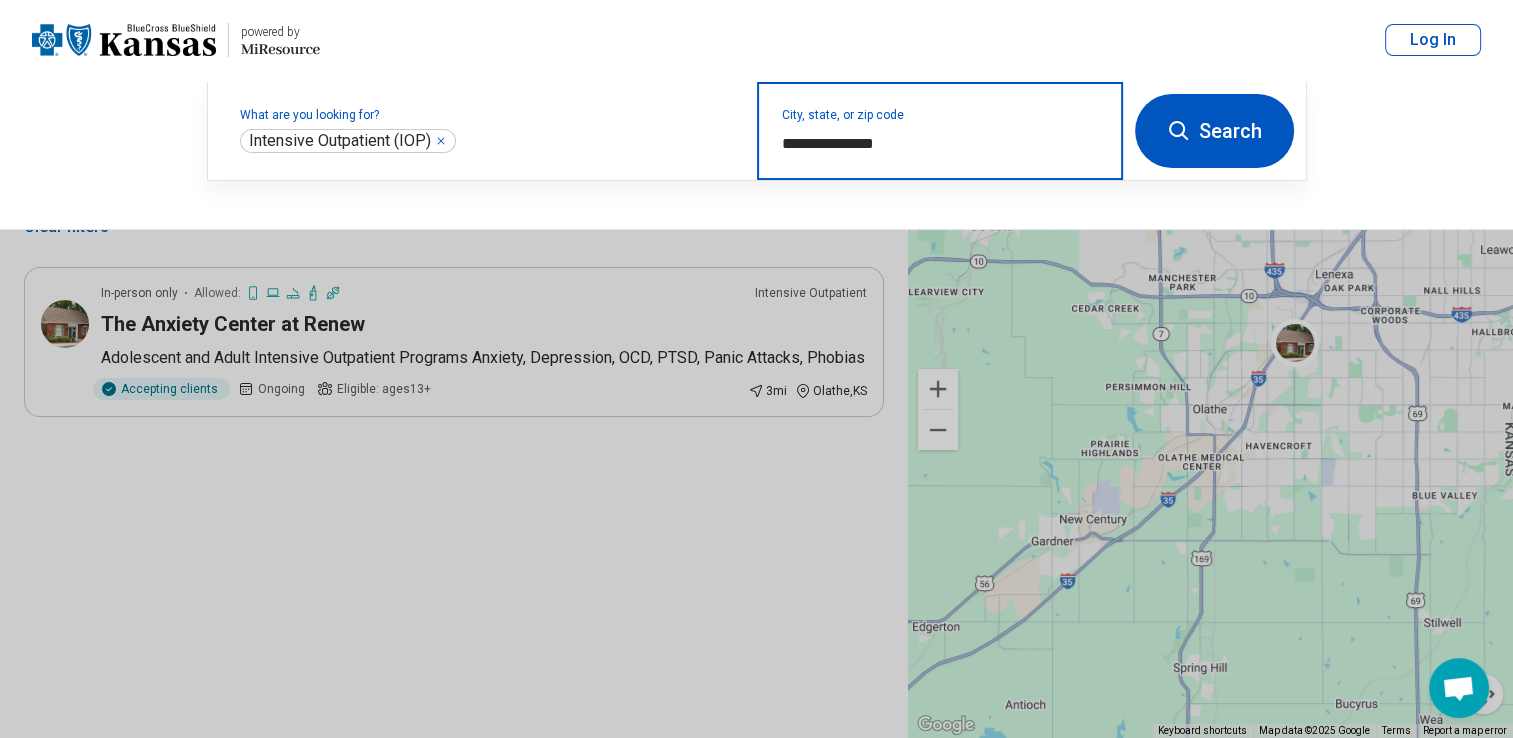type on "**********" 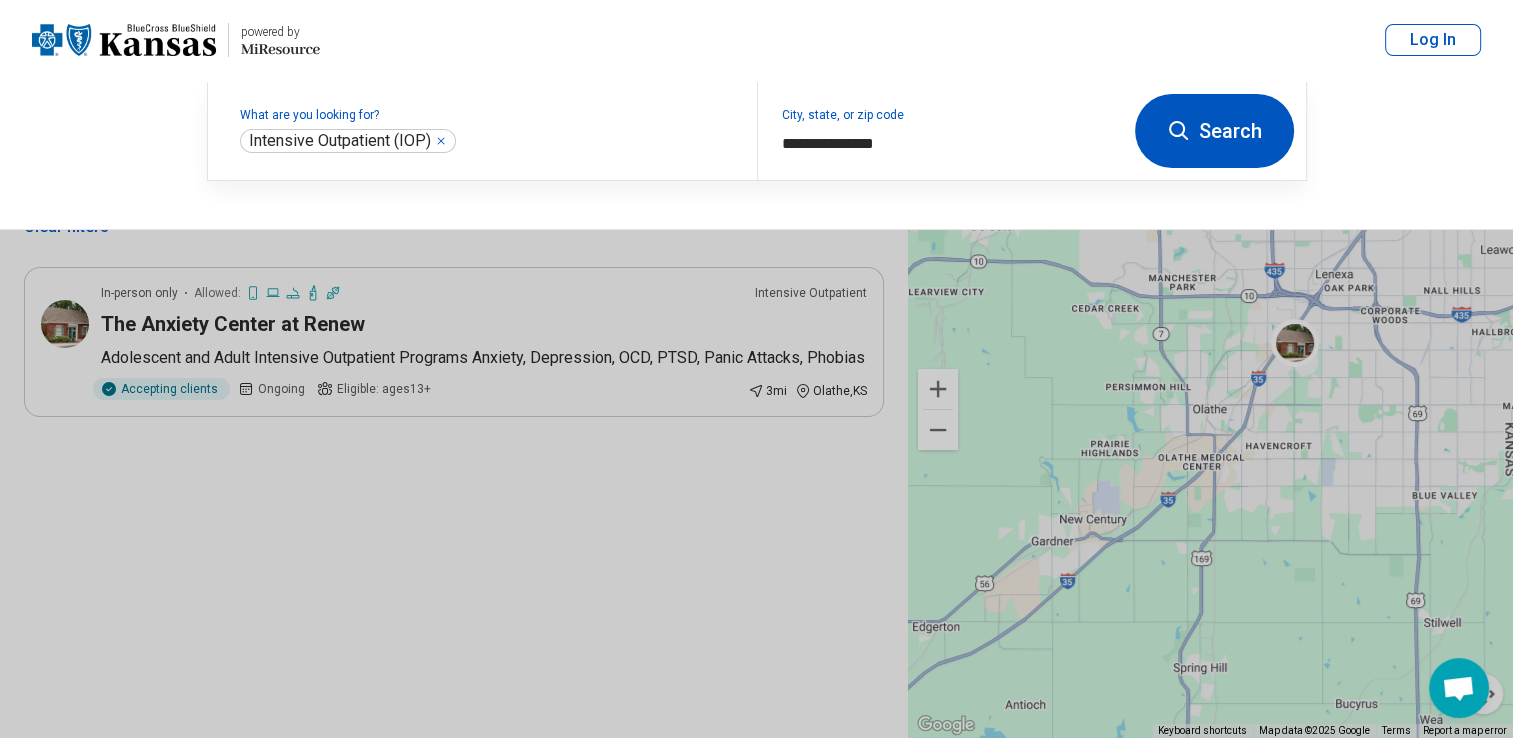 click 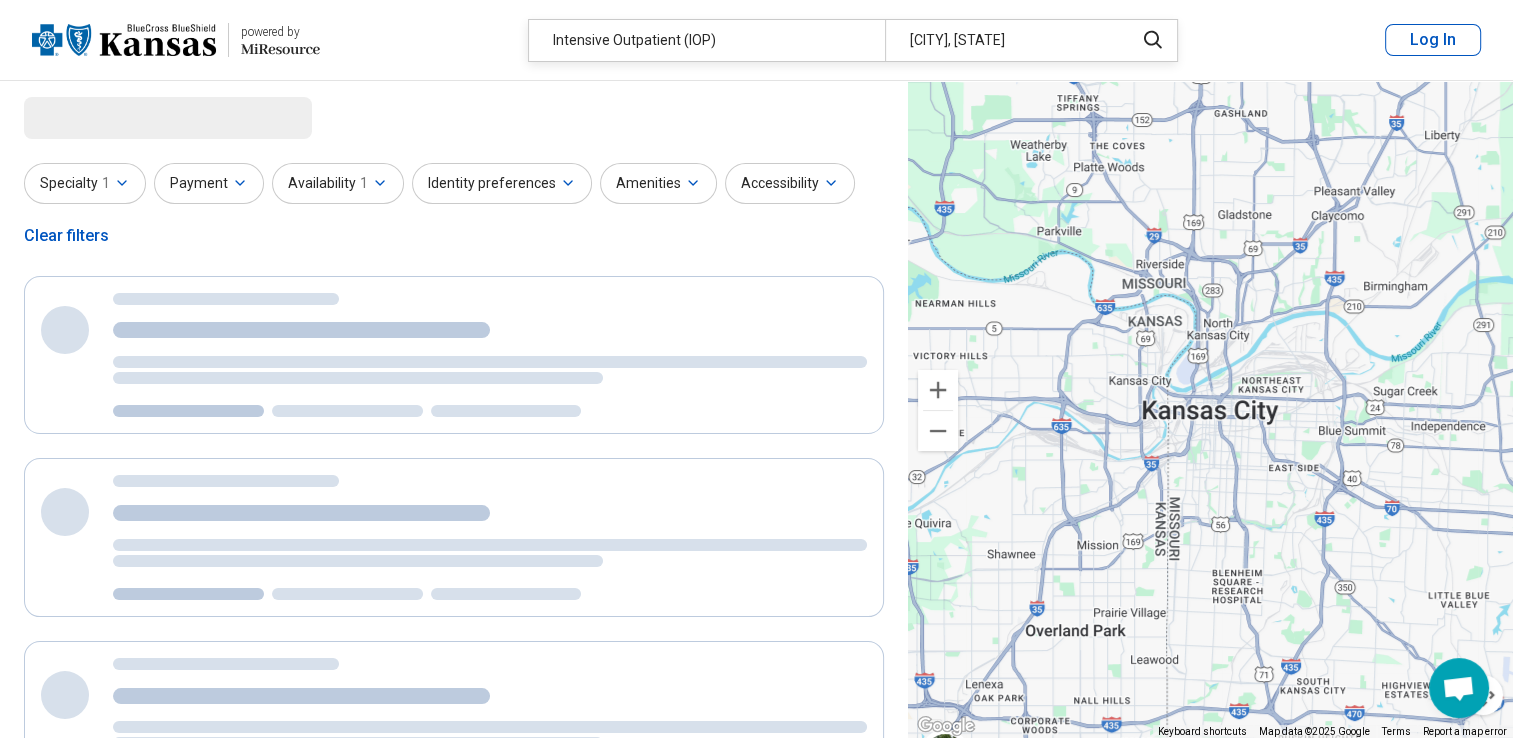 select on "***" 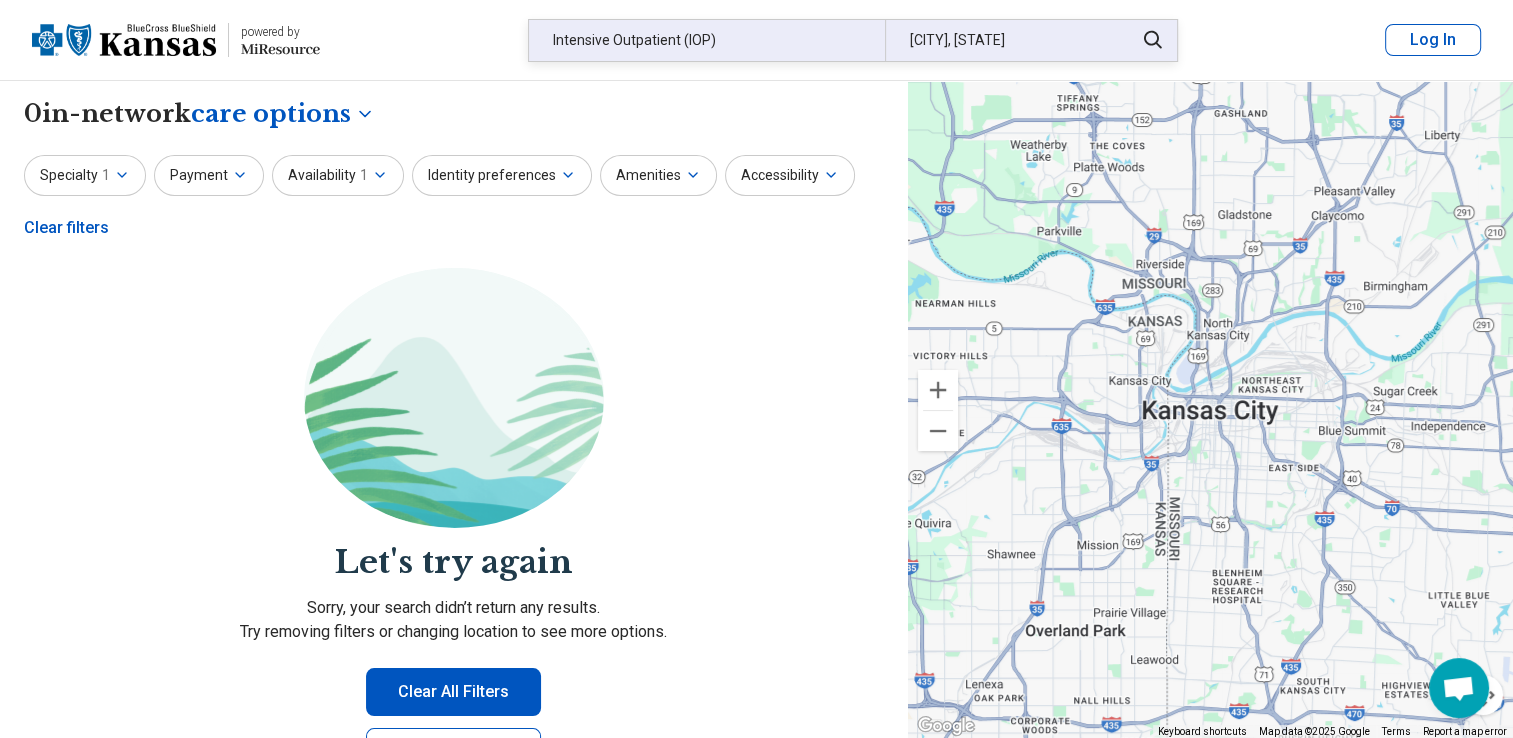 click 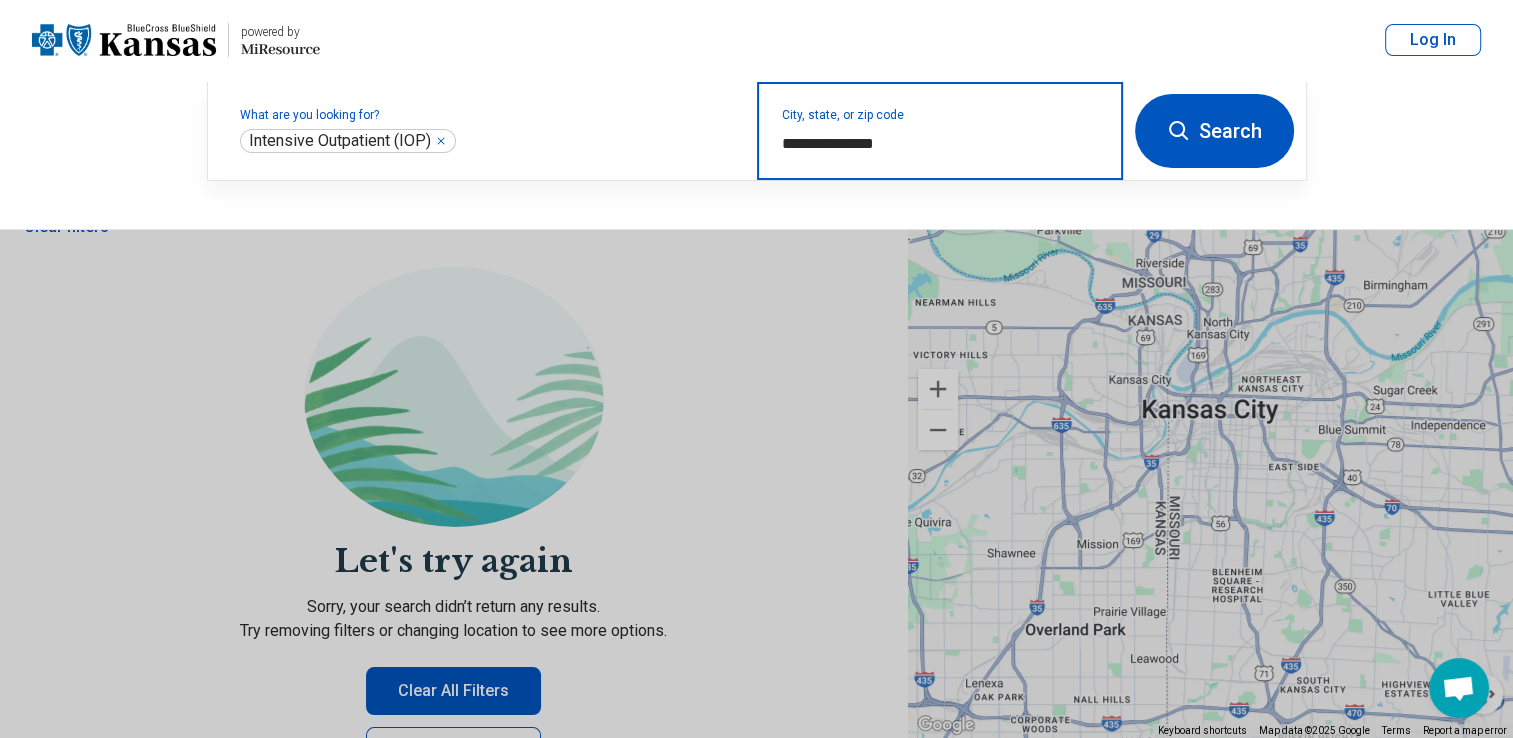 click on "**********" at bounding box center (940, 144) 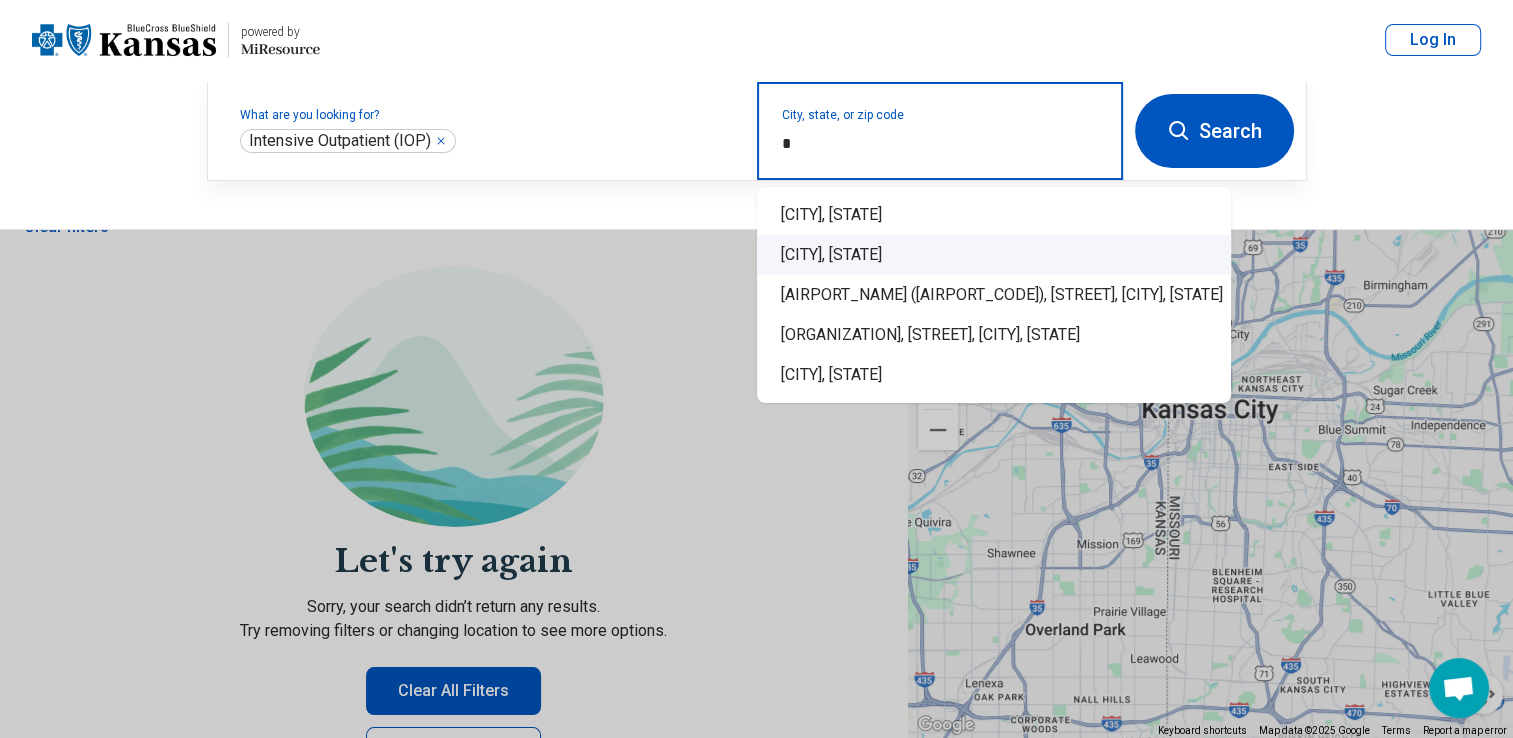 click on "[CITY], [STATE]" at bounding box center (994, 255) 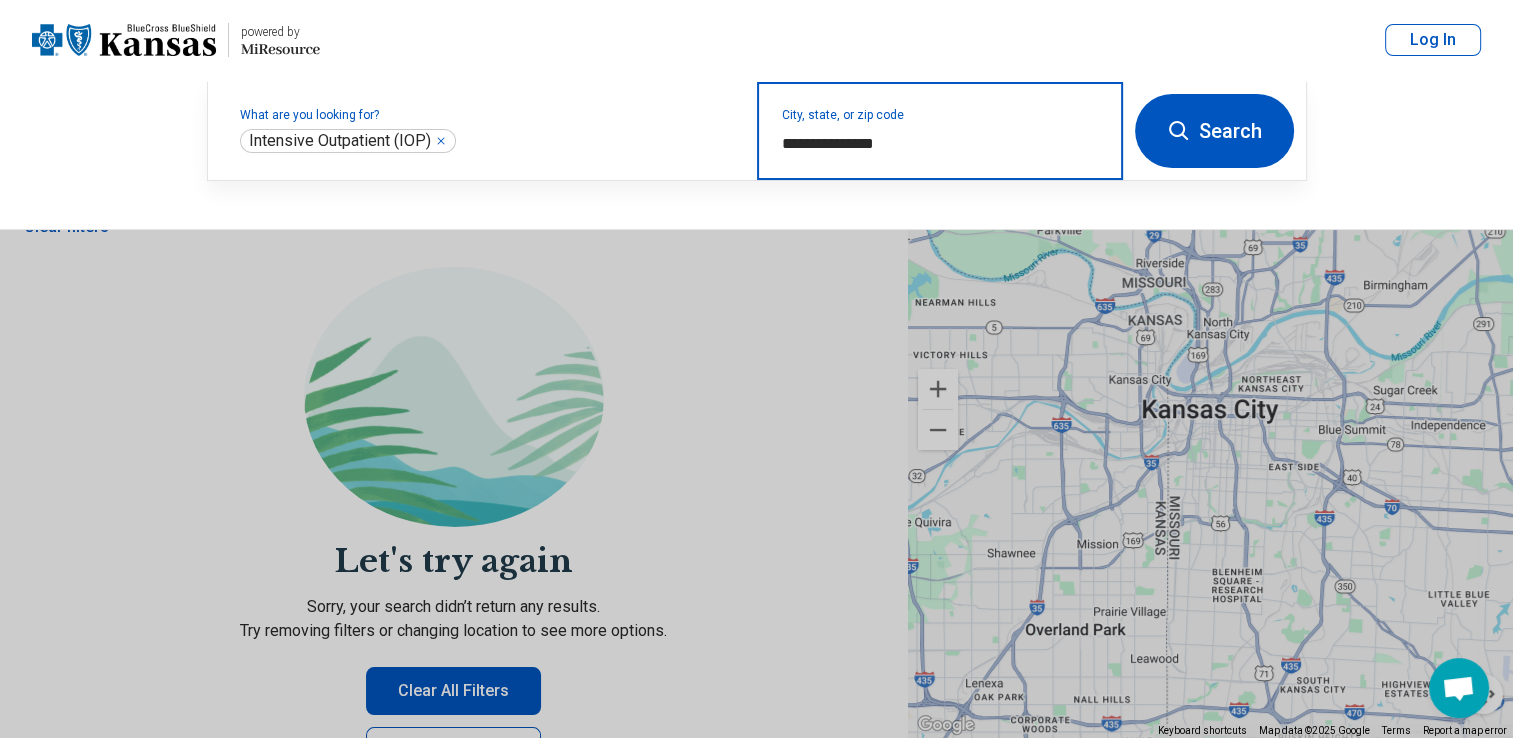 type on "**********" 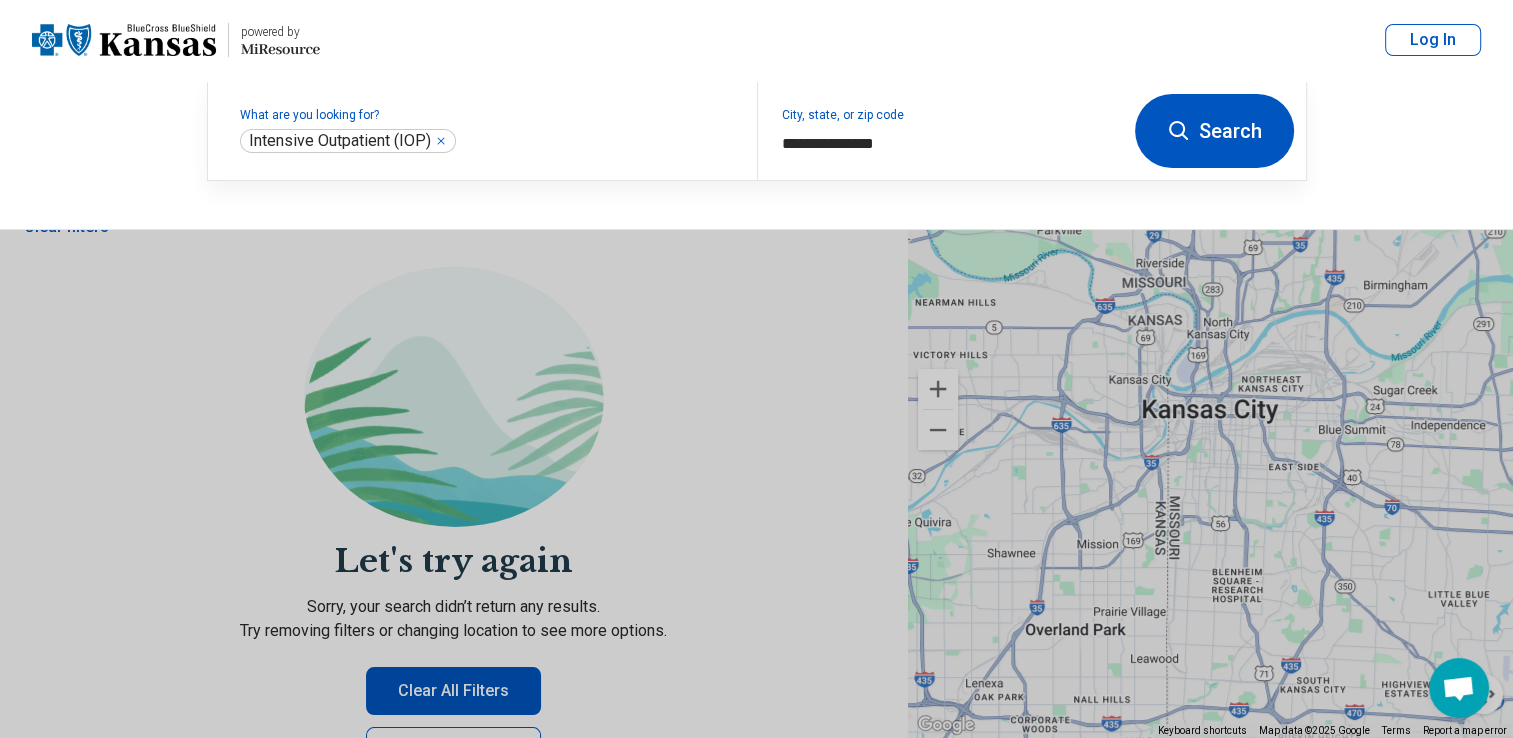 click 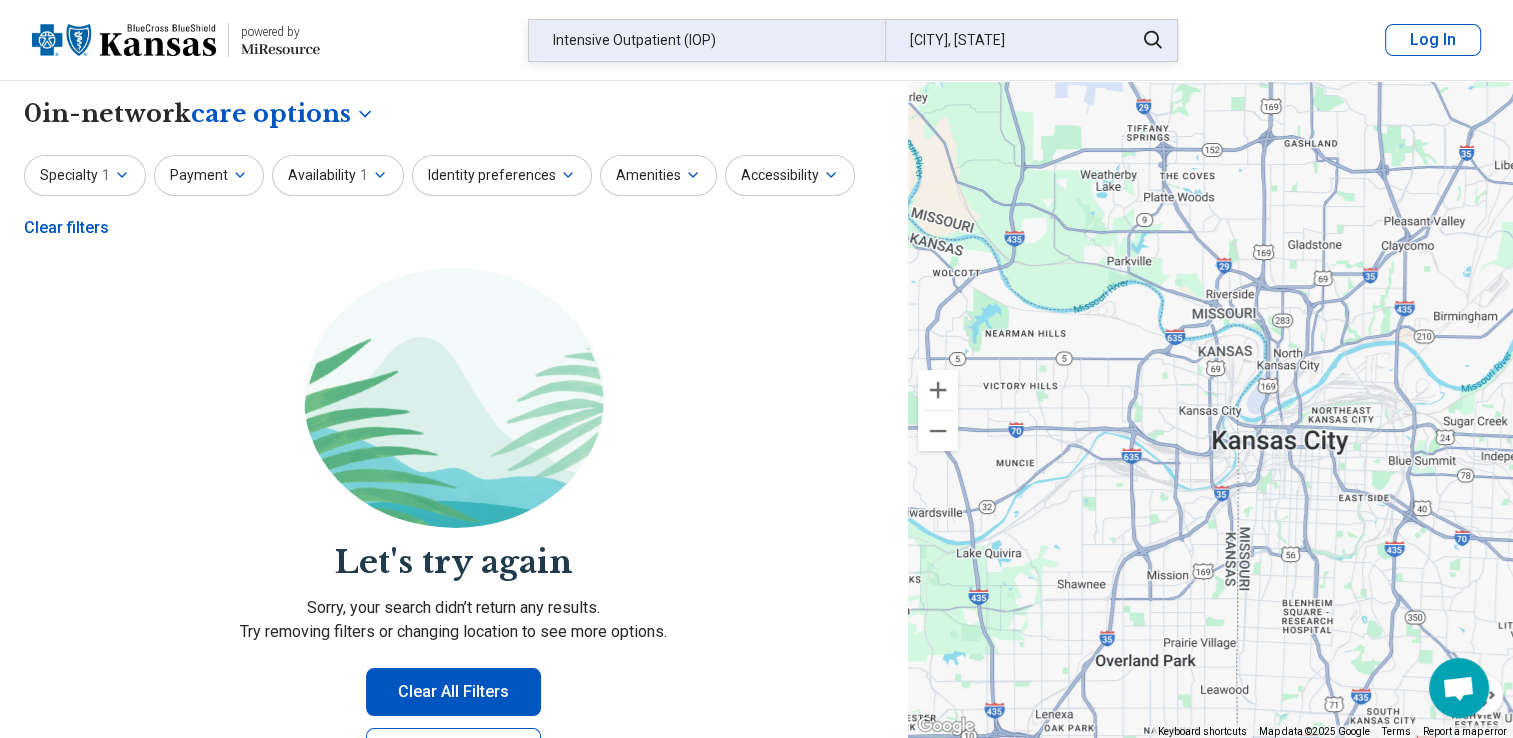 click on "Intensive Outpatient (IOP)" at bounding box center (707, 40) 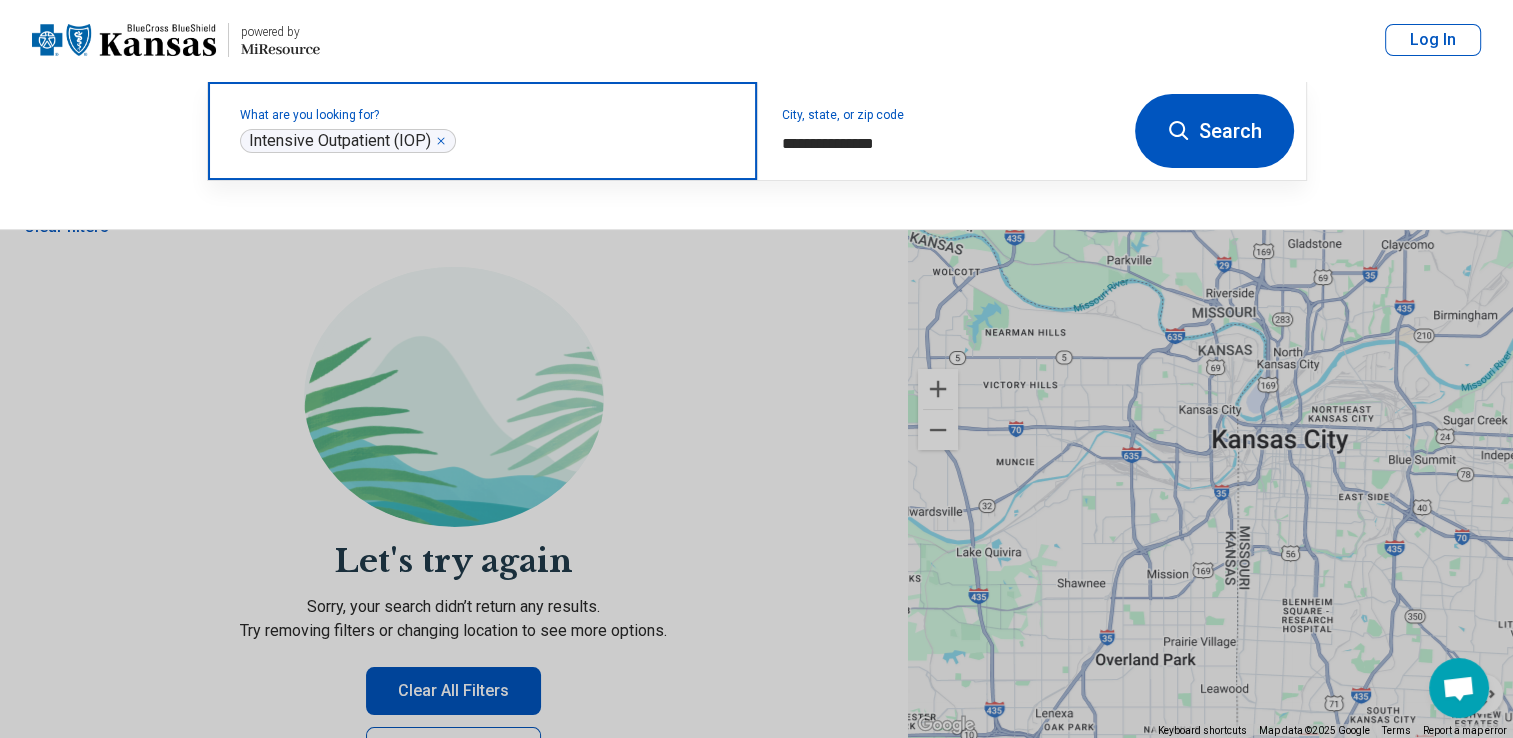 click 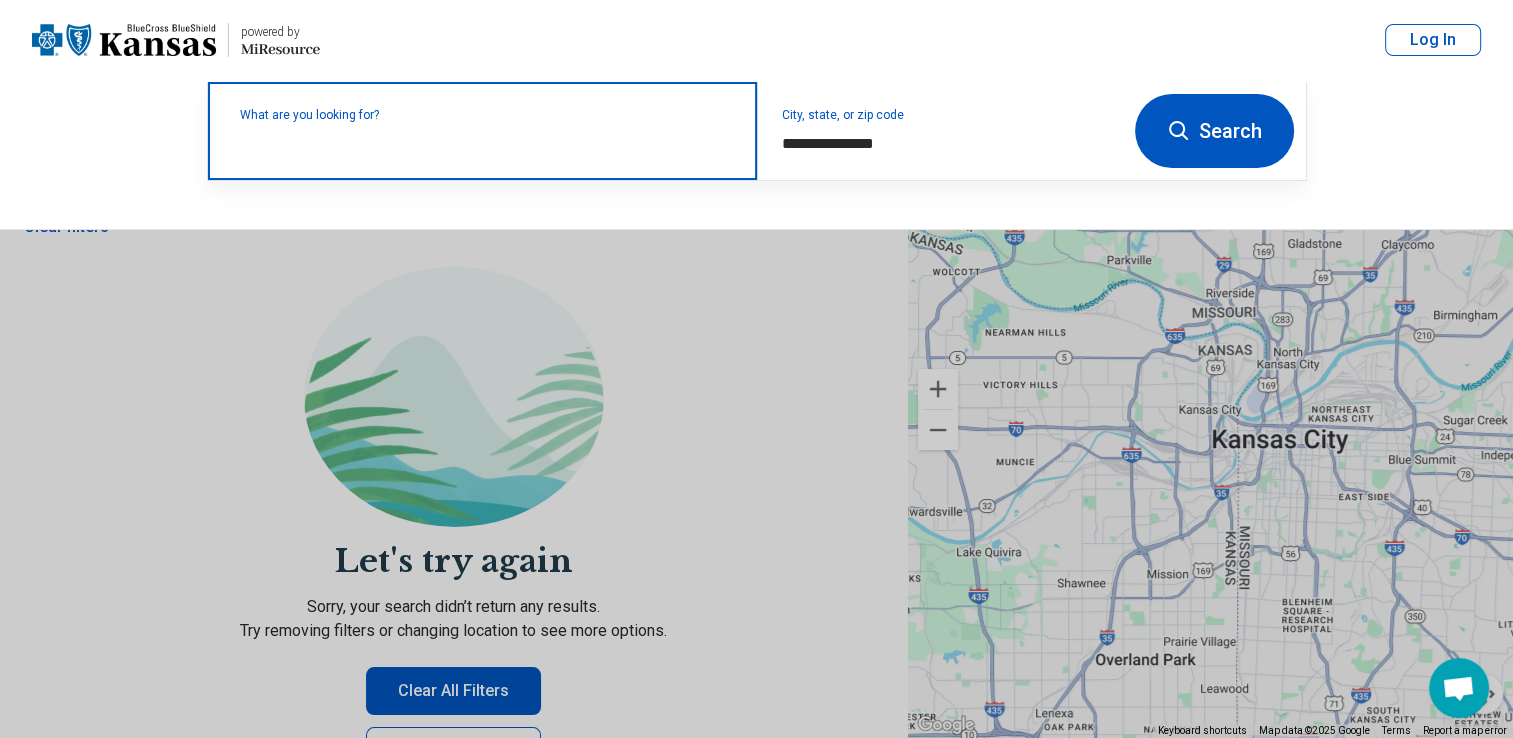 click on "What are you looking for?" at bounding box center (486, 115) 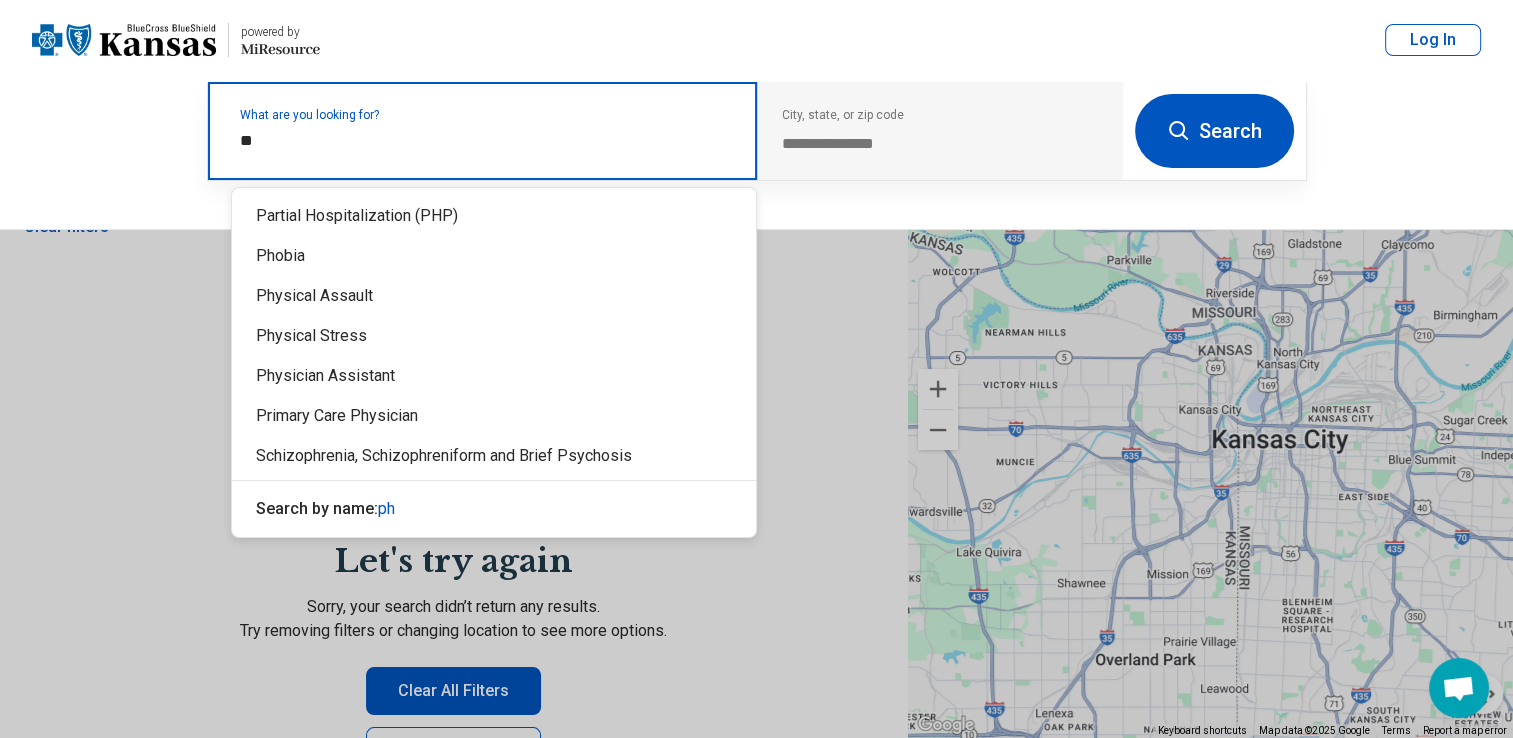 type on "***" 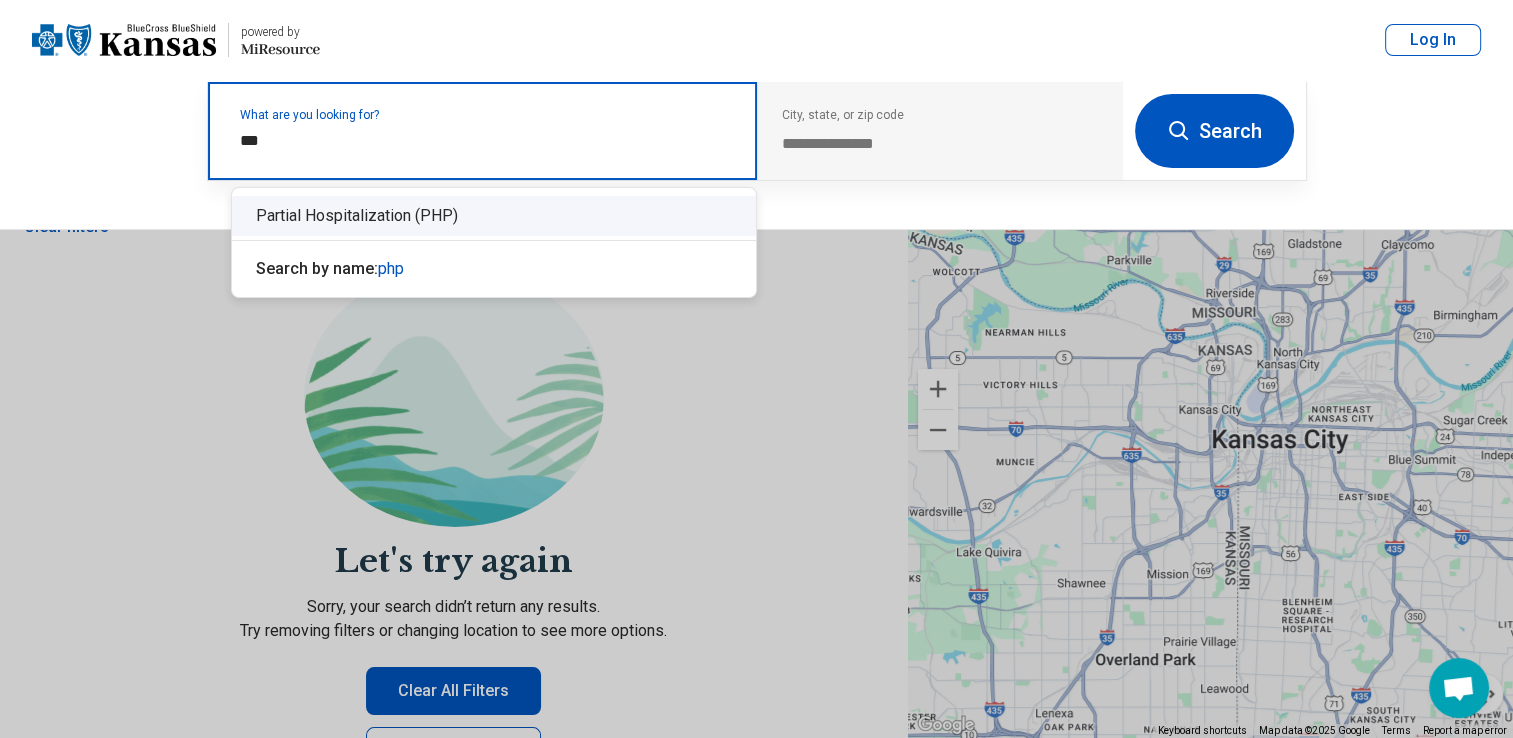 click on "Partial Hospitalization (PHP)" at bounding box center [494, 216] 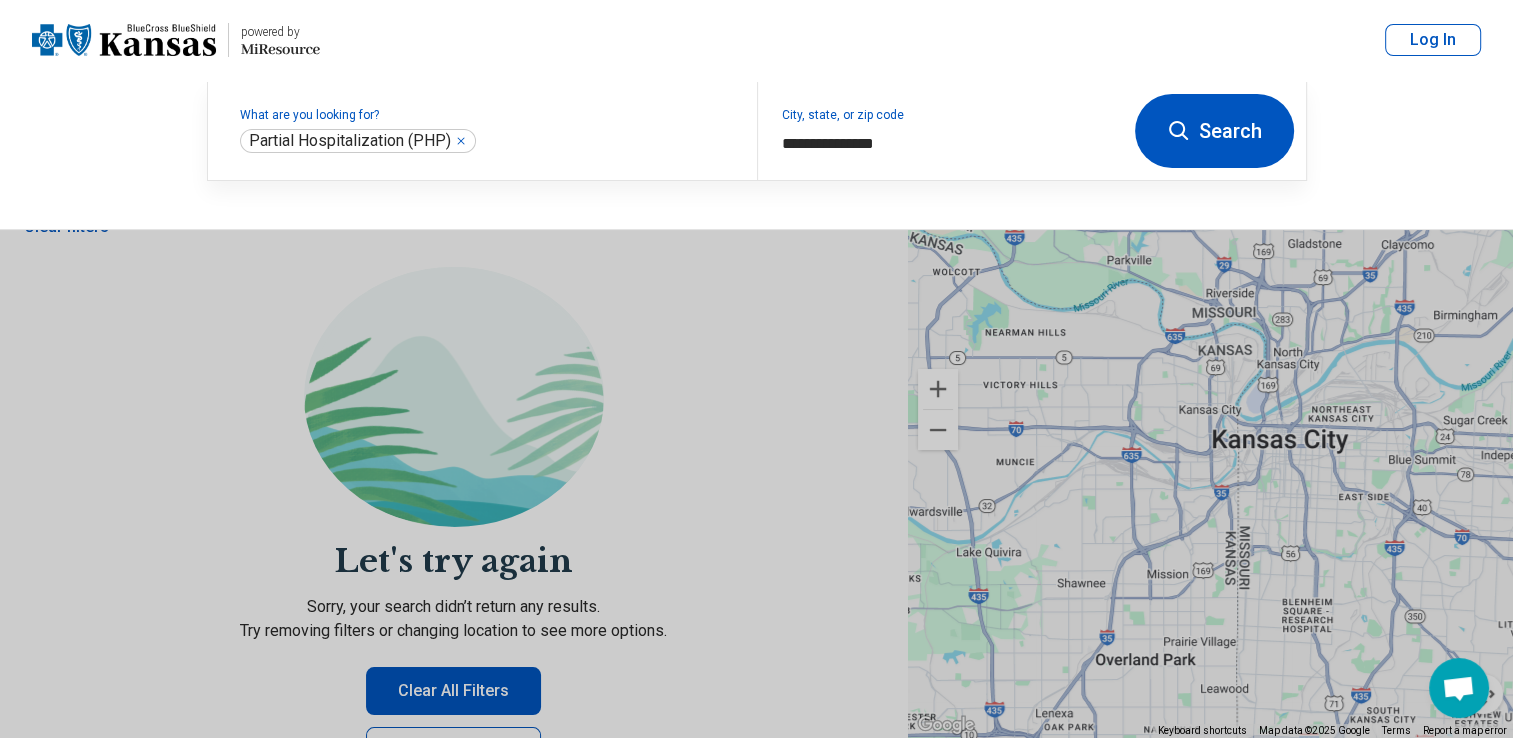 click on "Search" at bounding box center (1214, 131) 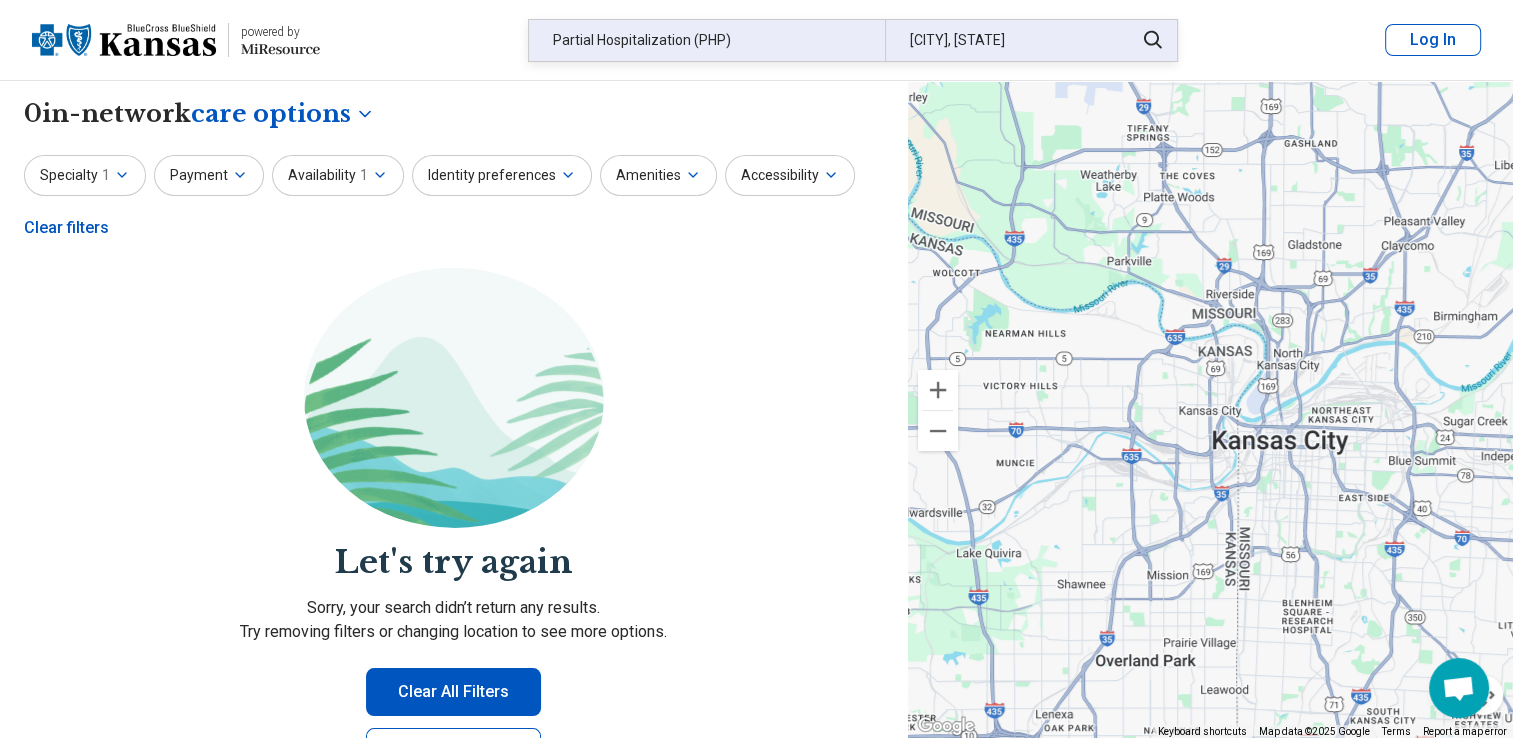 click on "[CITY], [STATE]" at bounding box center [1003, 40] 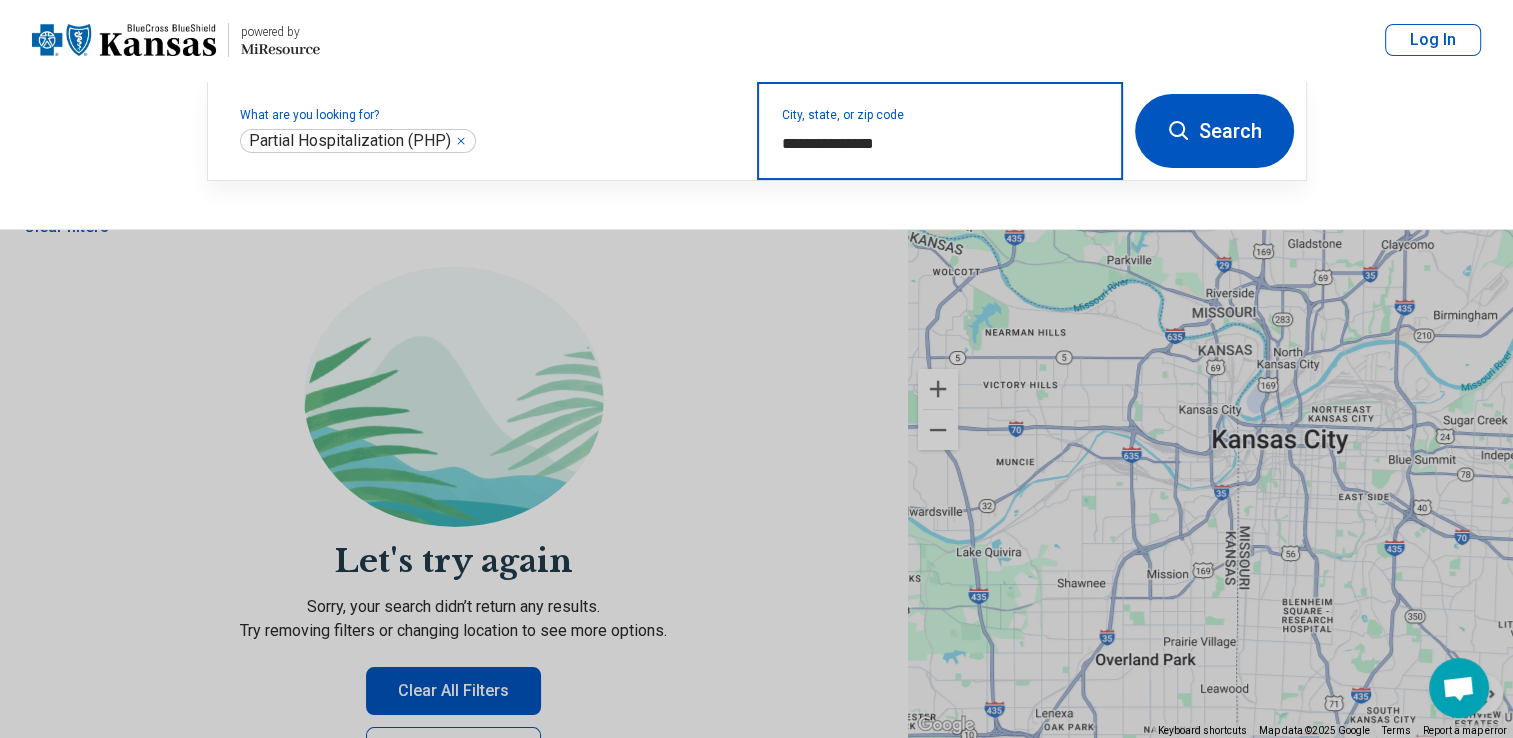 click on "**********" at bounding box center [940, 144] 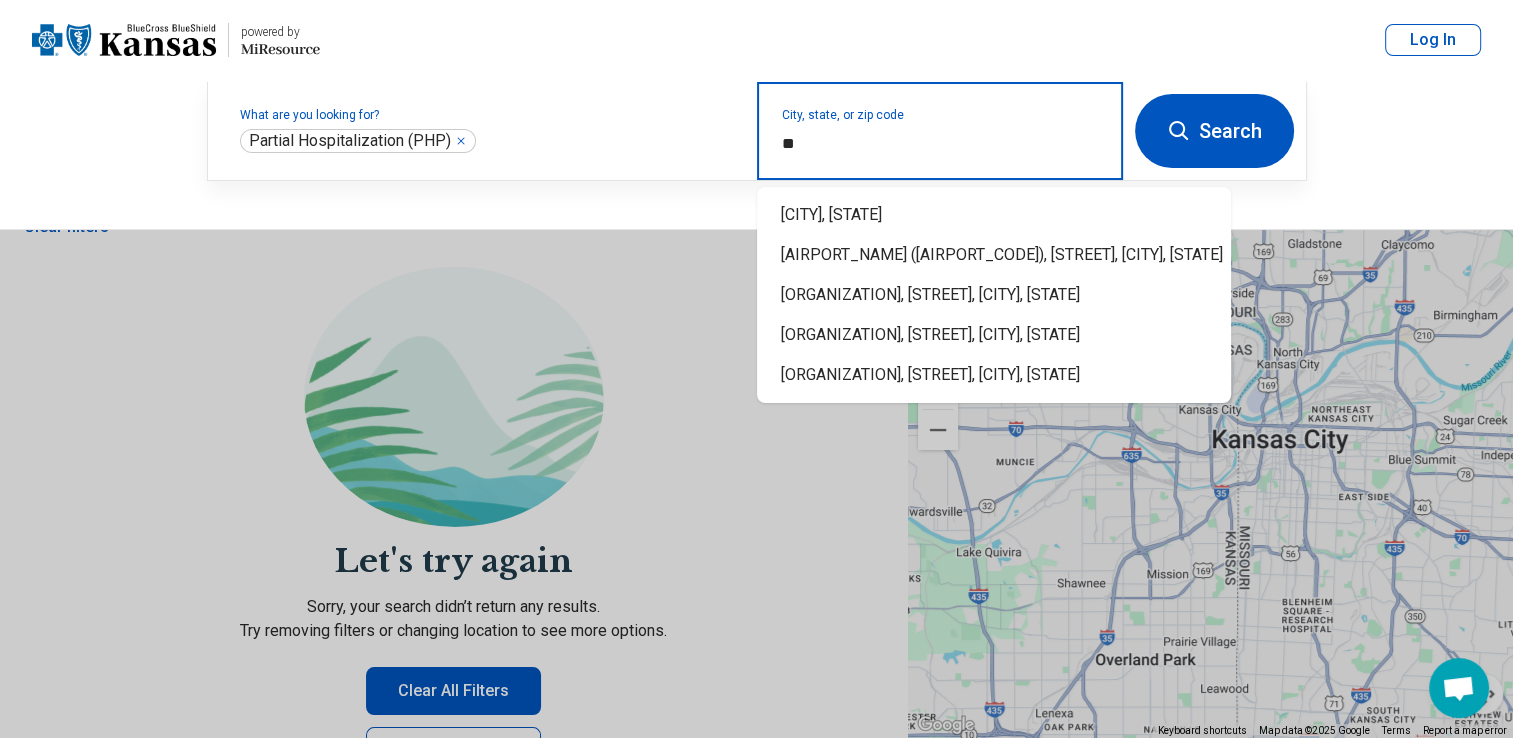 type on "*" 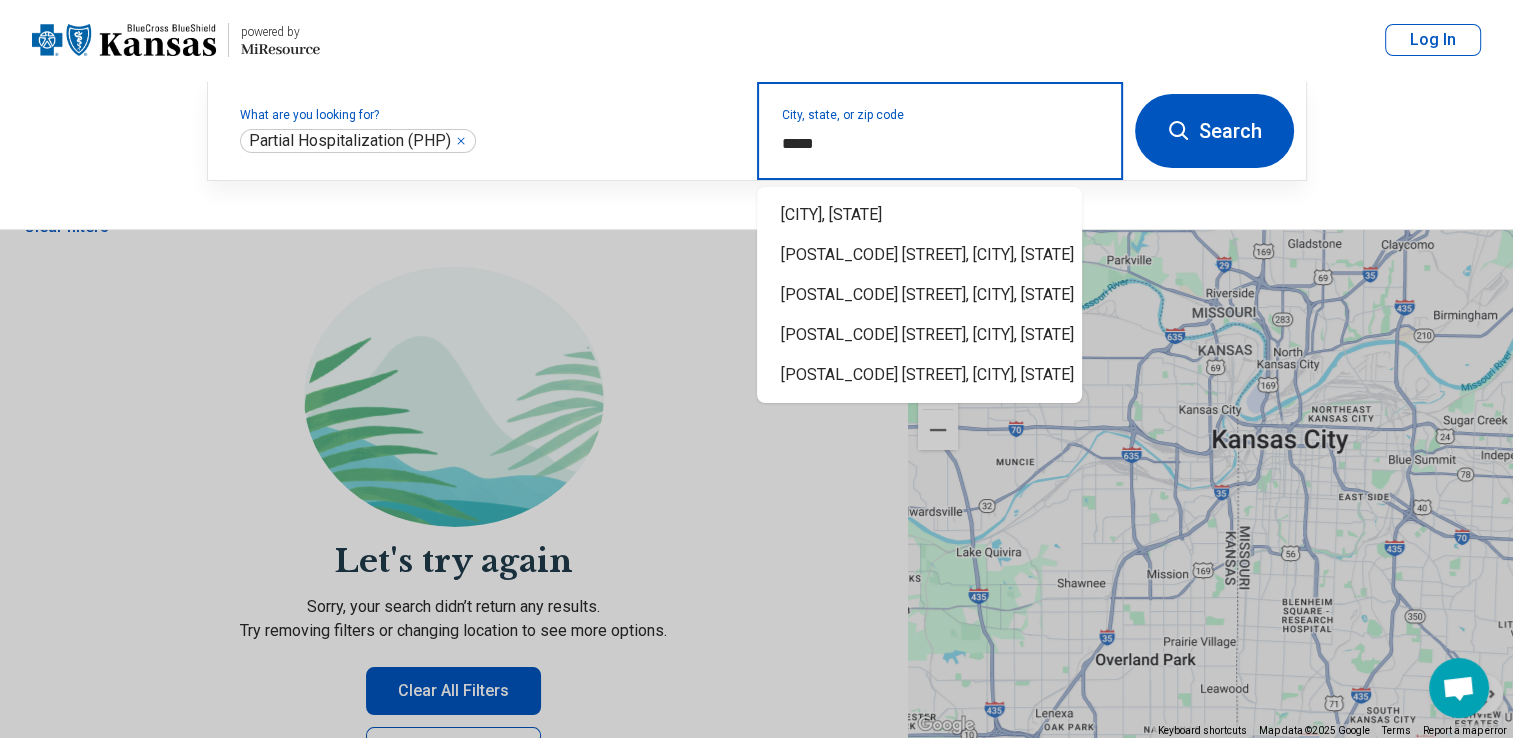 type on "*****" 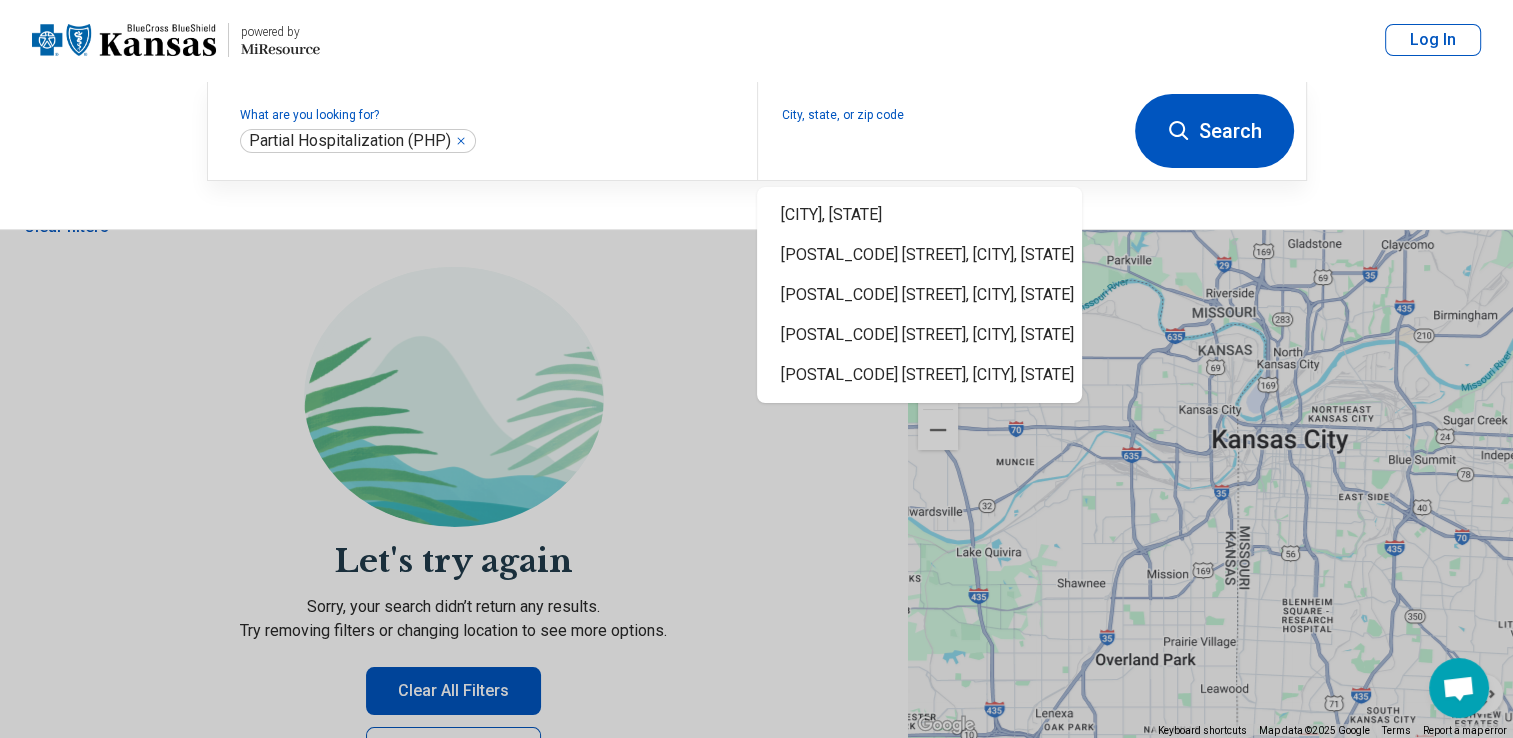 click 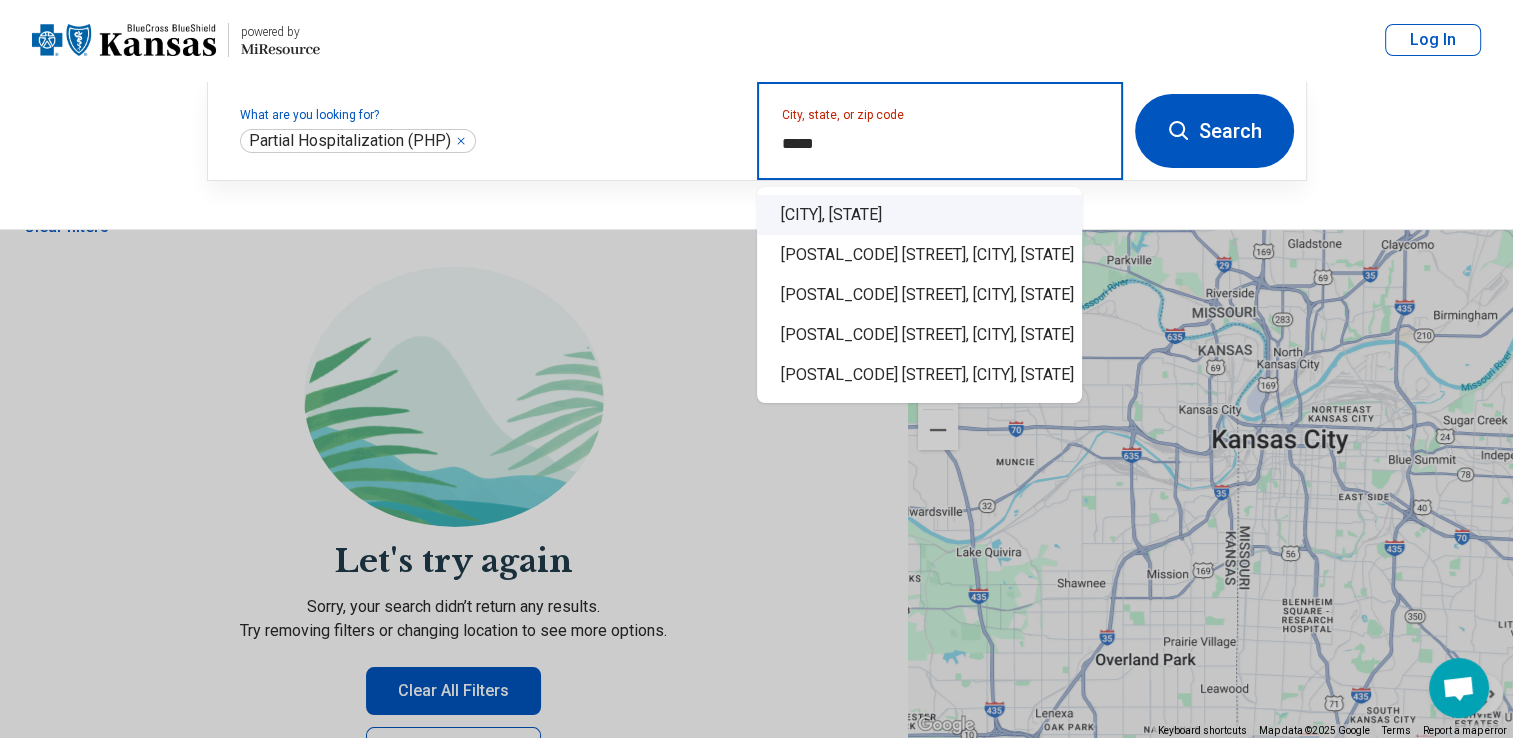 click on "[CITY], [STATE]" at bounding box center (919, 215) 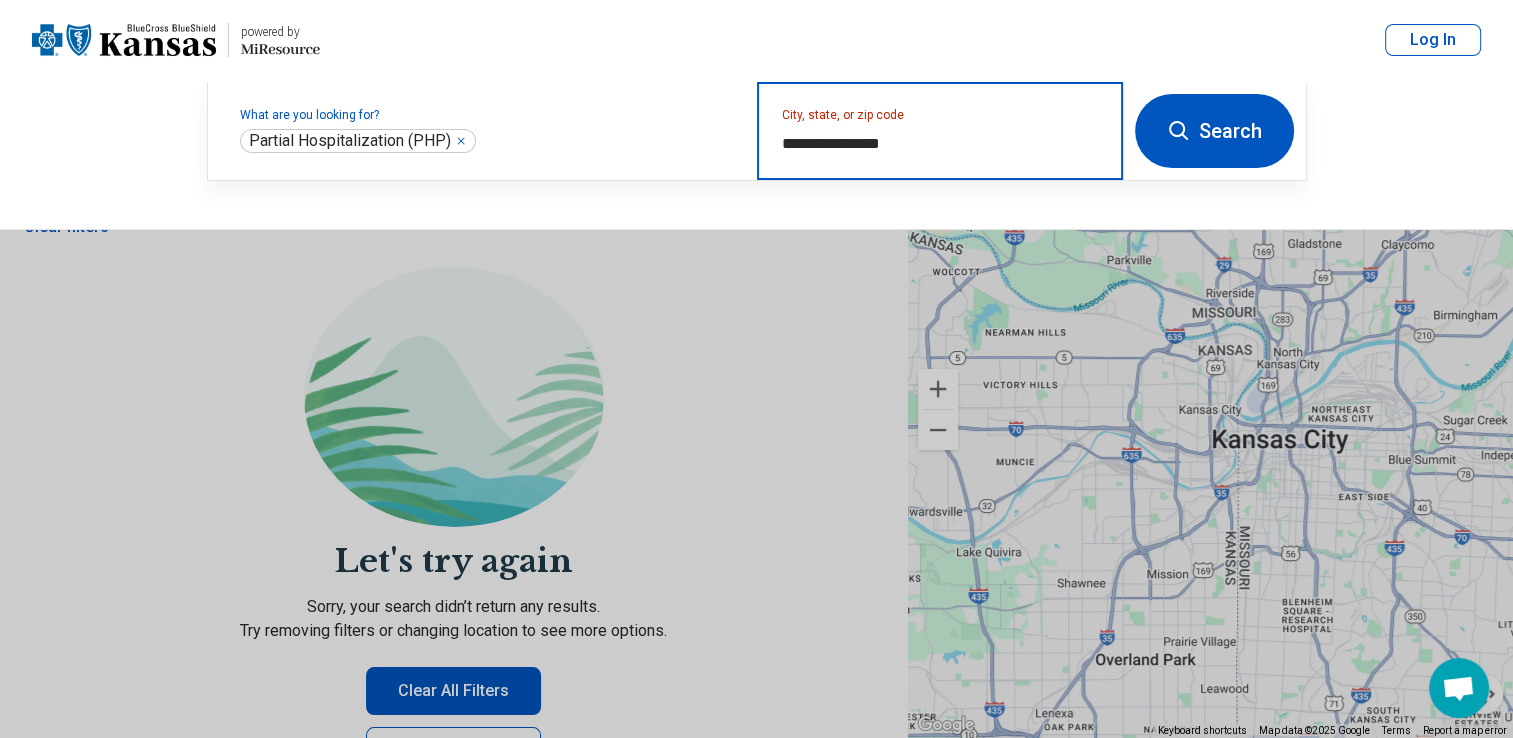 type on "**********" 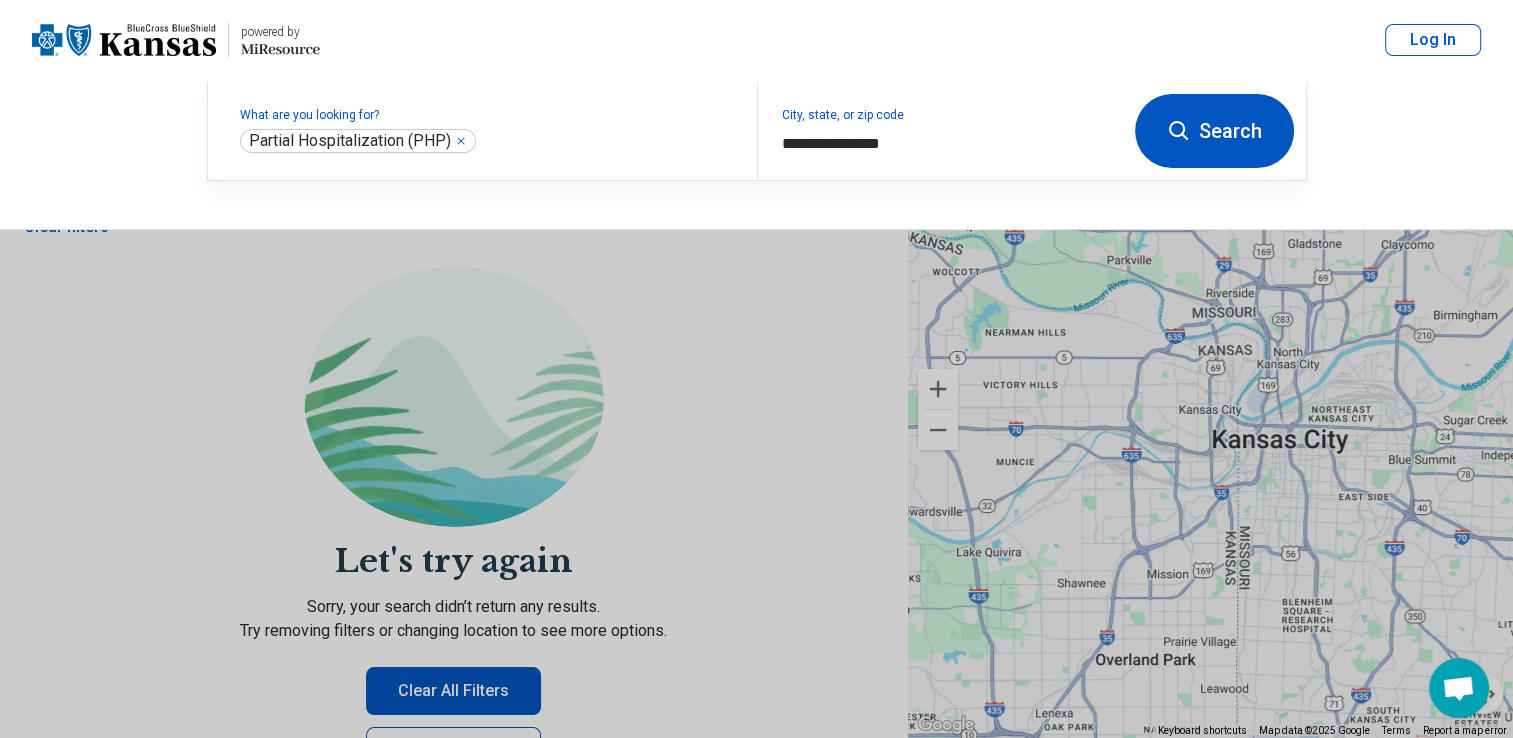 click on "Search" at bounding box center [1214, 131] 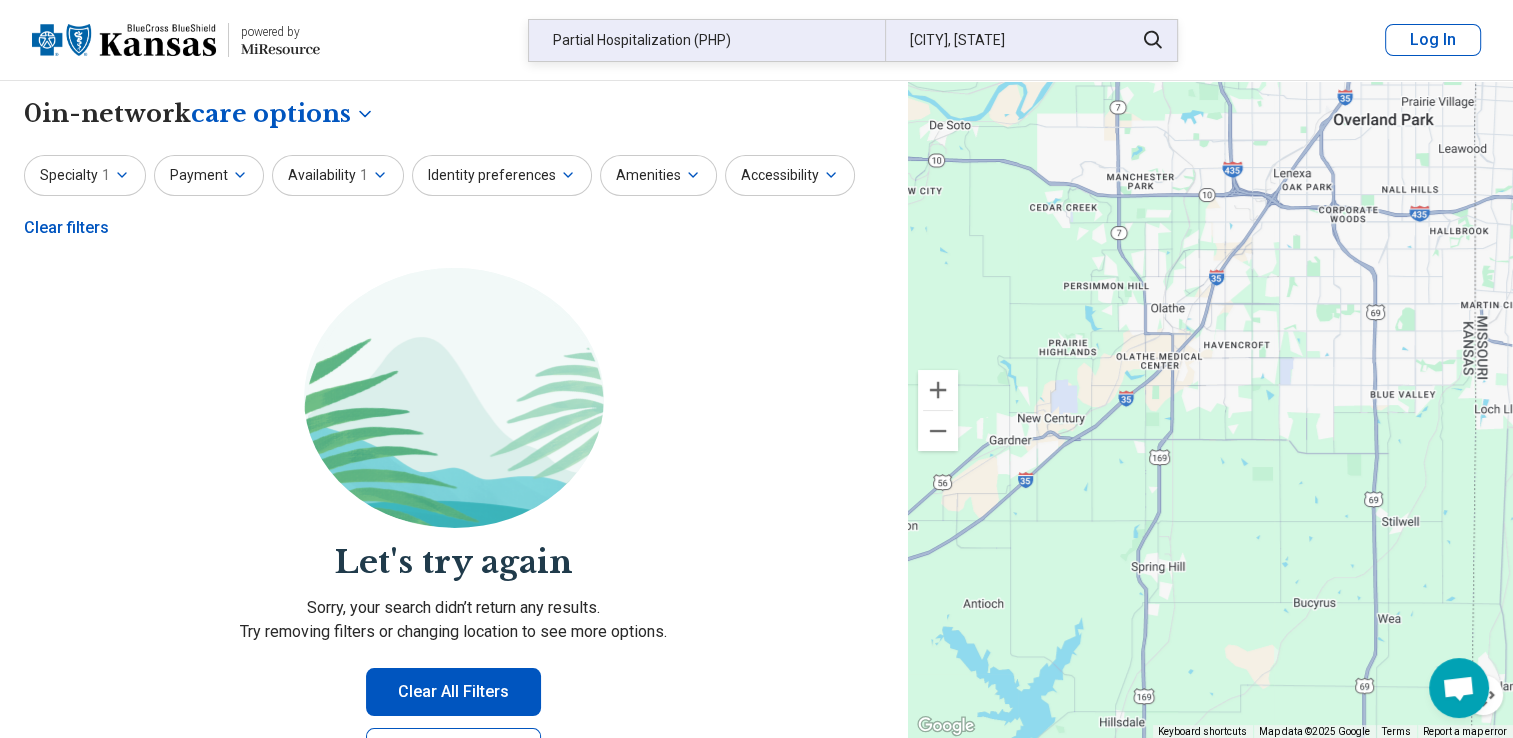 click on "[CITY], [STATE]" at bounding box center [1003, 40] 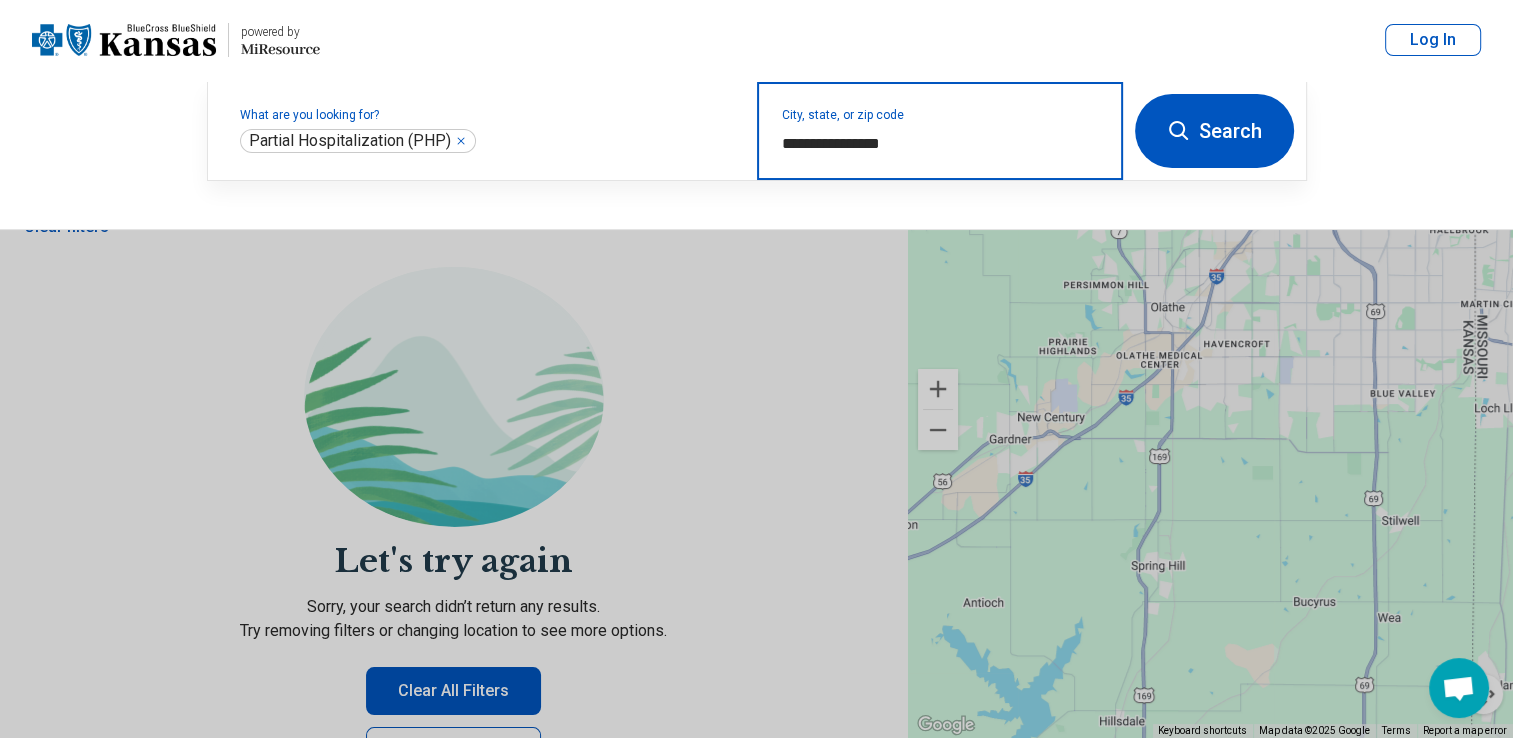 click on "**********" at bounding box center (940, 144) 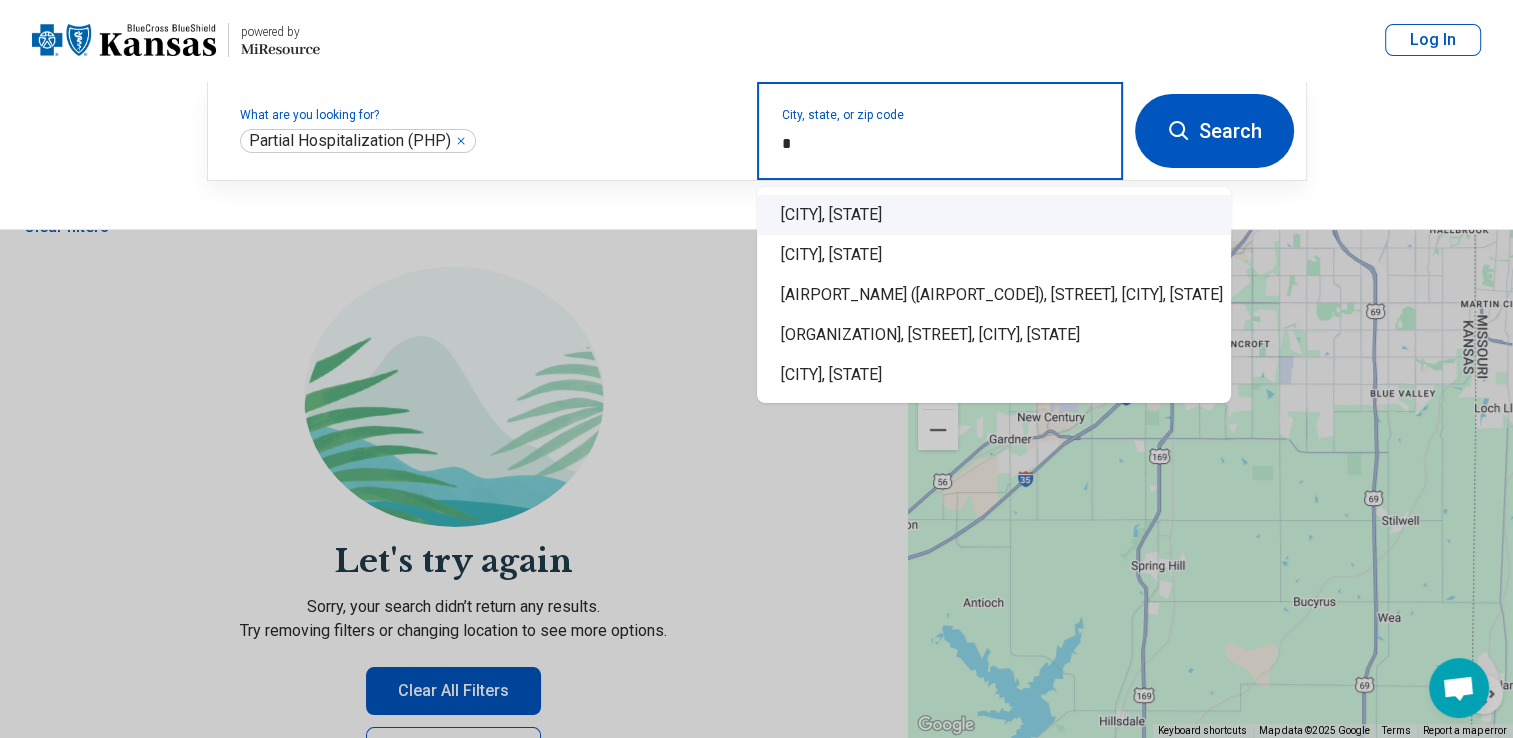 click on "[CITY], [STATE]" at bounding box center (994, 215) 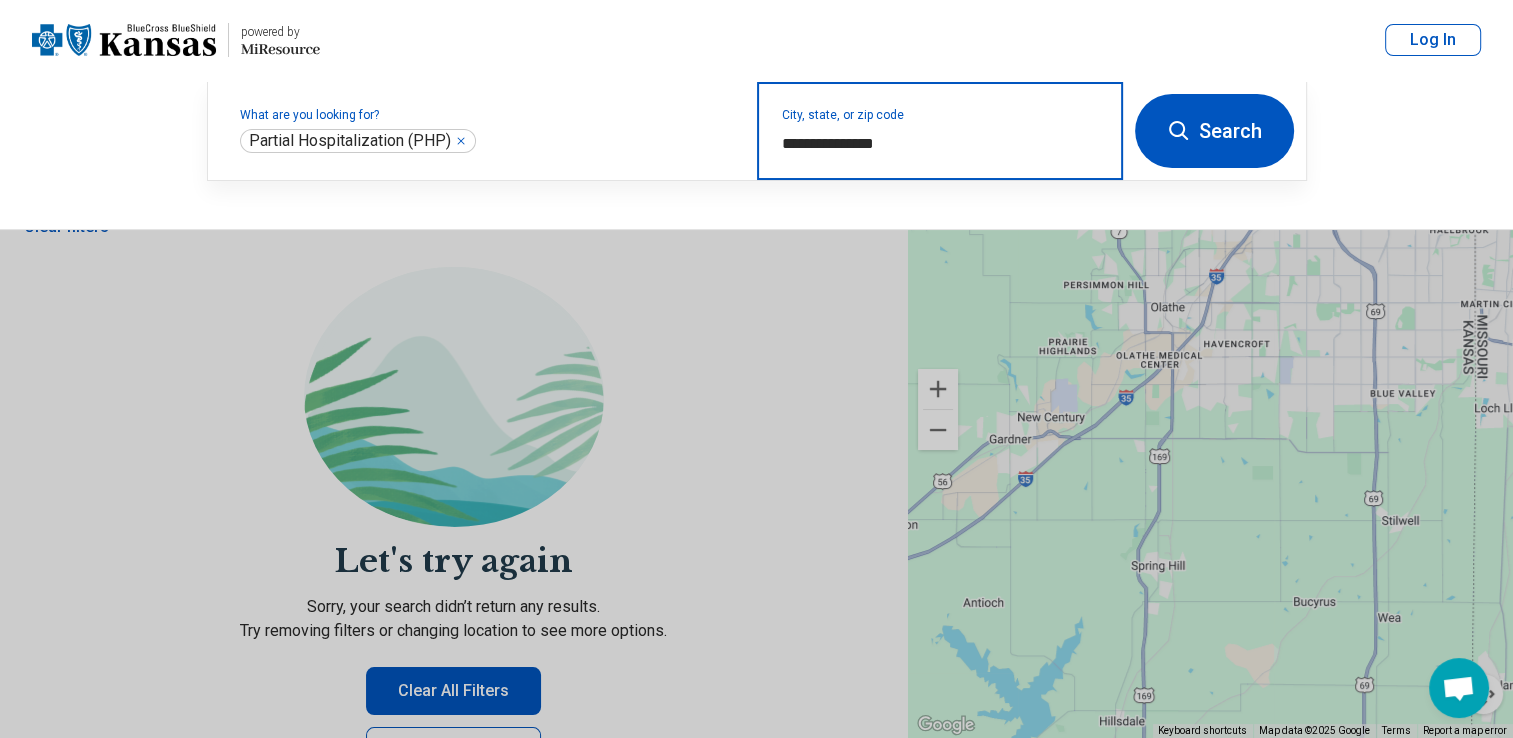 type on "**********" 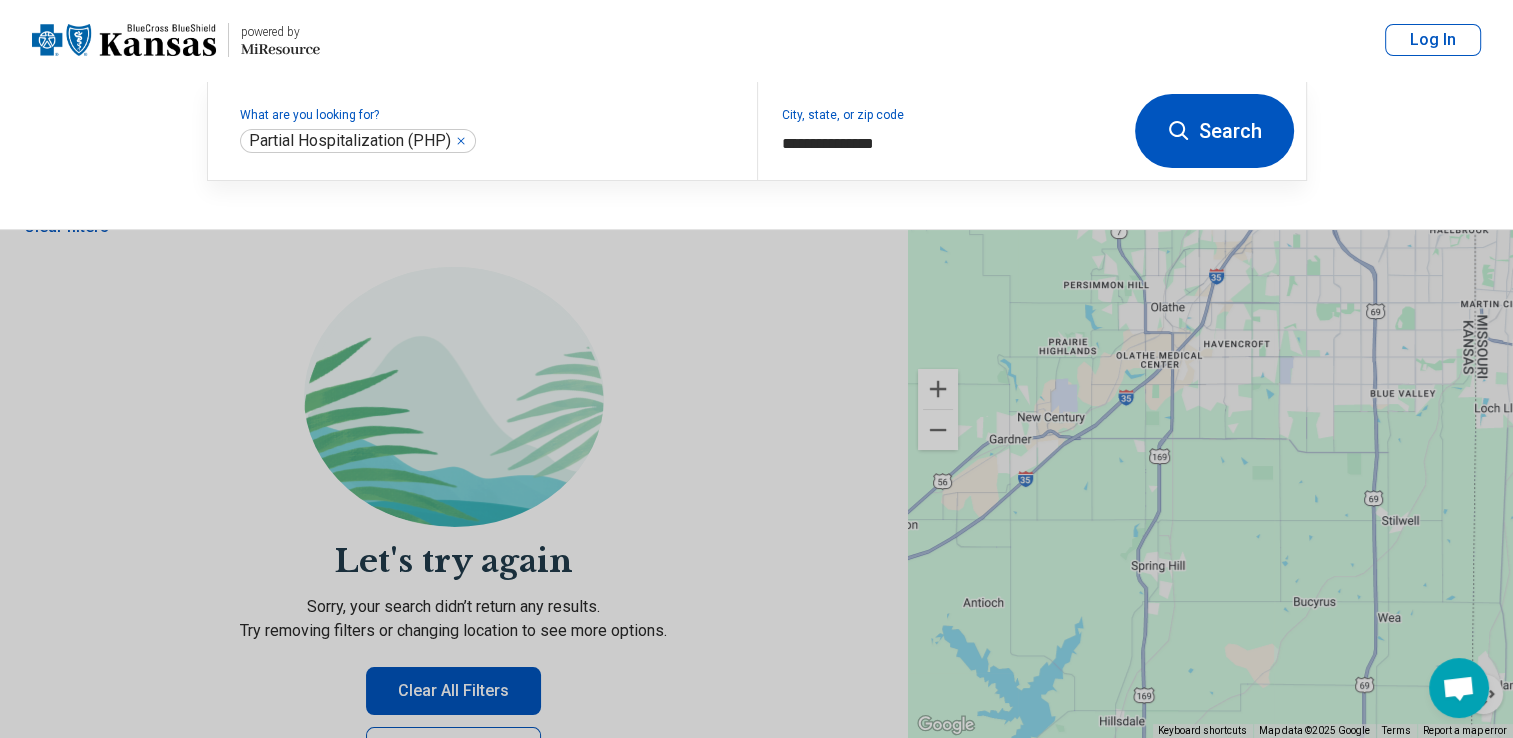 click on "Search" at bounding box center [1214, 131] 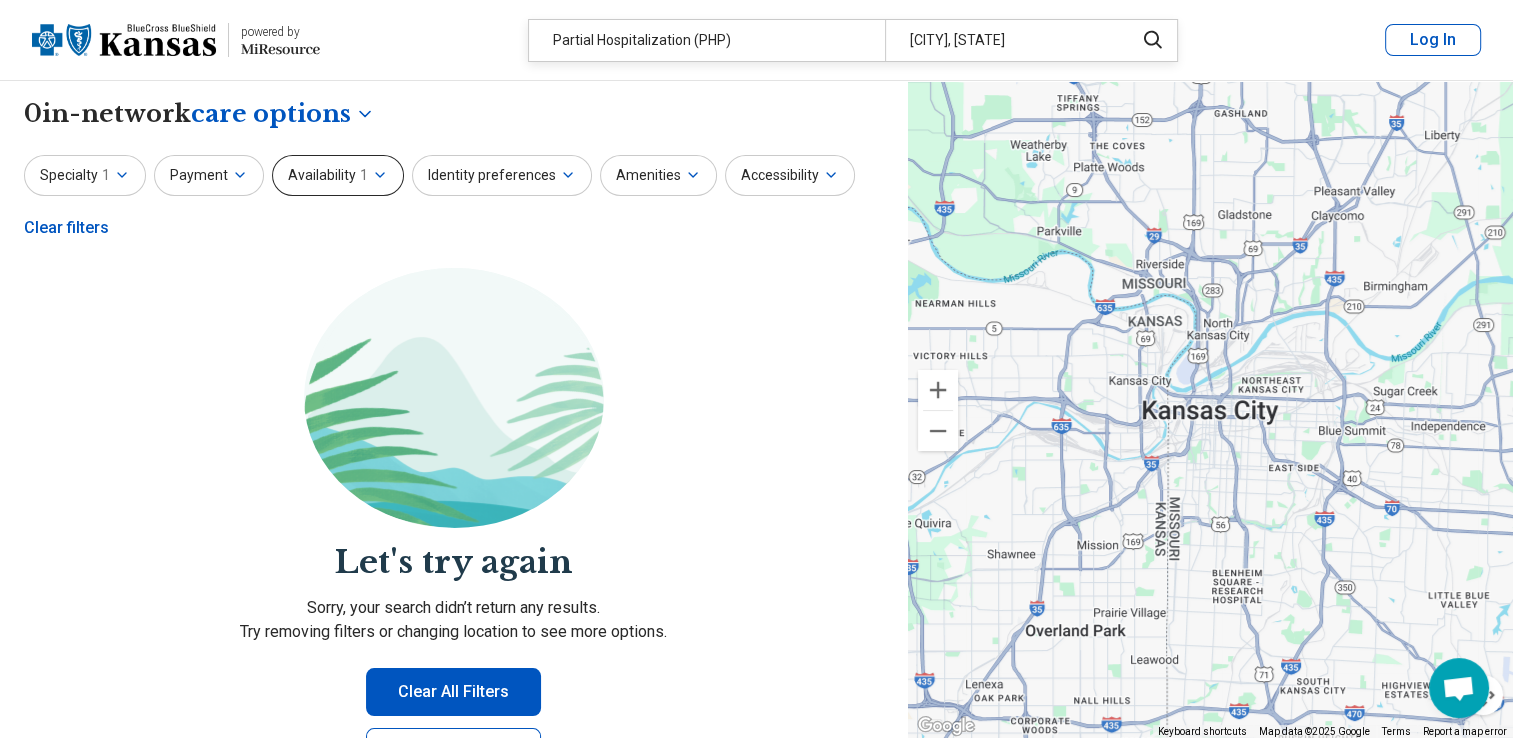 click on "Availability 1" at bounding box center [338, 175] 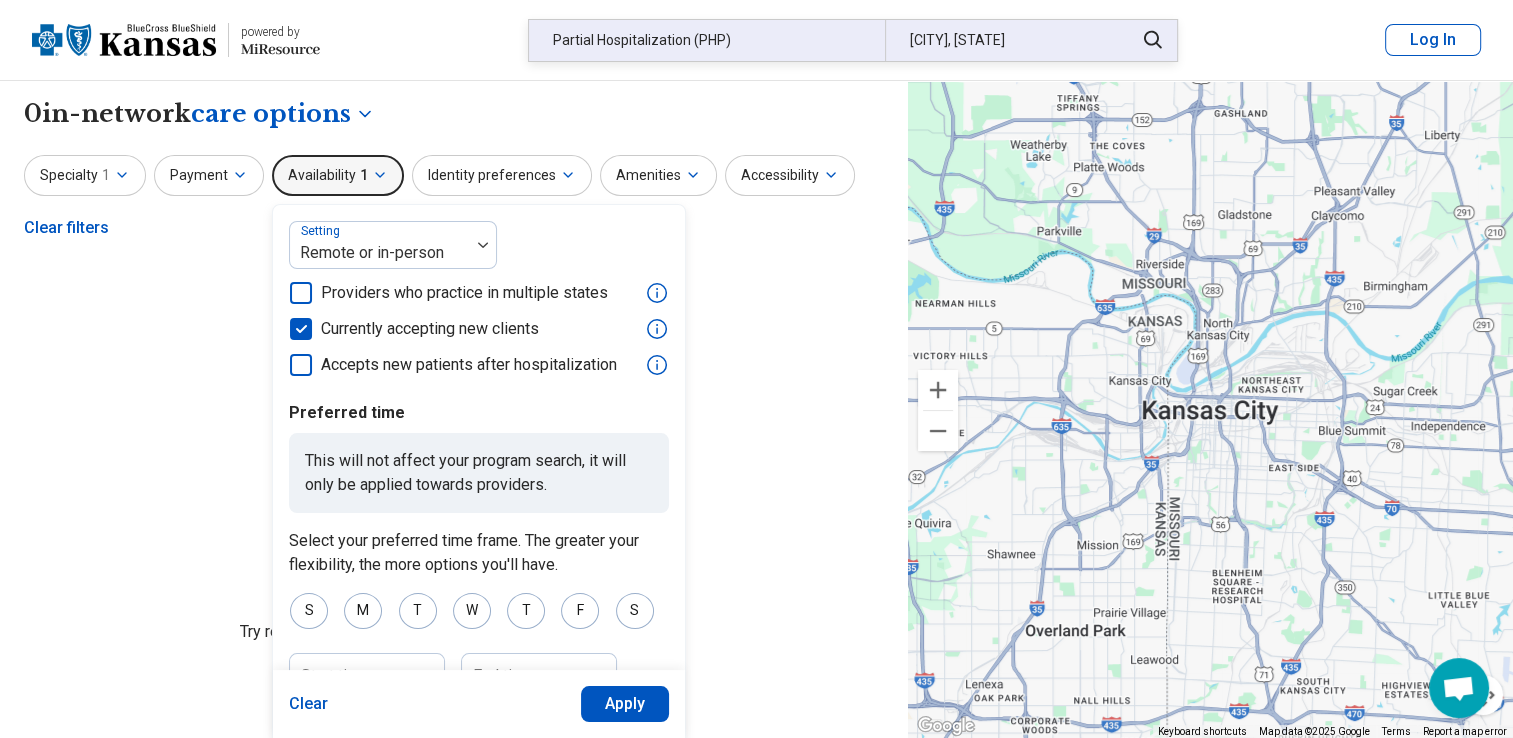 click on "[CITY], [STATE]" at bounding box center [1003, 40] 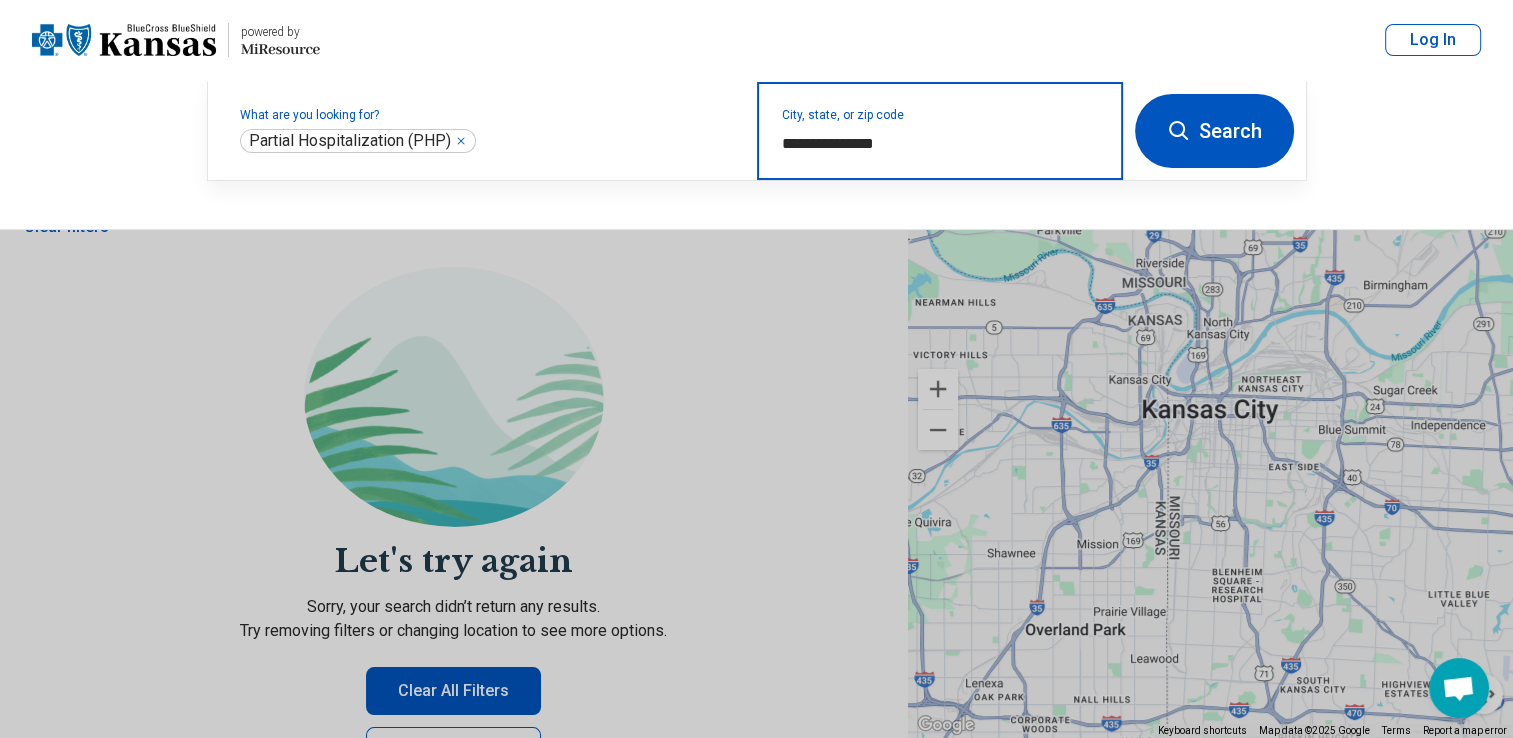 click on "**********" at bounding box center [940, 144] 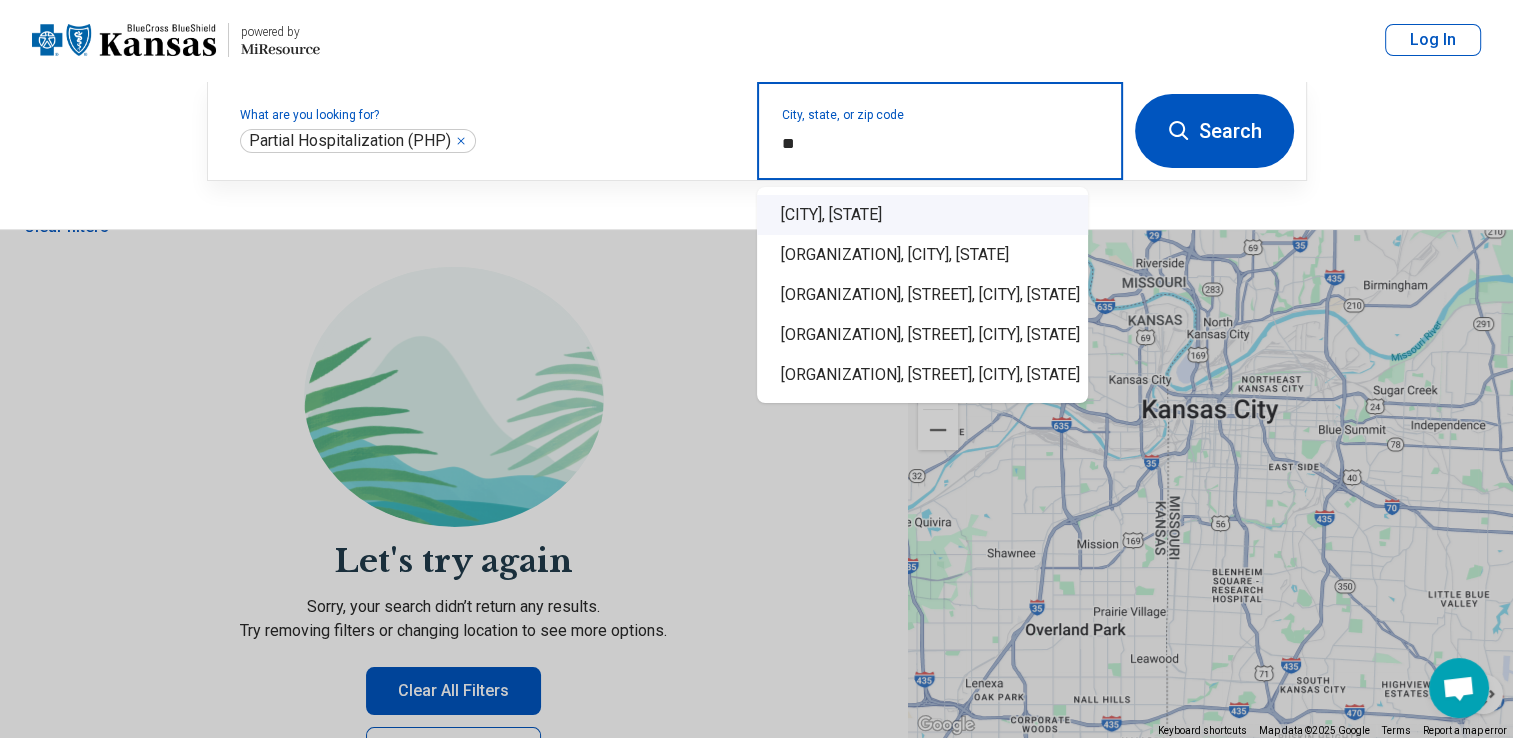 click on "[CITY], [STATE]" at bounding box center [922, 215] 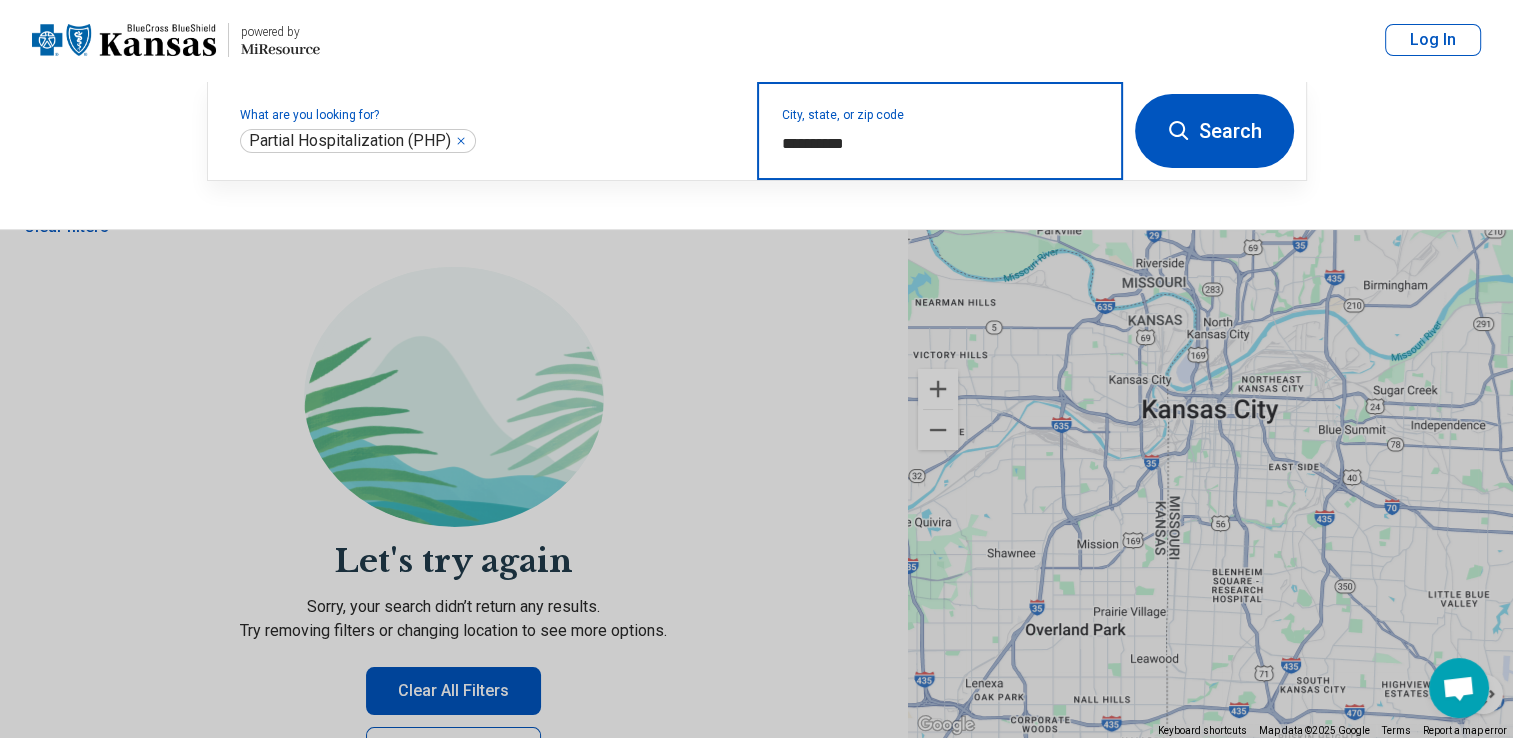 type on "**********" 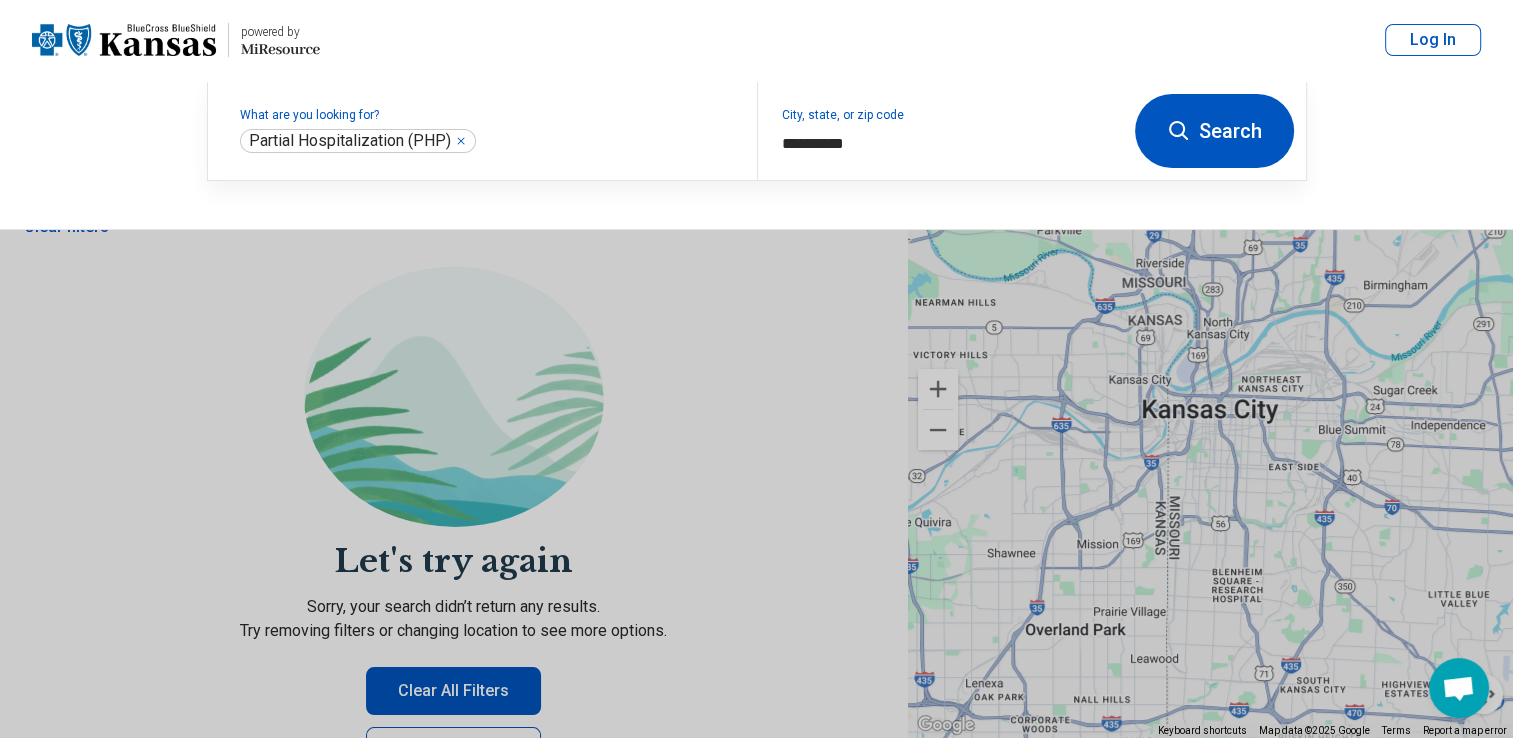 click 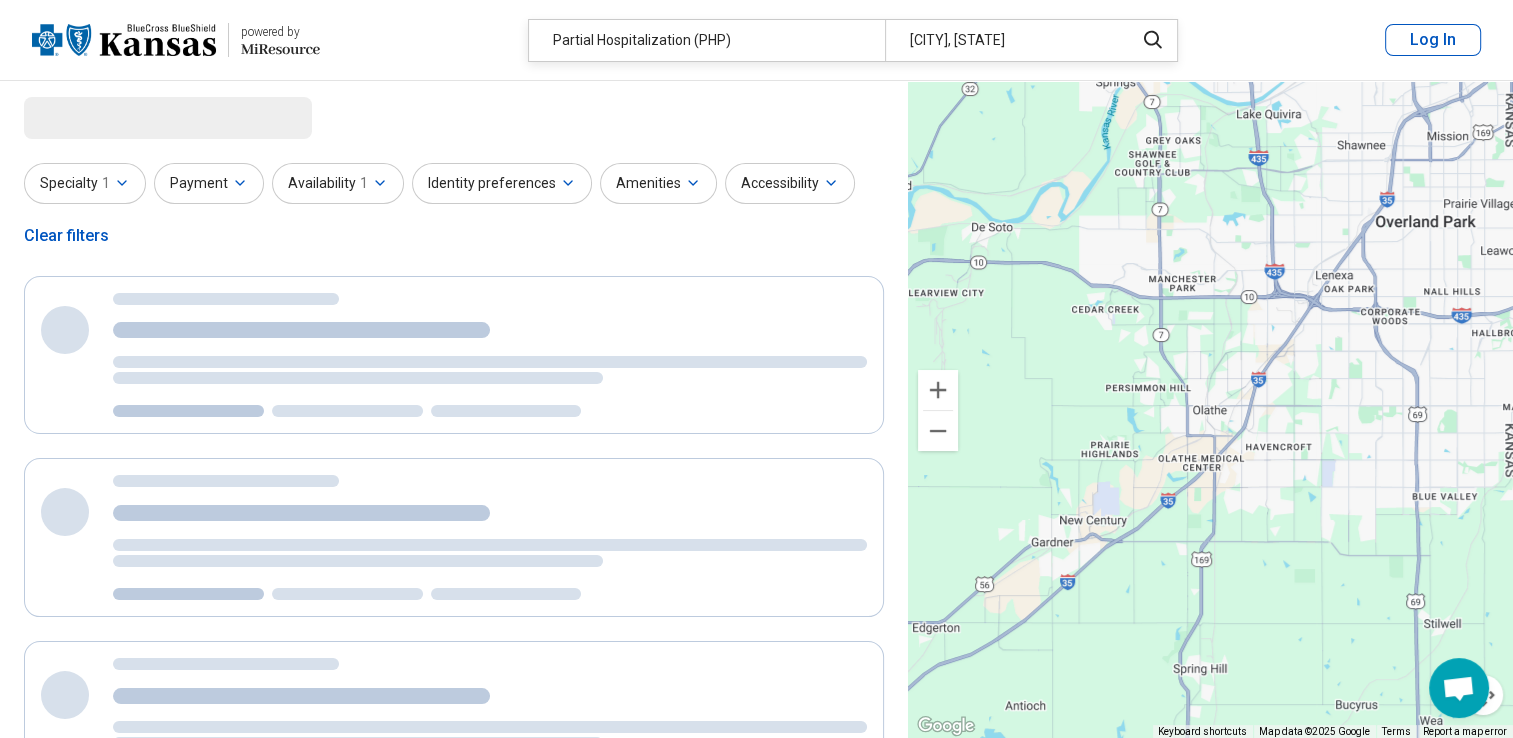 select on "***" 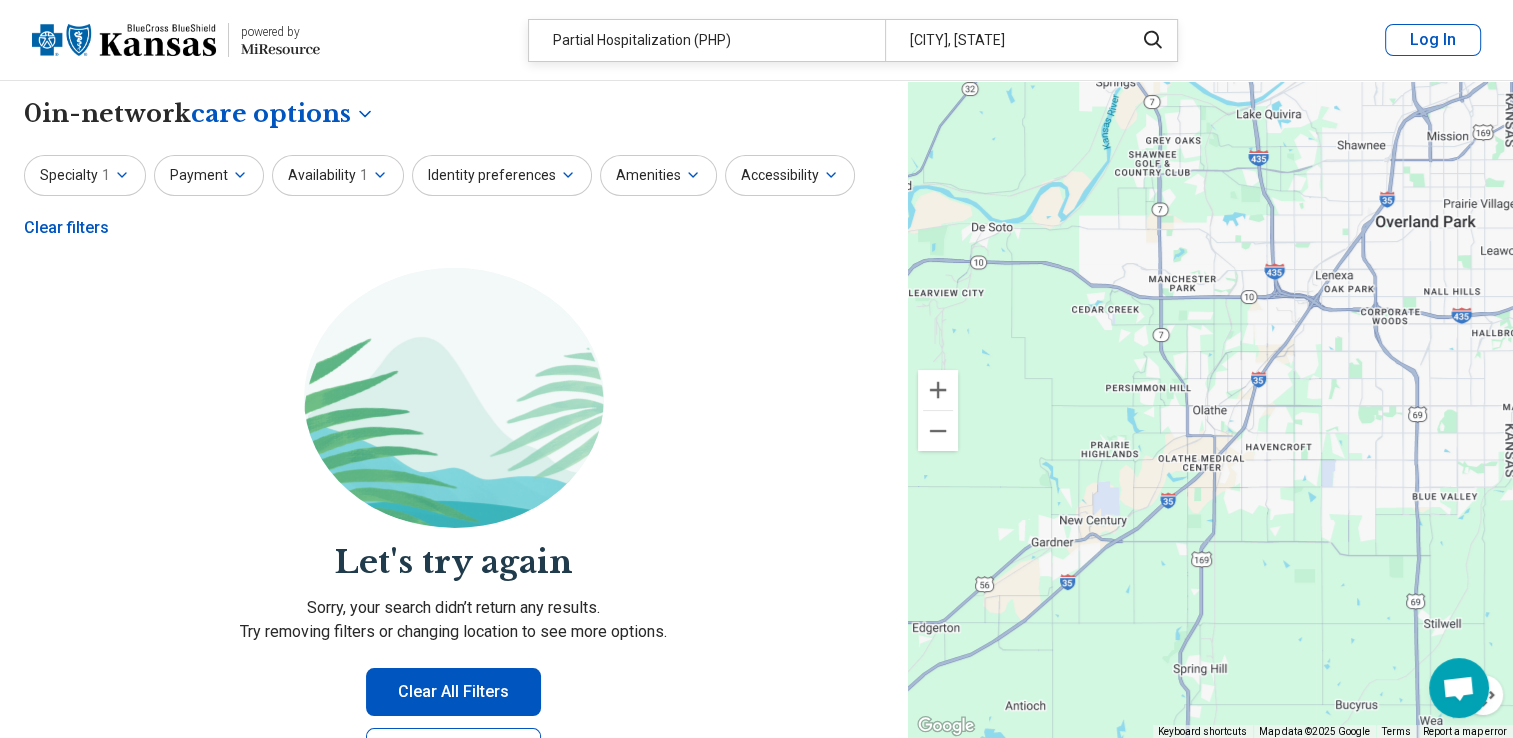 click on "Log In" at bounding box center [1433, 40] 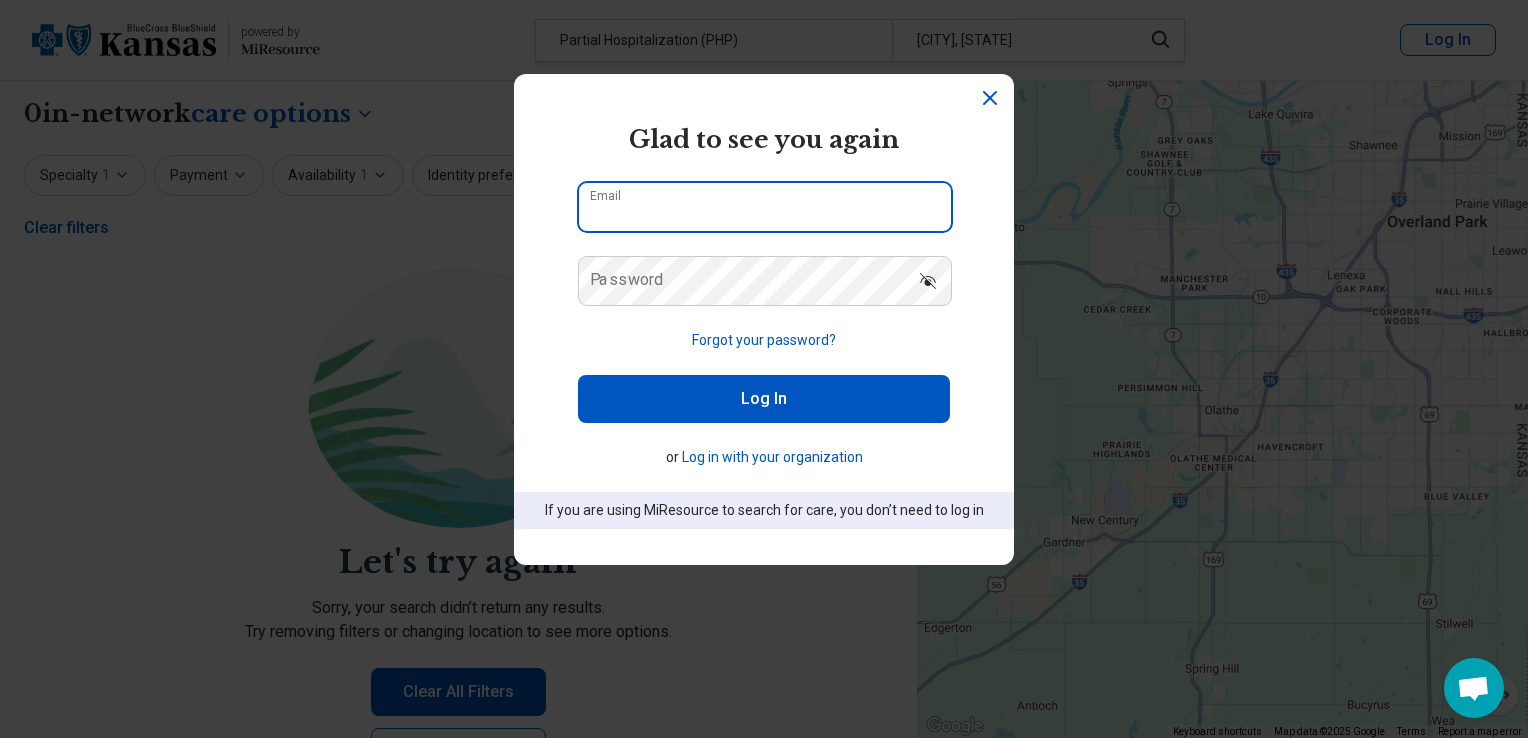 click on "Email" at bounding box center [765, 207] 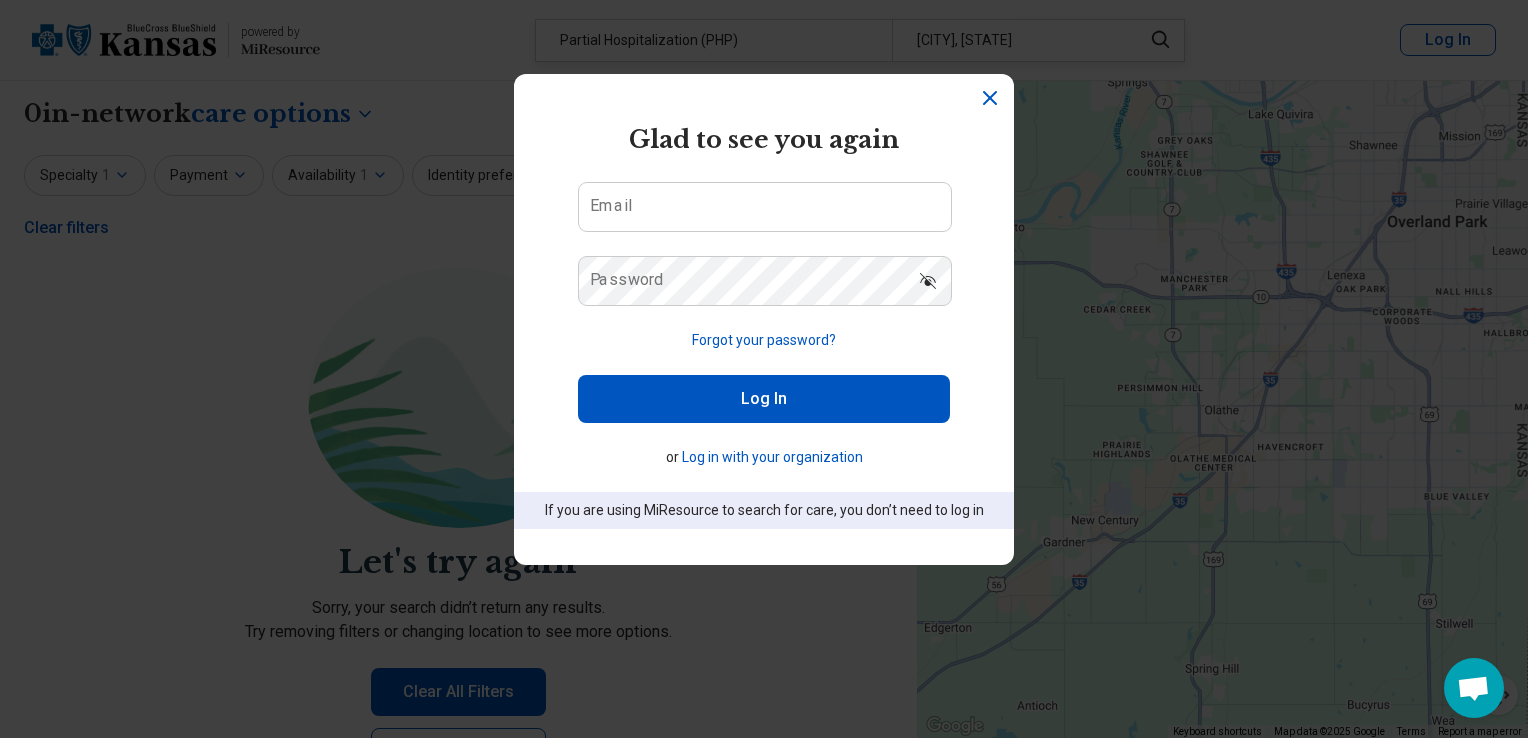 click 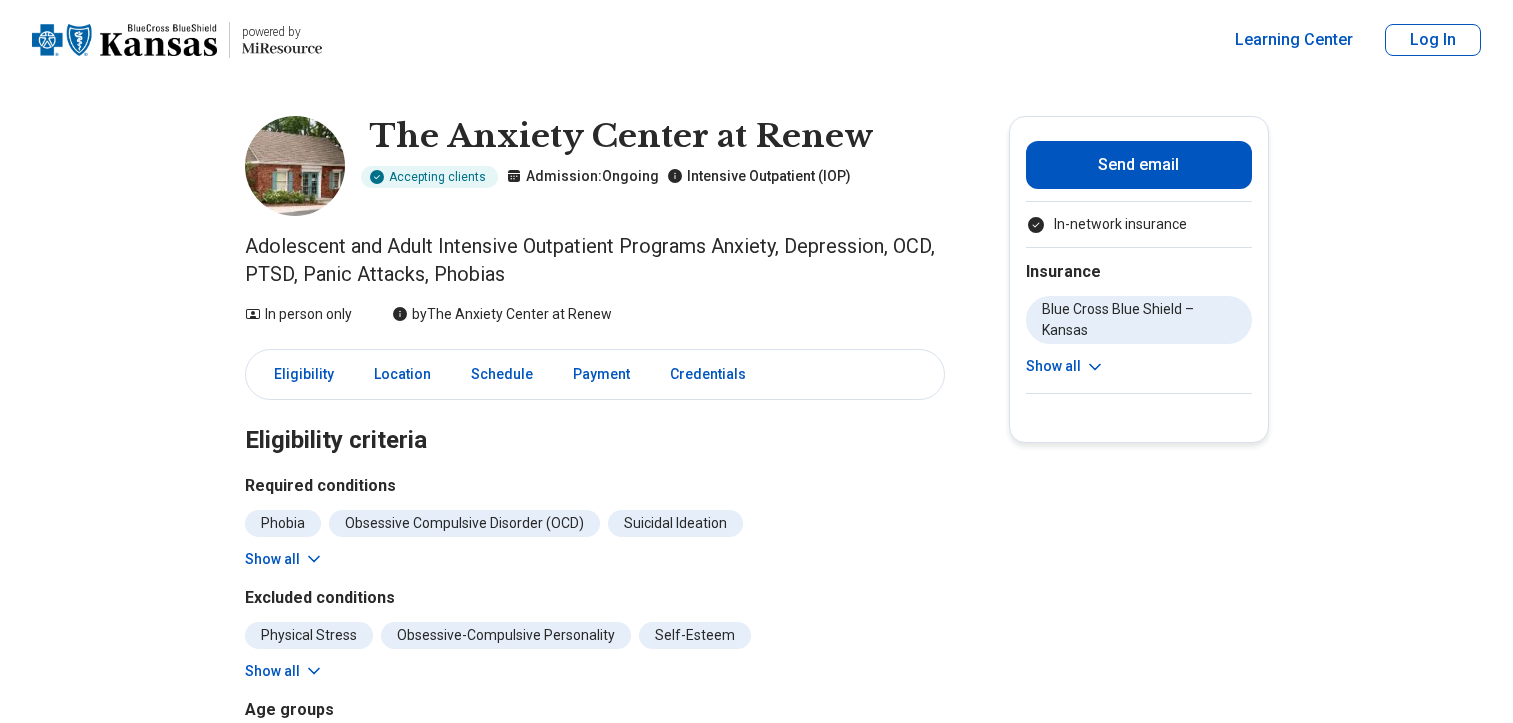 scroll, scrollTop: 0, scrollLeft: 0, axis: both 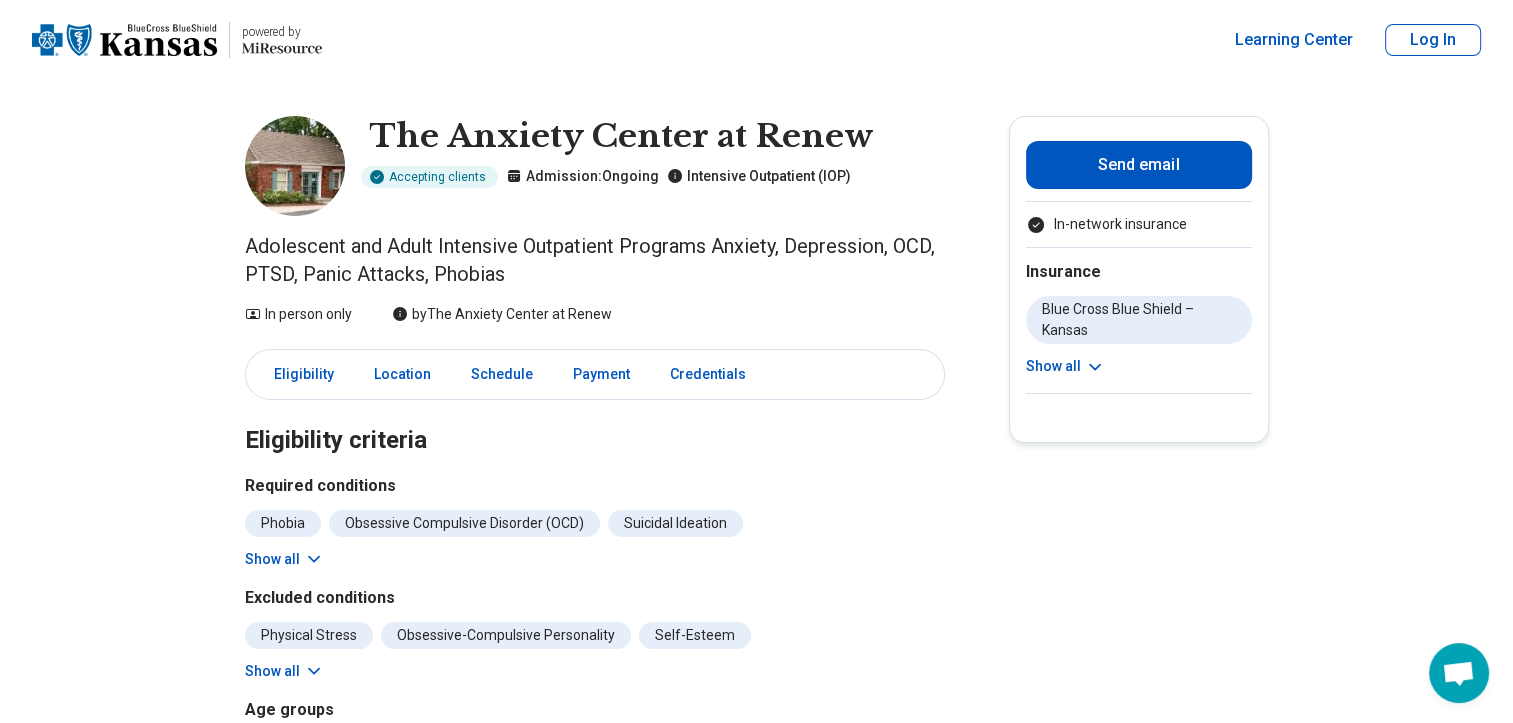 click on "Show all" at bounding box center (284, 671) 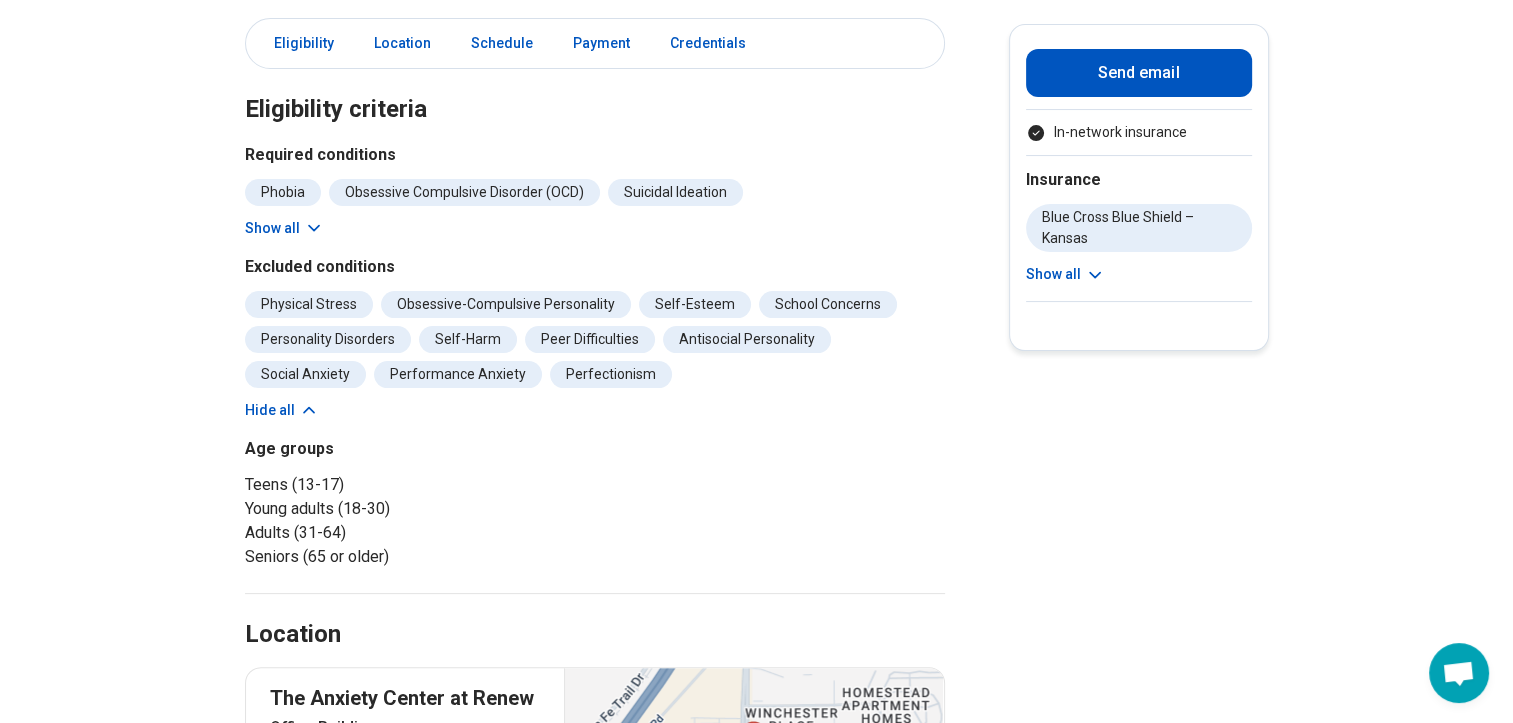 scroll, scrollTop: 360, scrollLeft: 0, axis: vertical 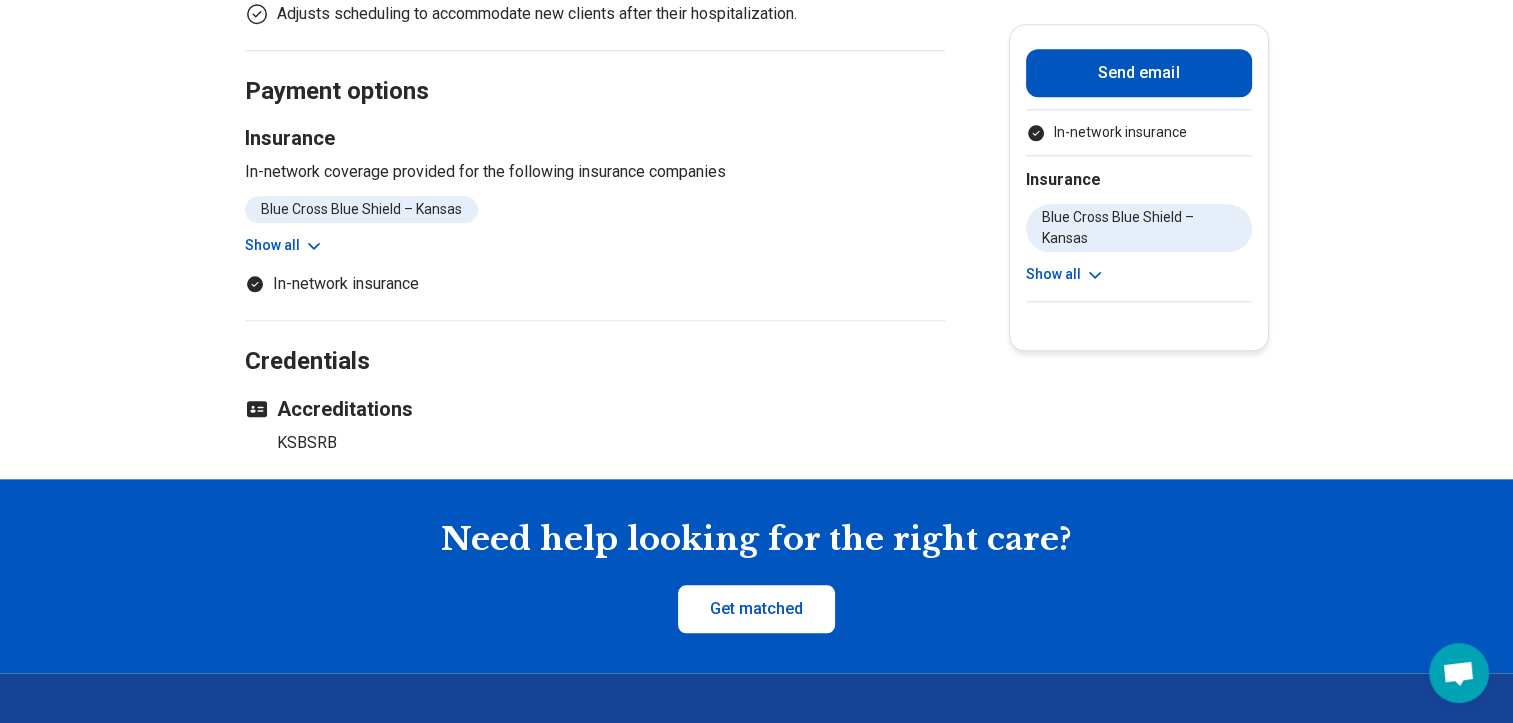 click on "Show all" at bounding box center [1065, 274] 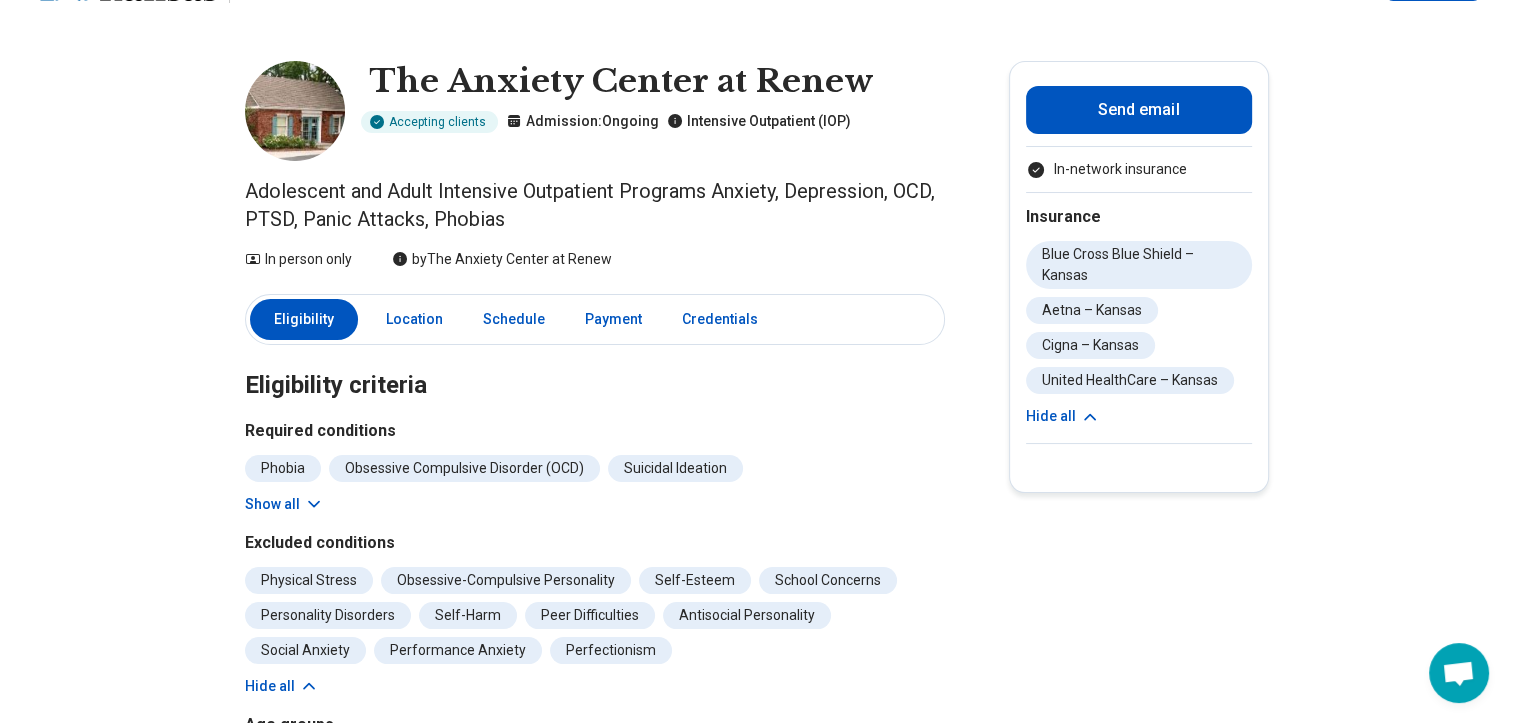 scroll, scrollTop: 0, scrollLeft: 0, axis: both 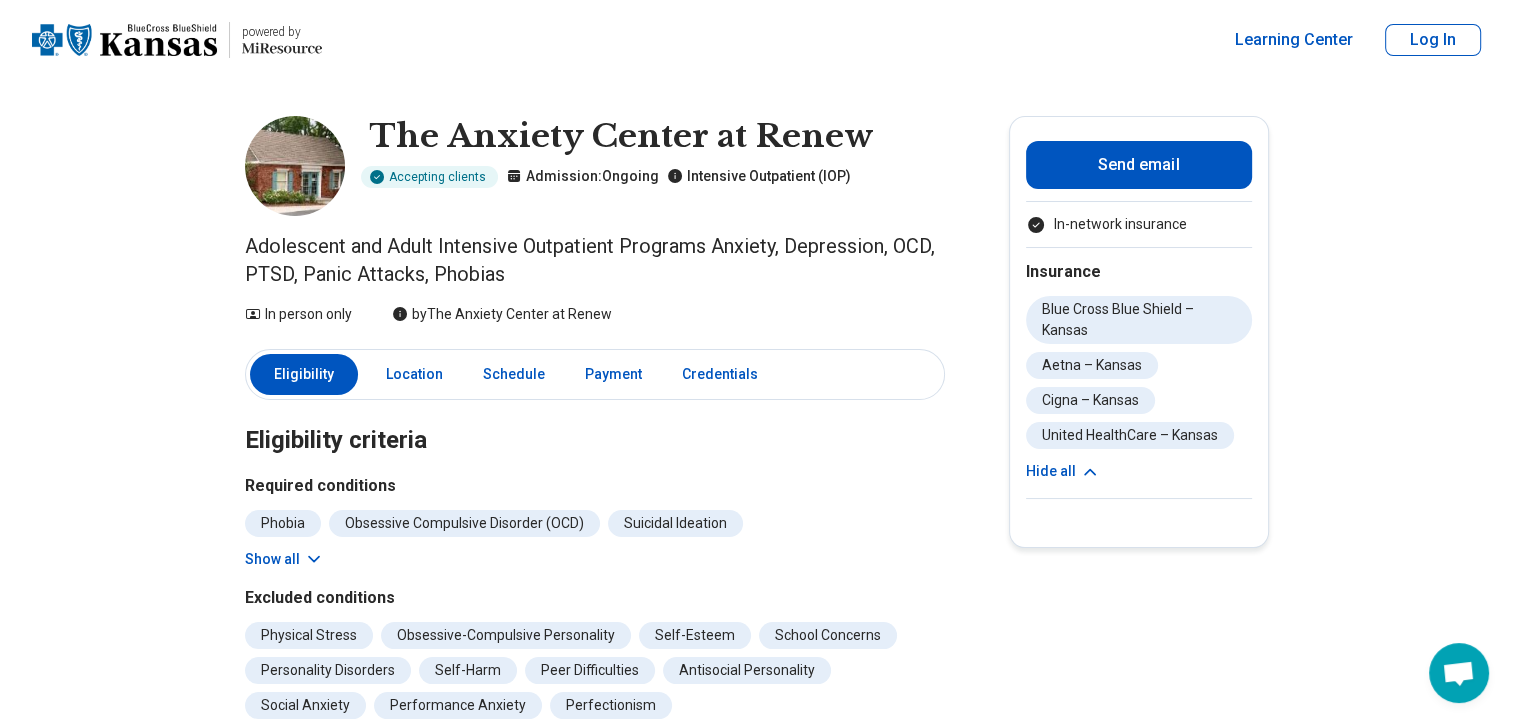click on "Show all" at bounding box center (284, 559) 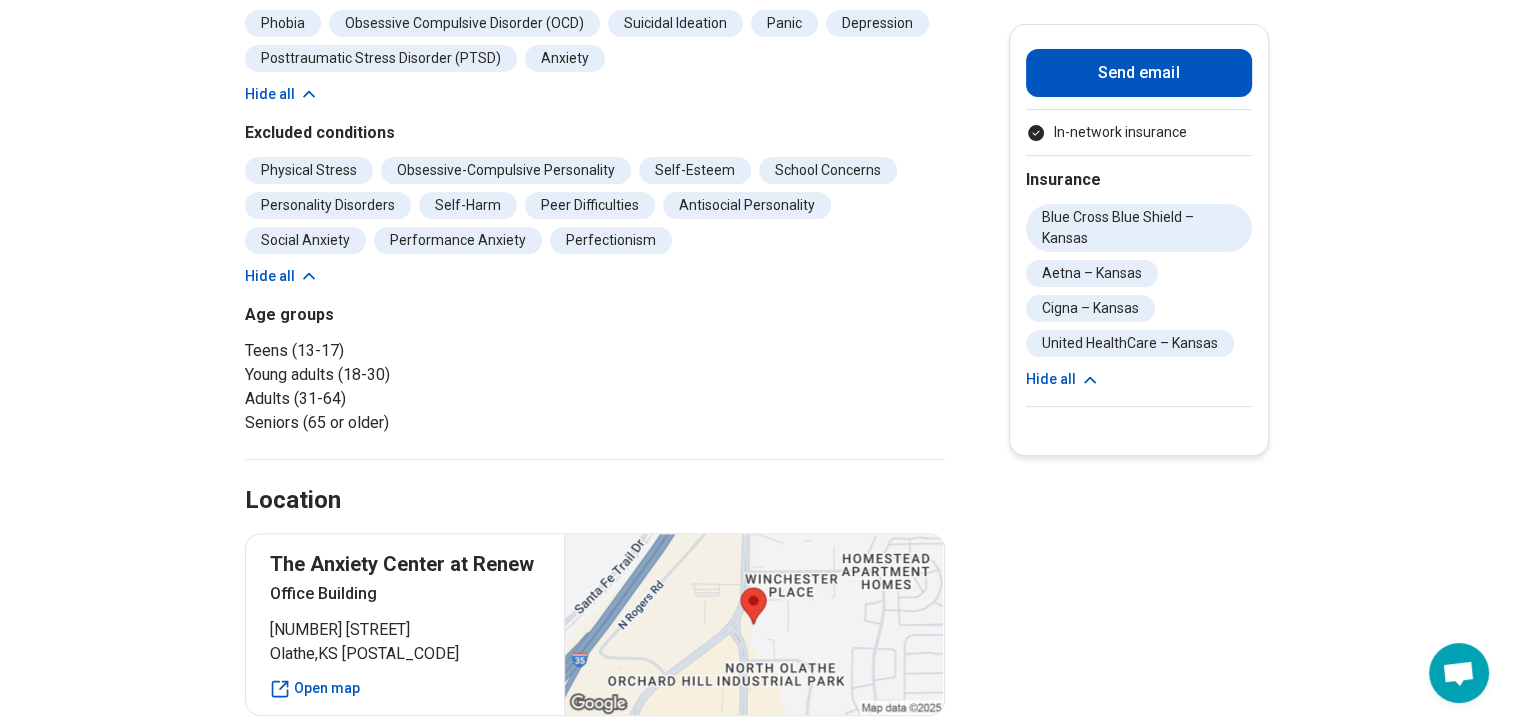 scroll, scrollTop: 0, scrollLeft: 0, axis: both 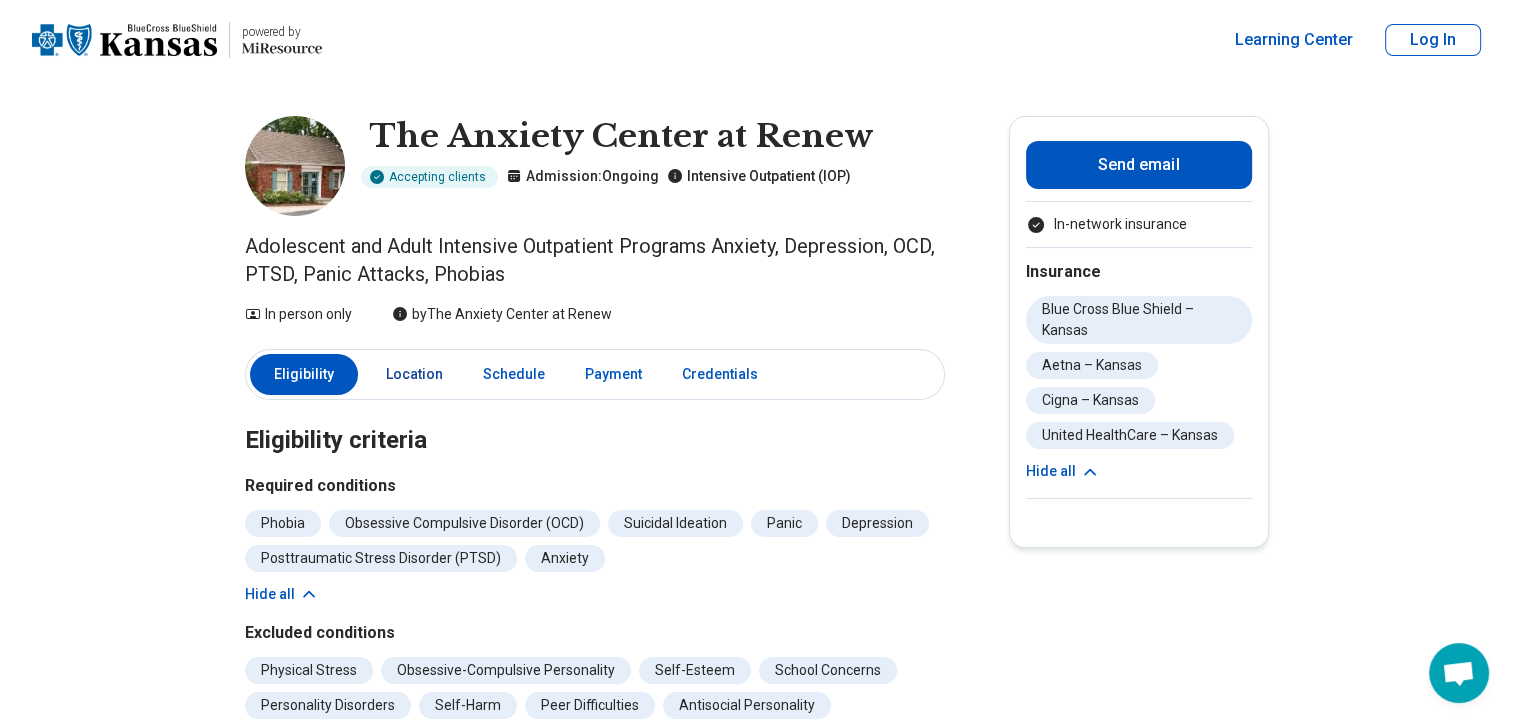 click on "Location" at bounding box center (414, 374) 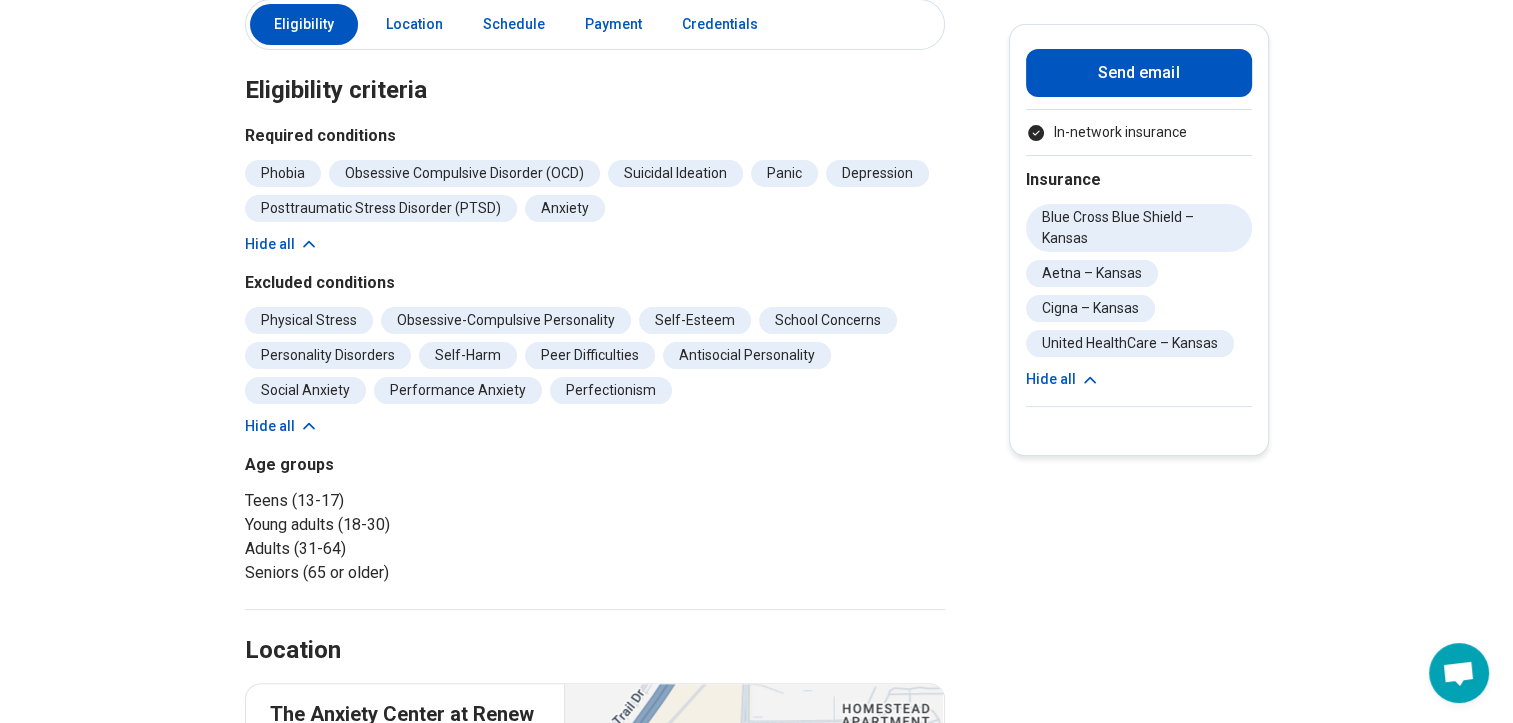 scroll, scrollTop: 0, scrollLeft: 0, axis: both 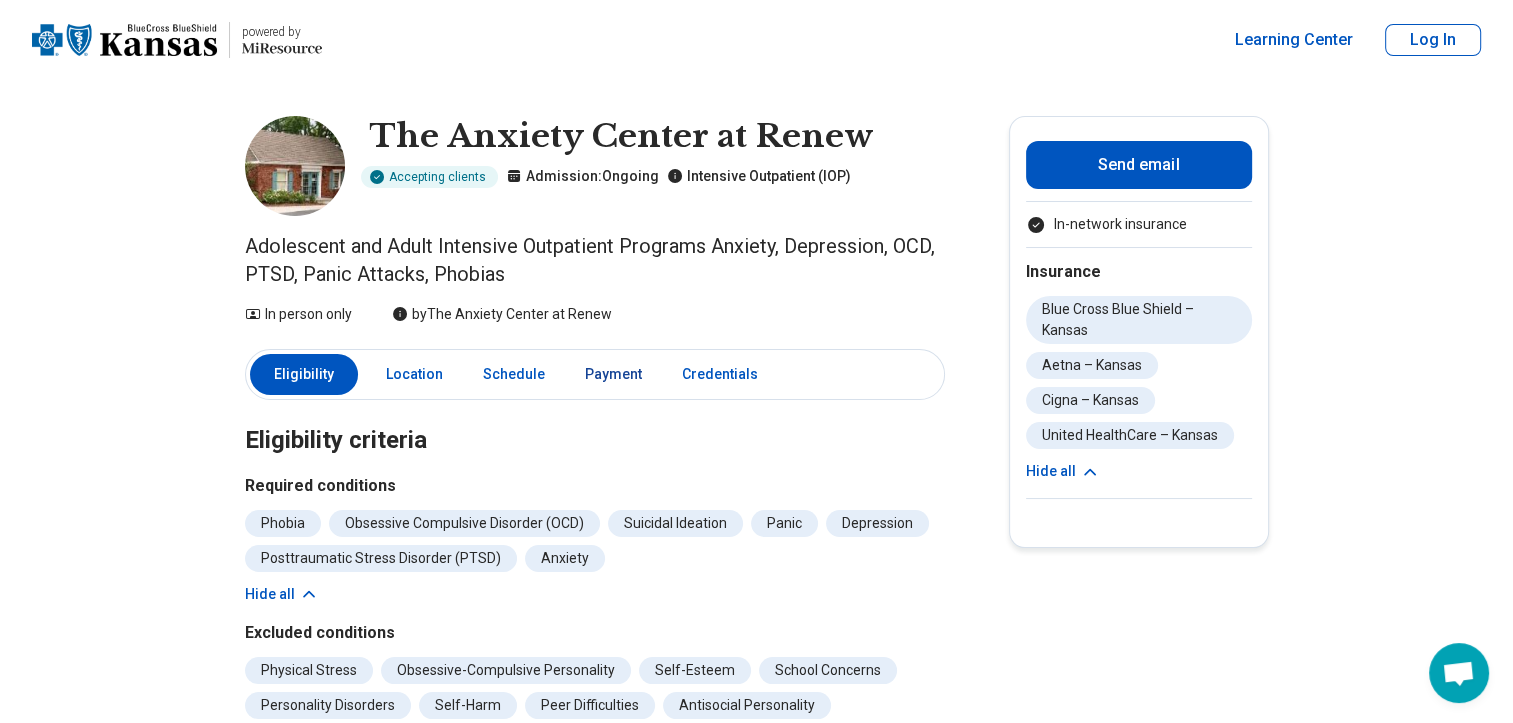 click on "Payment" at bounding box center [613, 374] 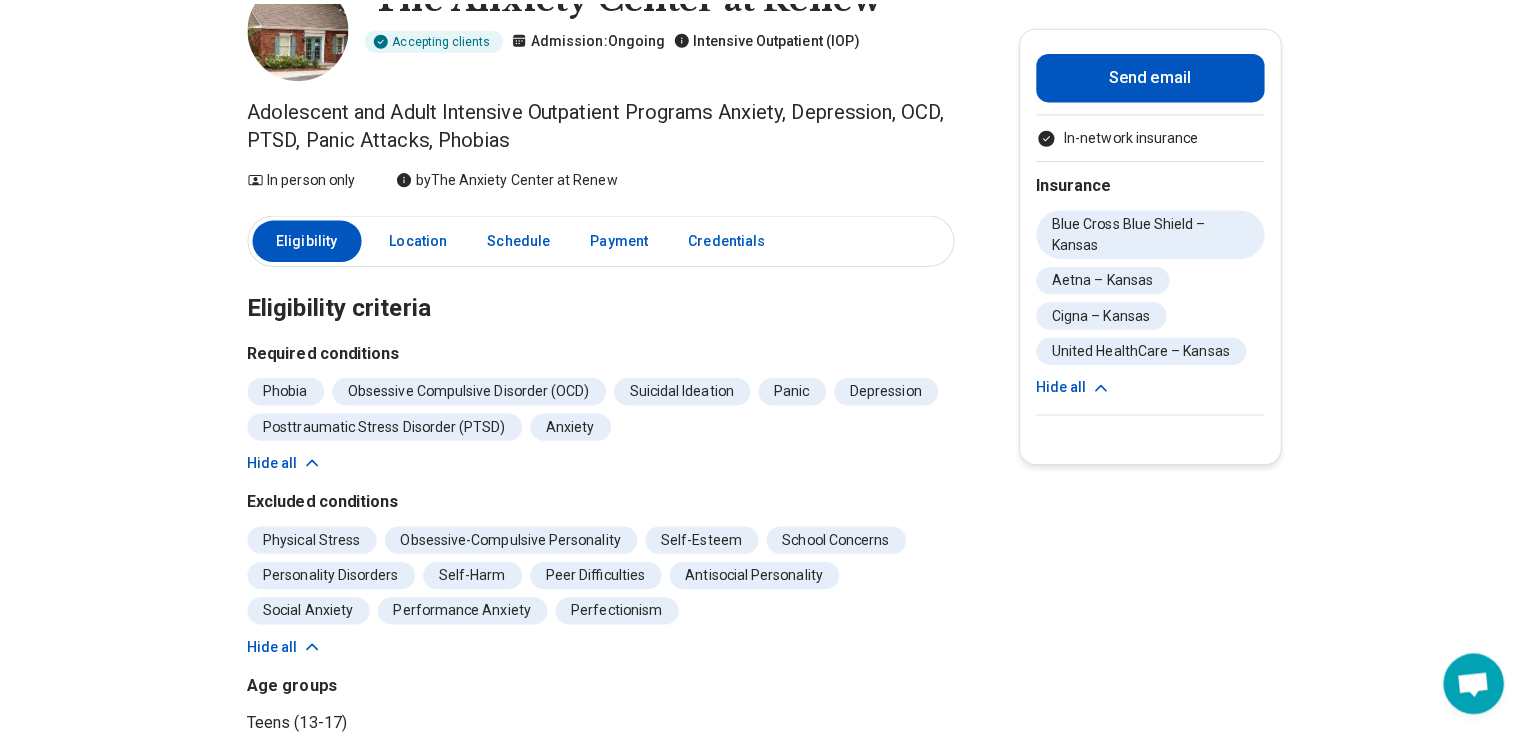 scroll, scrollTop: 0, scrollLeft: 0, axis: both 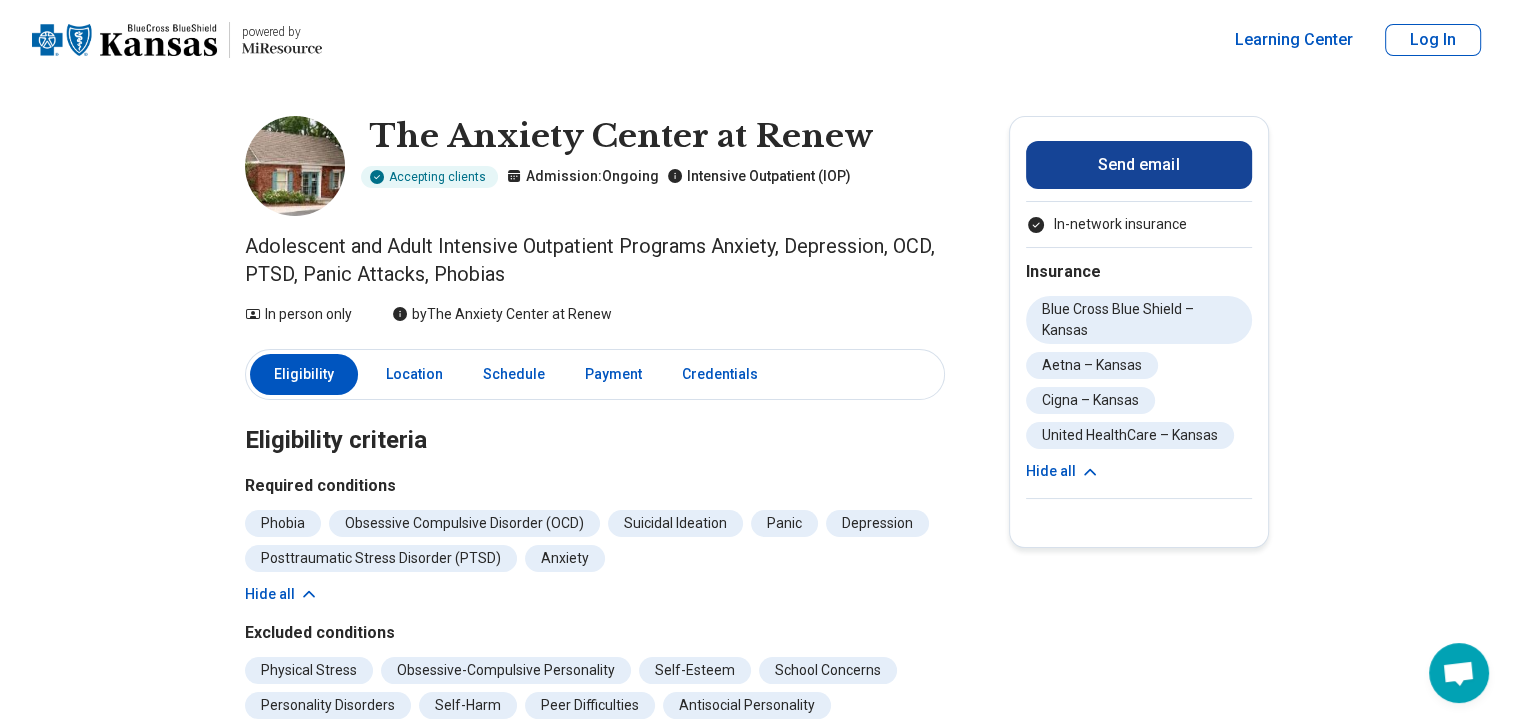 click on "Send email" at bounding box center [1139, 165] 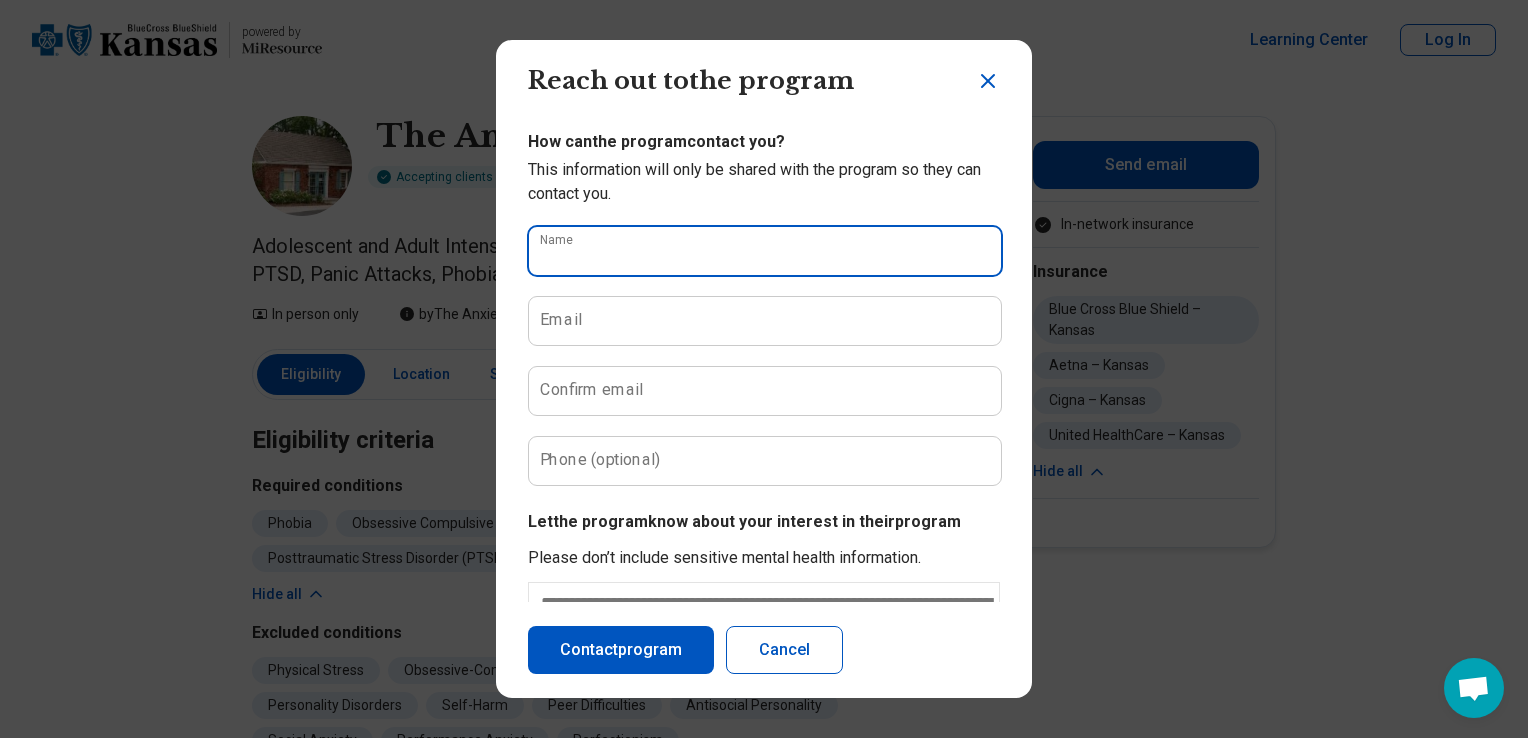 click on "Name" at bounding box center [765, 251] 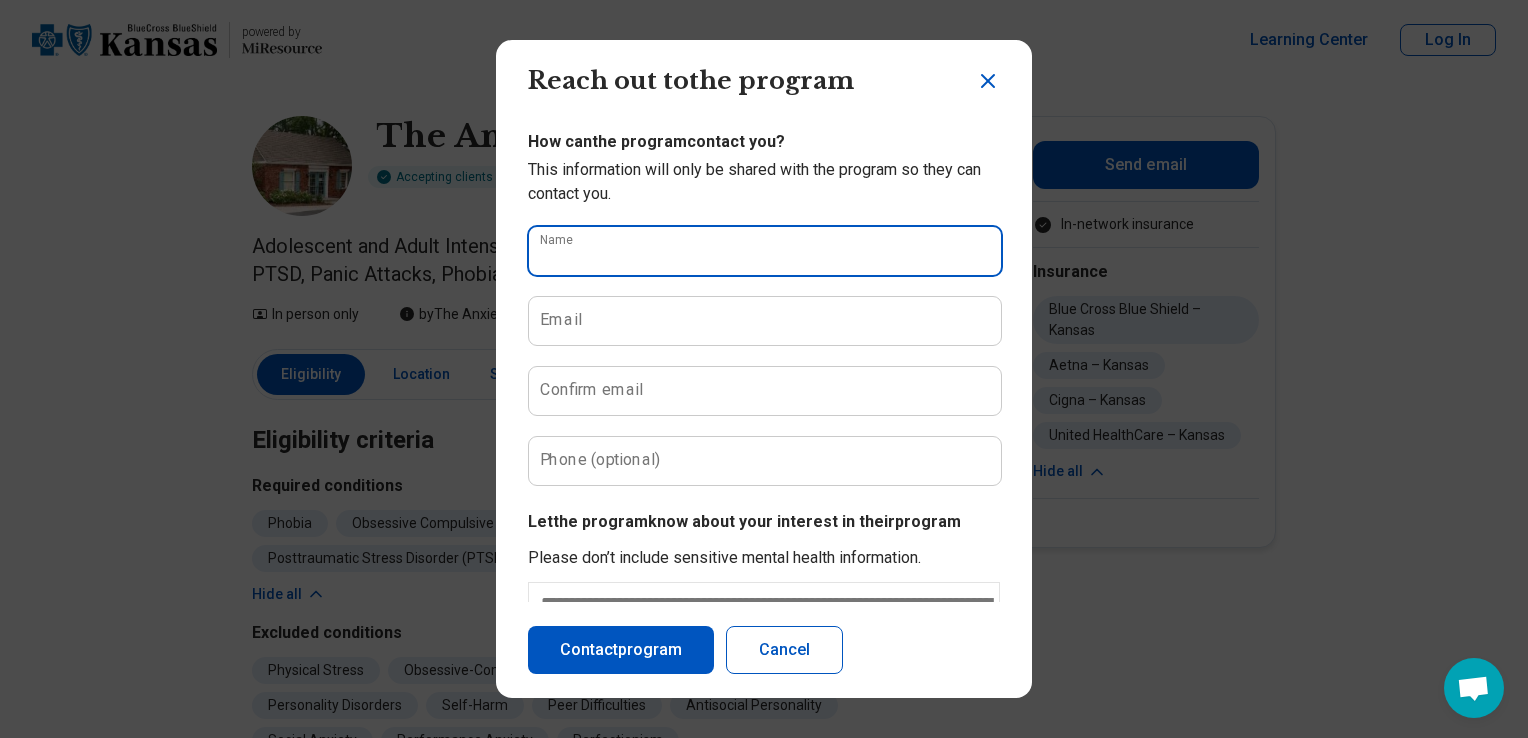 type on "**********" 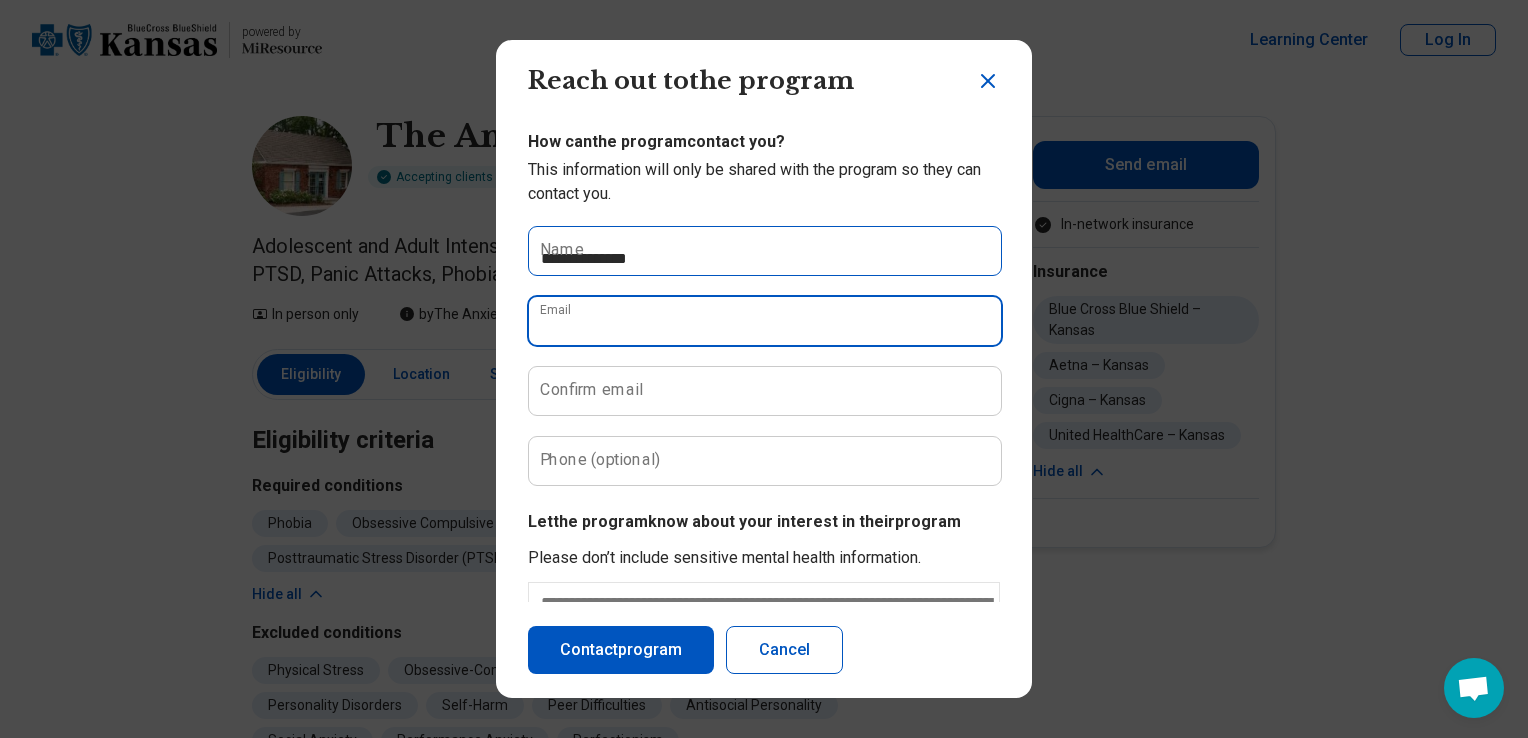 type on "**********" 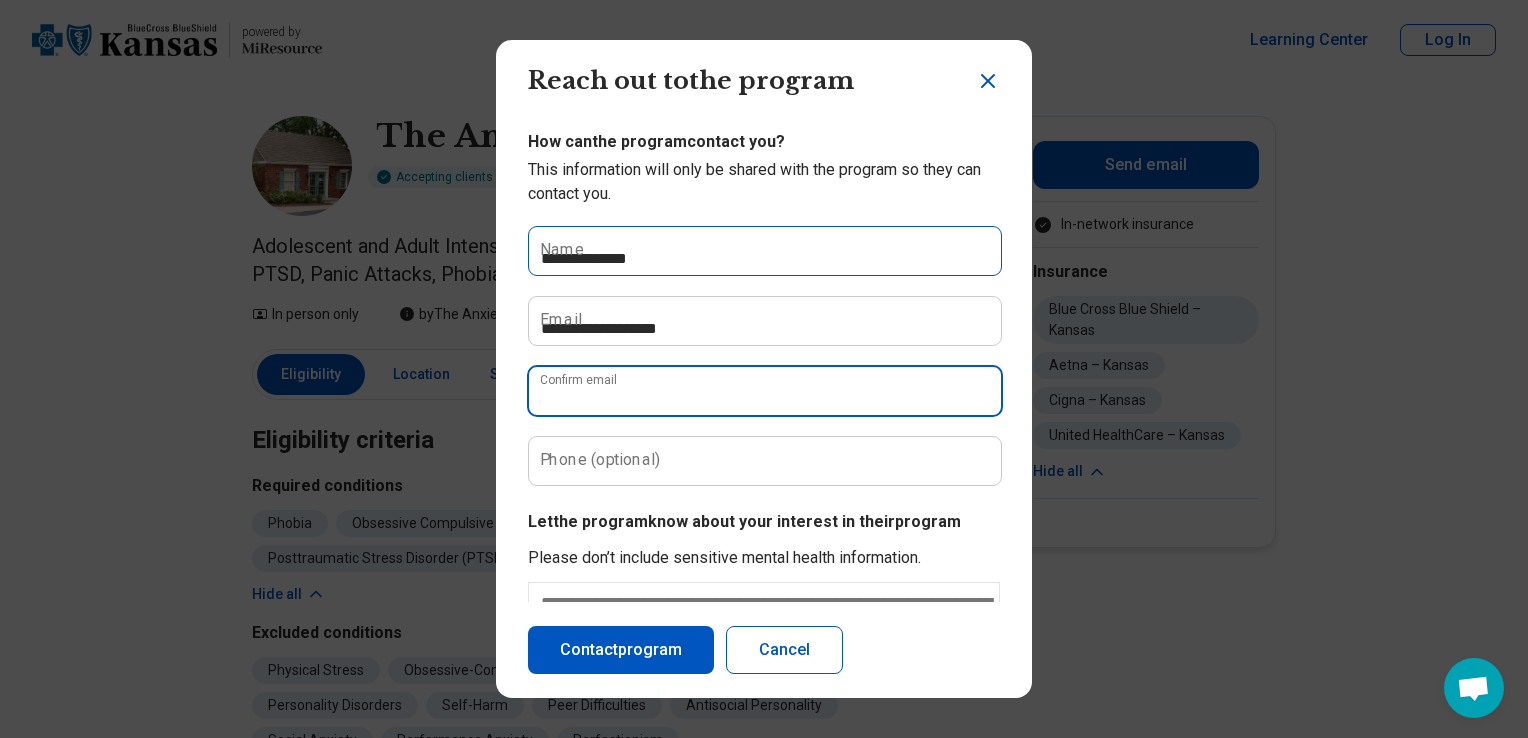 type on "**********" 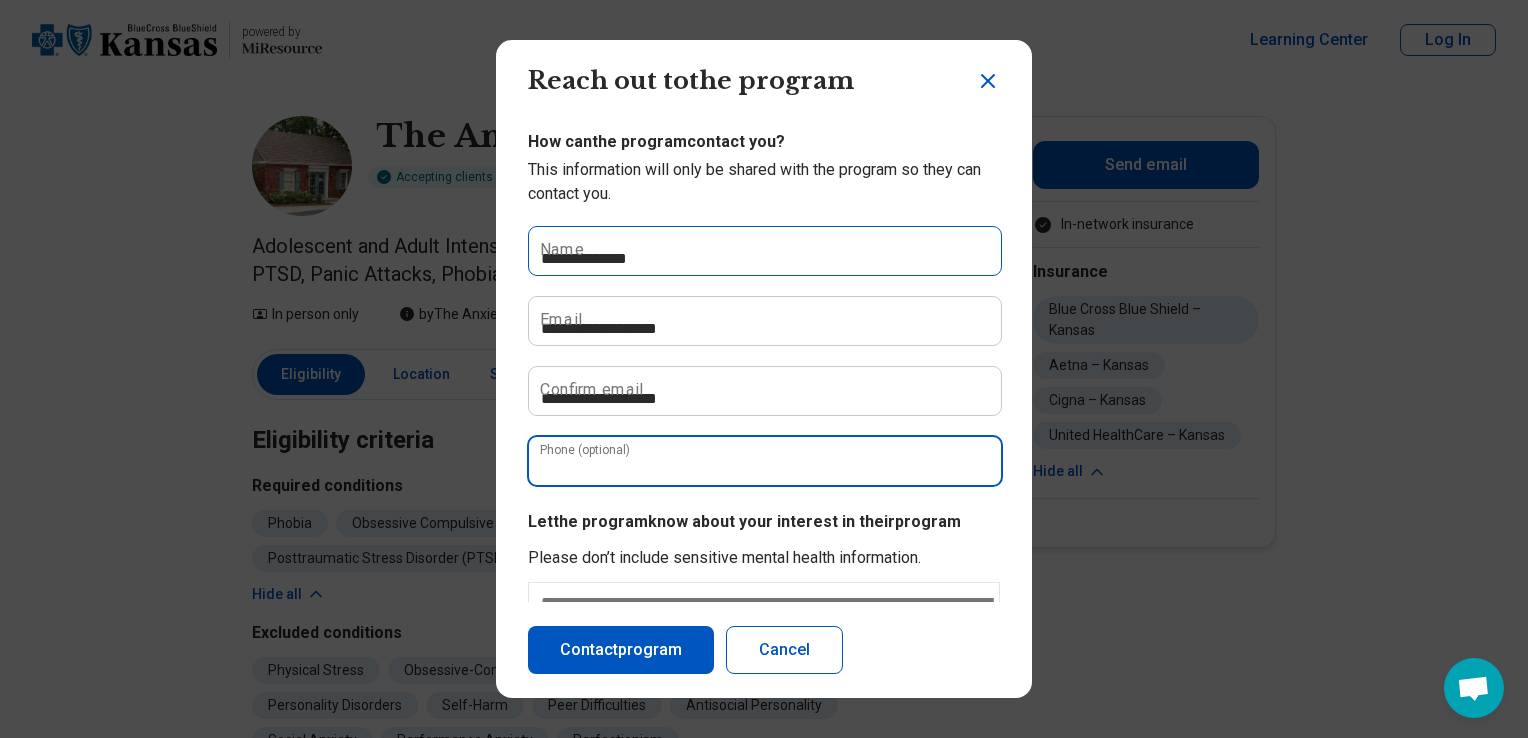 type on "**********" 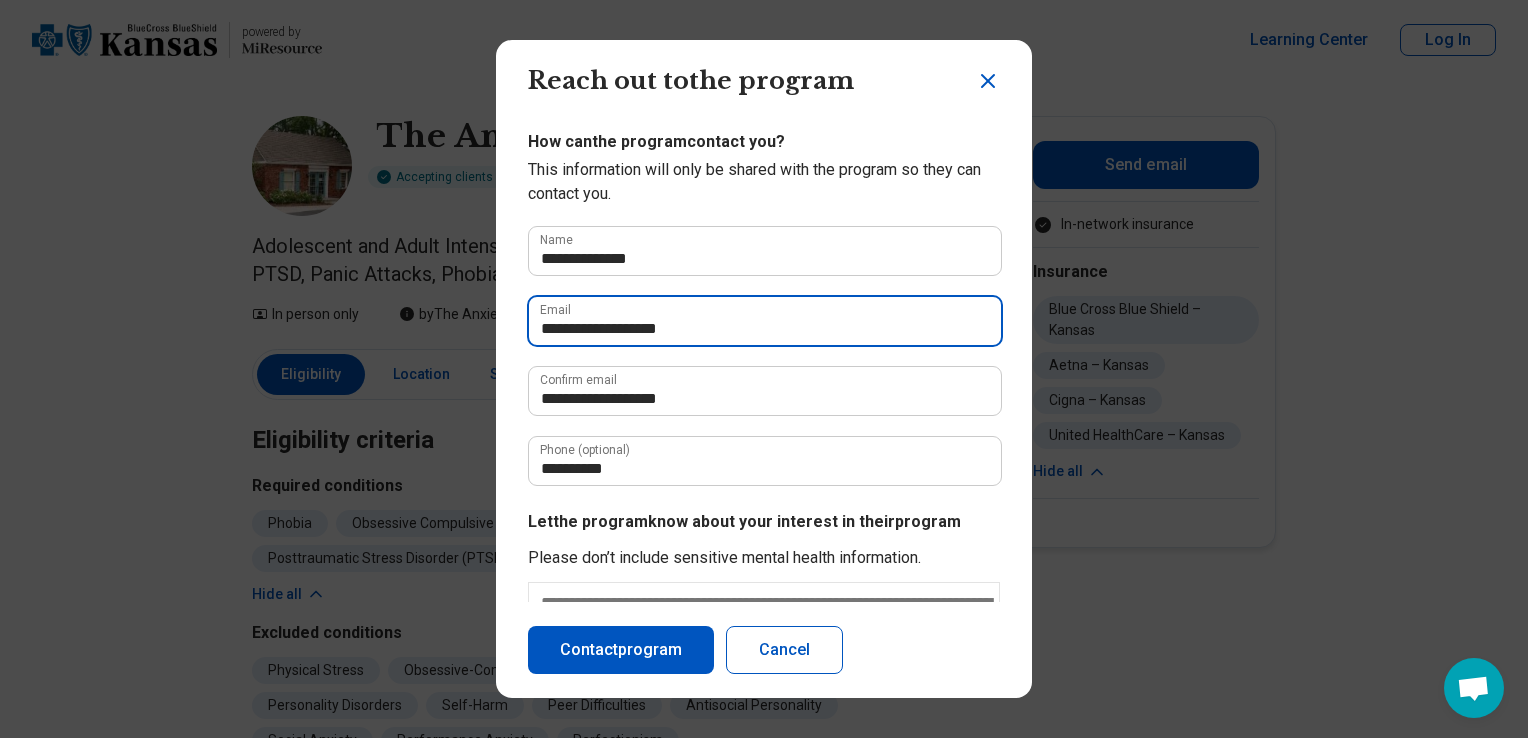 click on "**********" at bounding box center [765, 321] 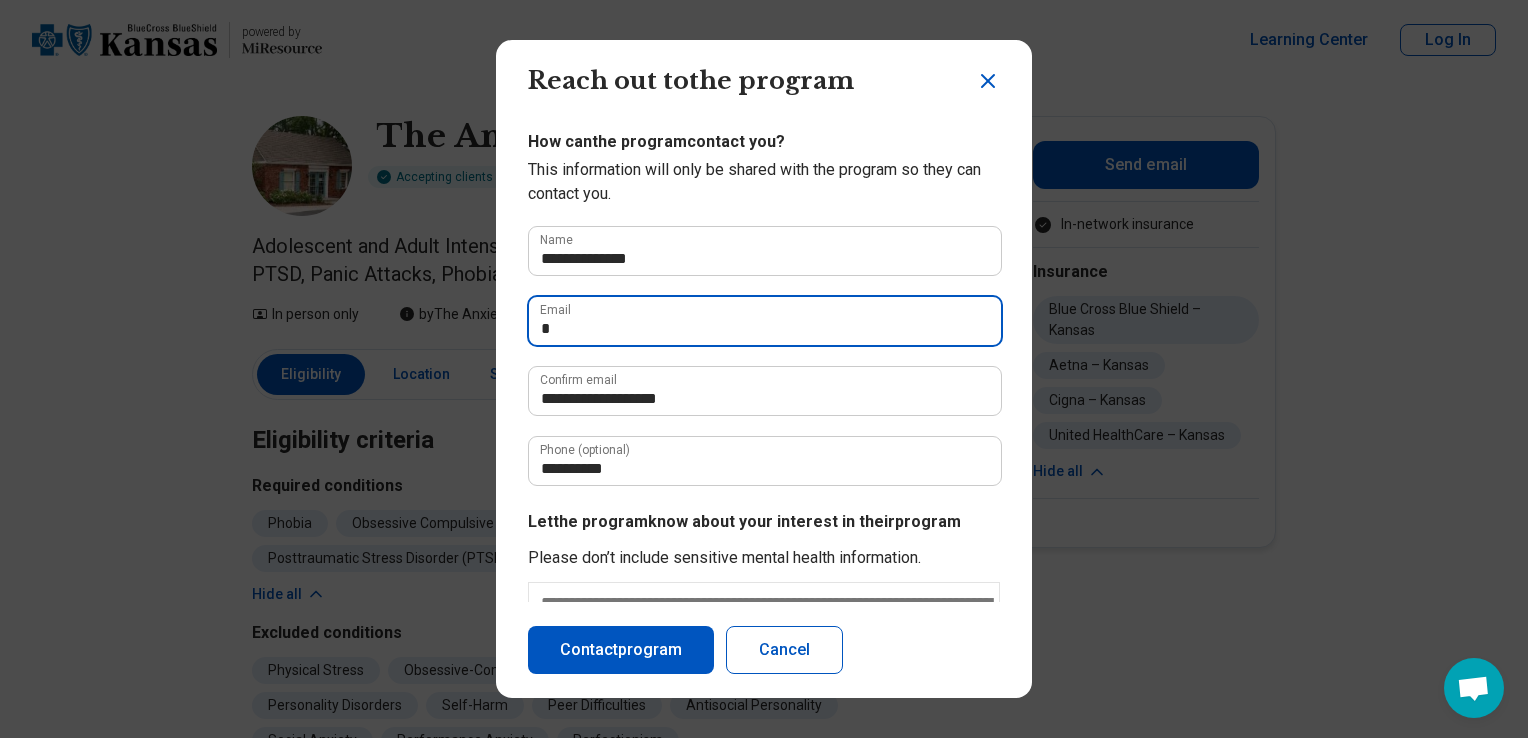 type on "**********" 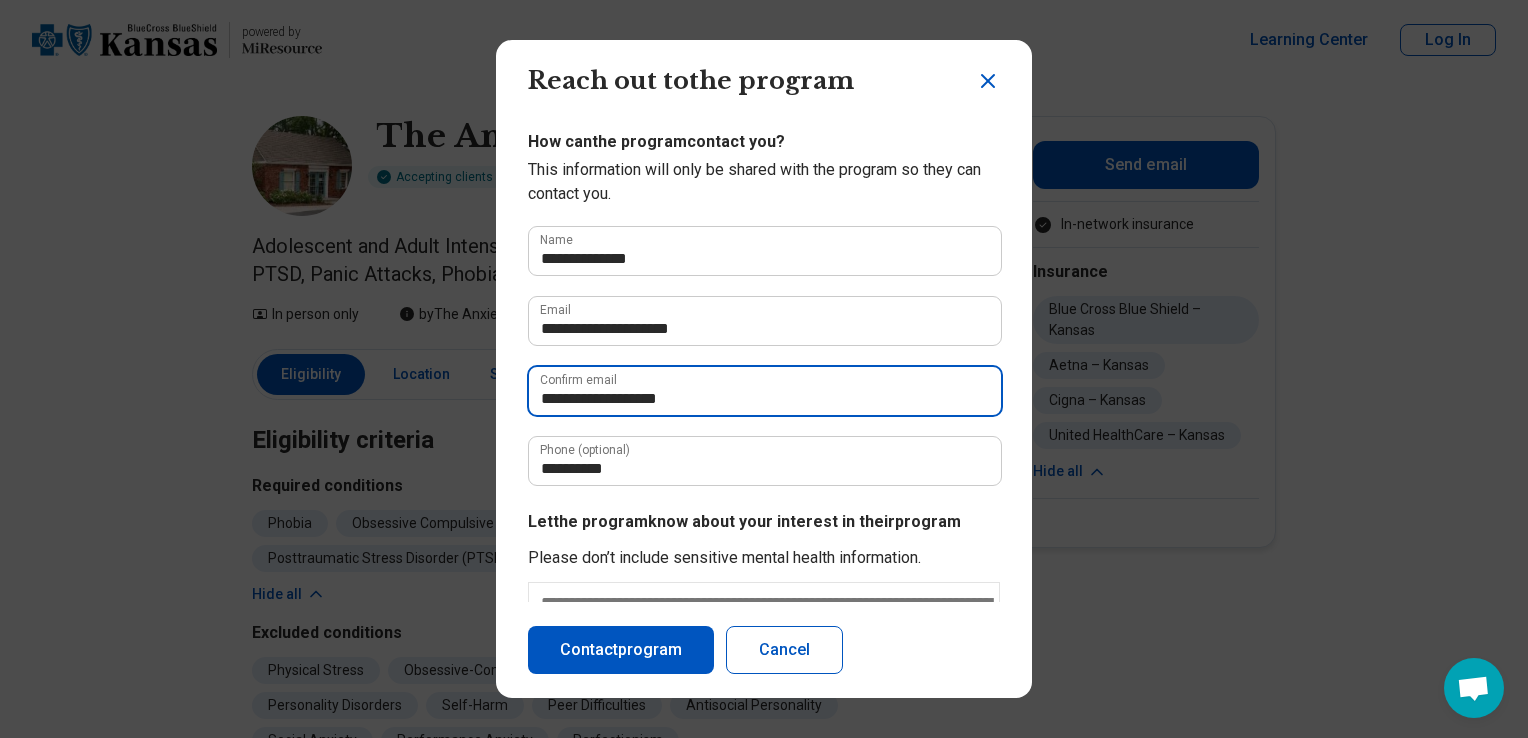 click on "**********" at bounding box center (765, 391) 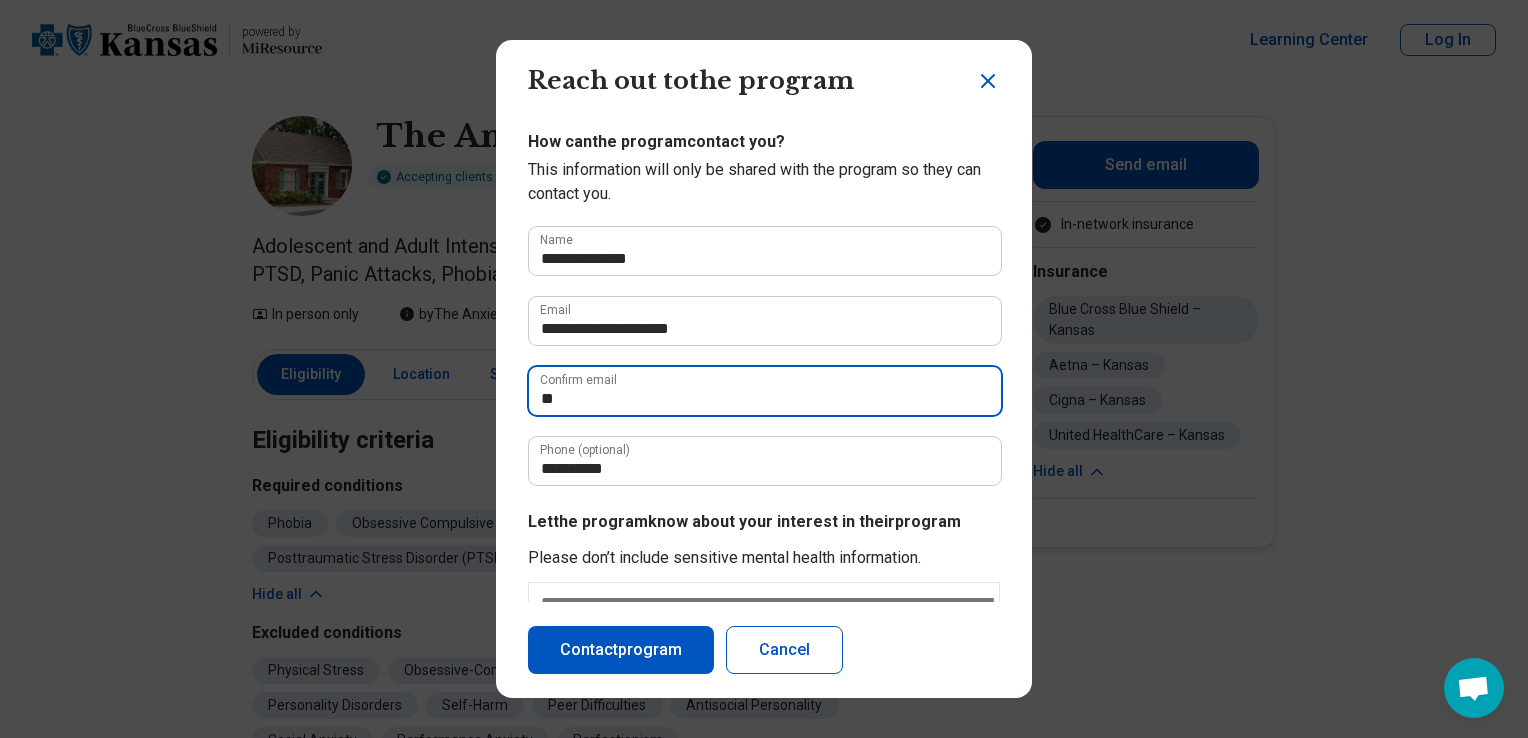 type on "*" 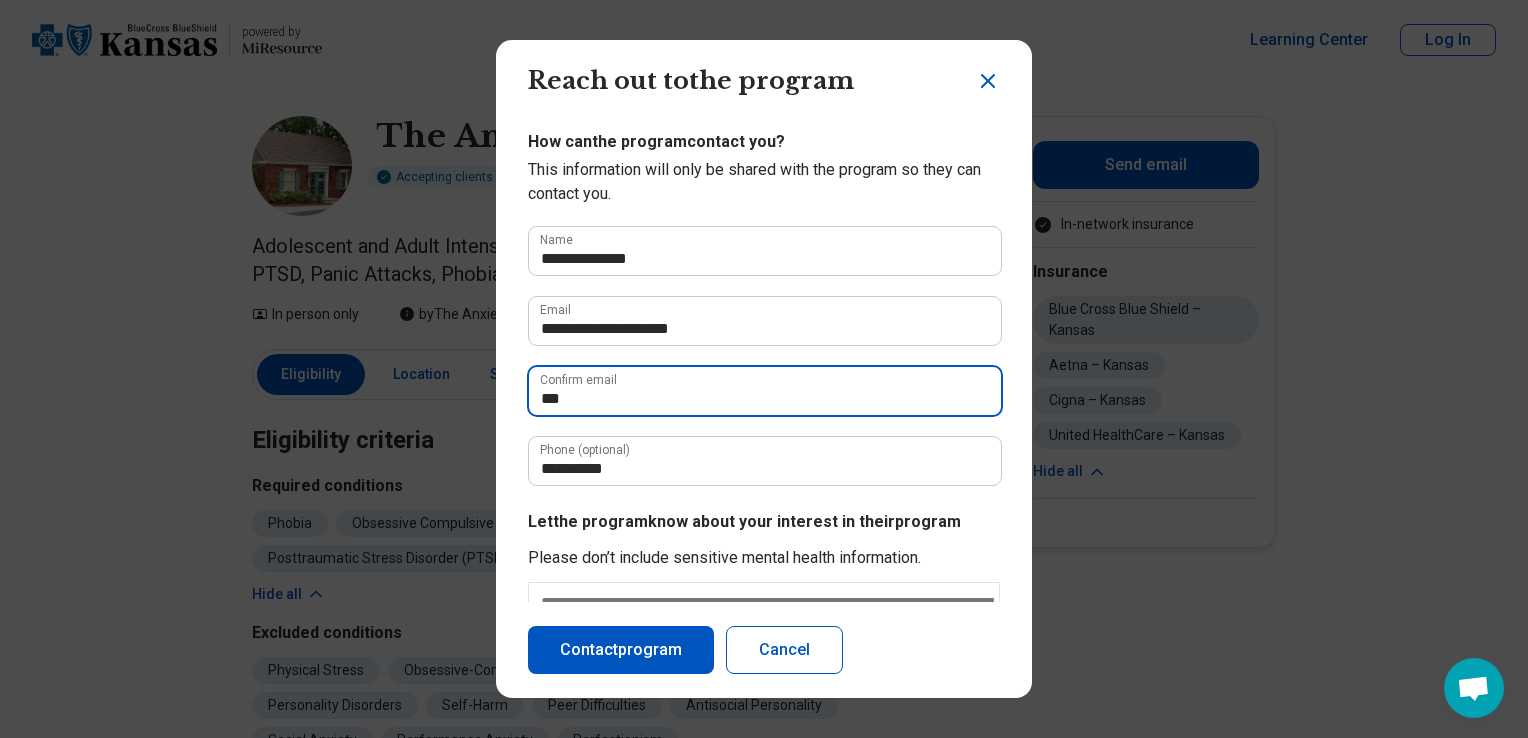 type on "**********" 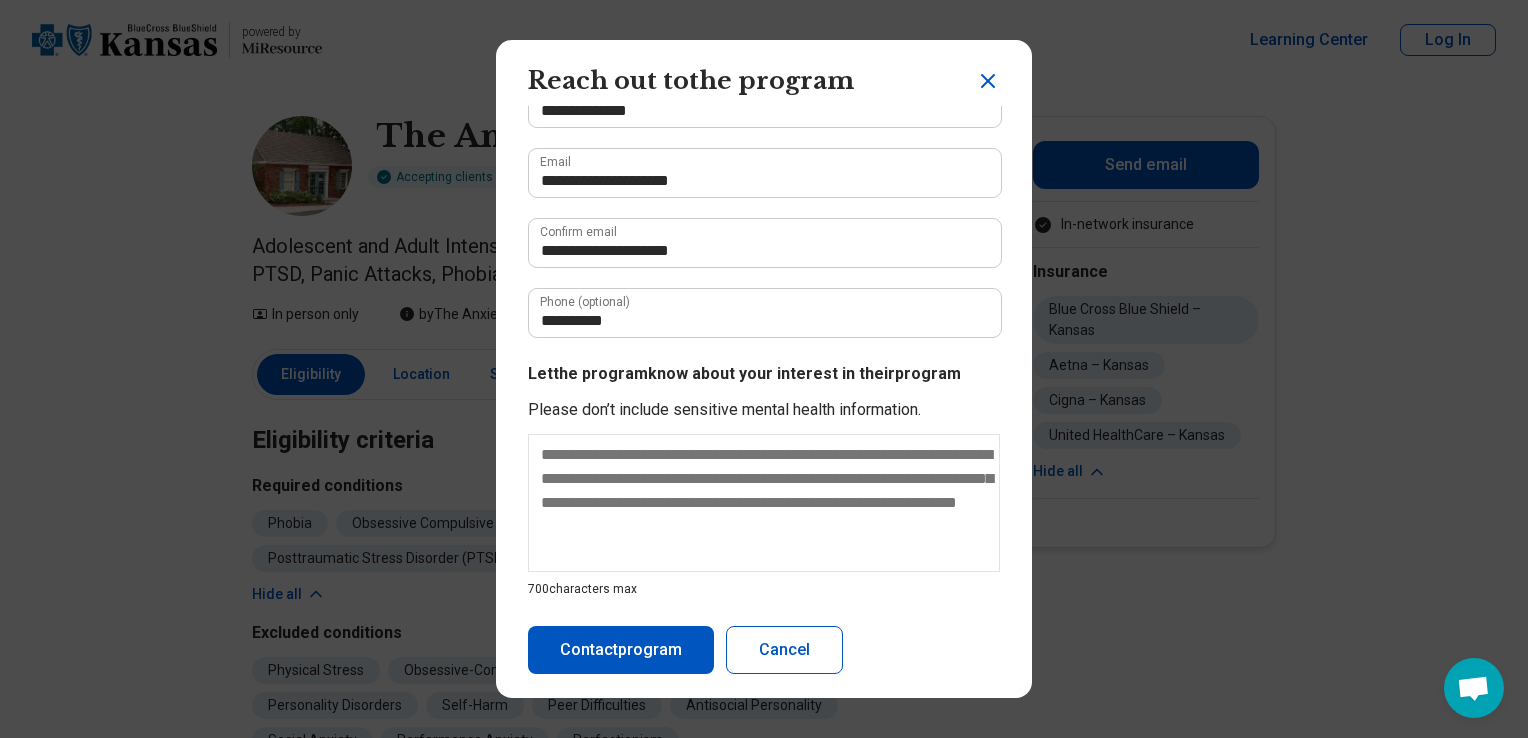 scroll, scrollTop: 167, scrollLeft: 0, axis: vertical 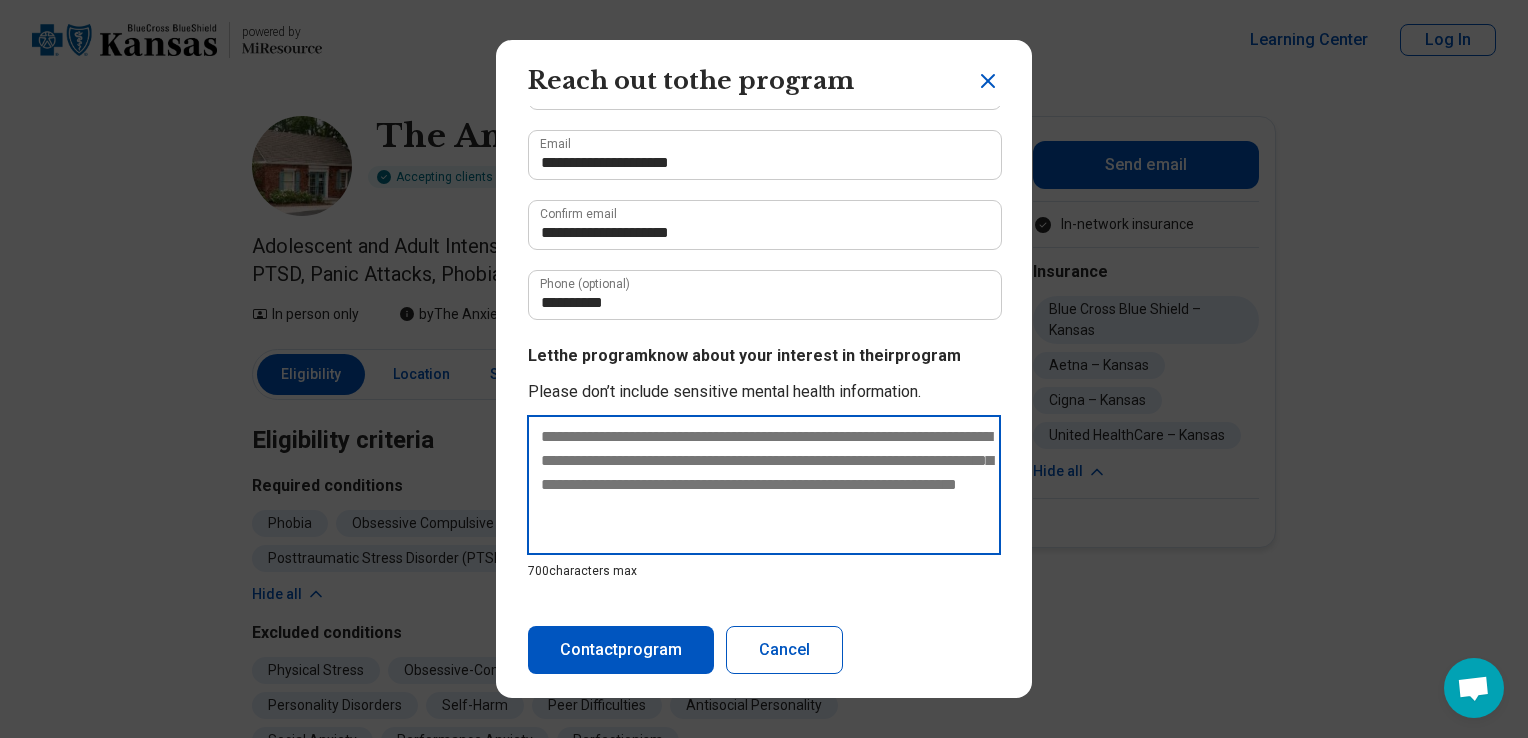 click at bounding box center (764, 485) 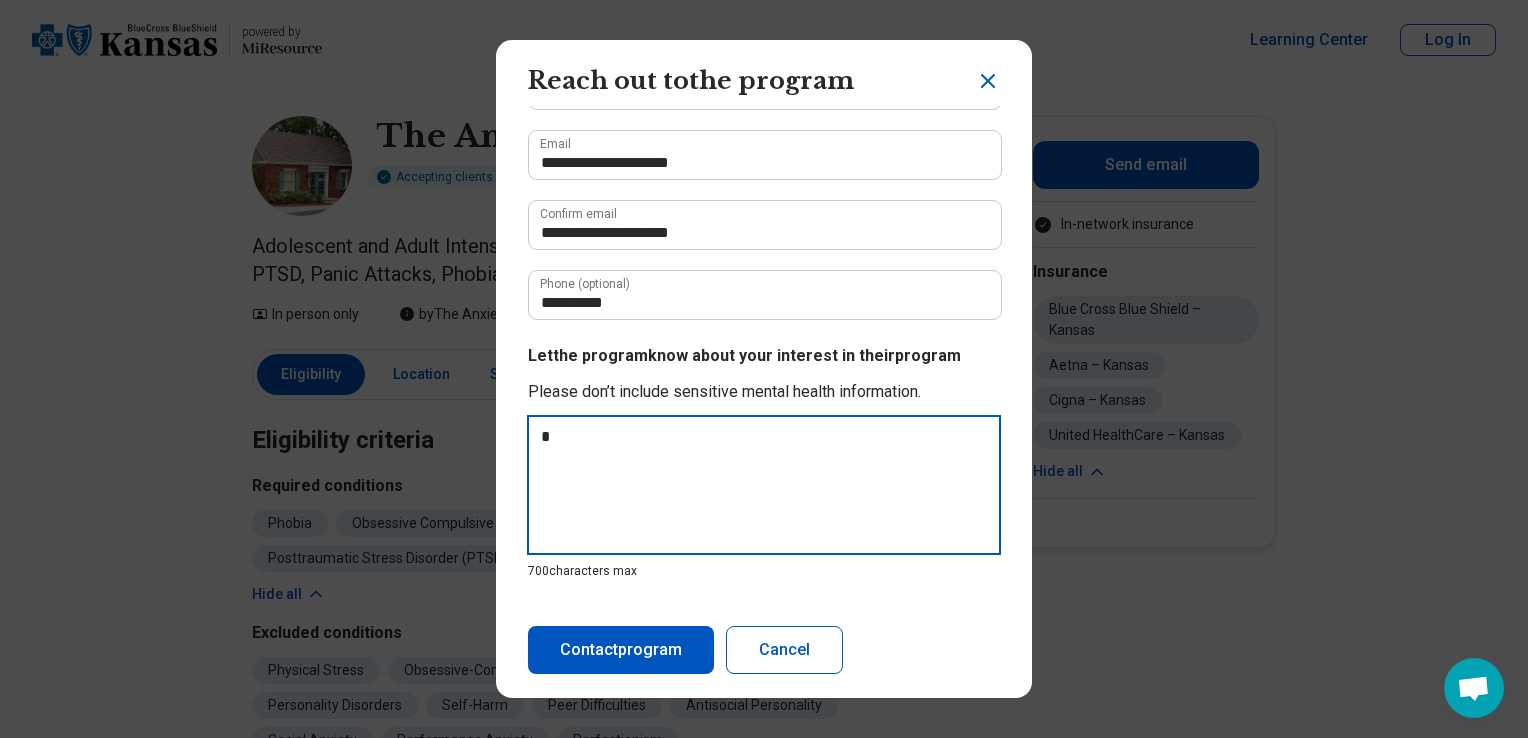 type on "*" 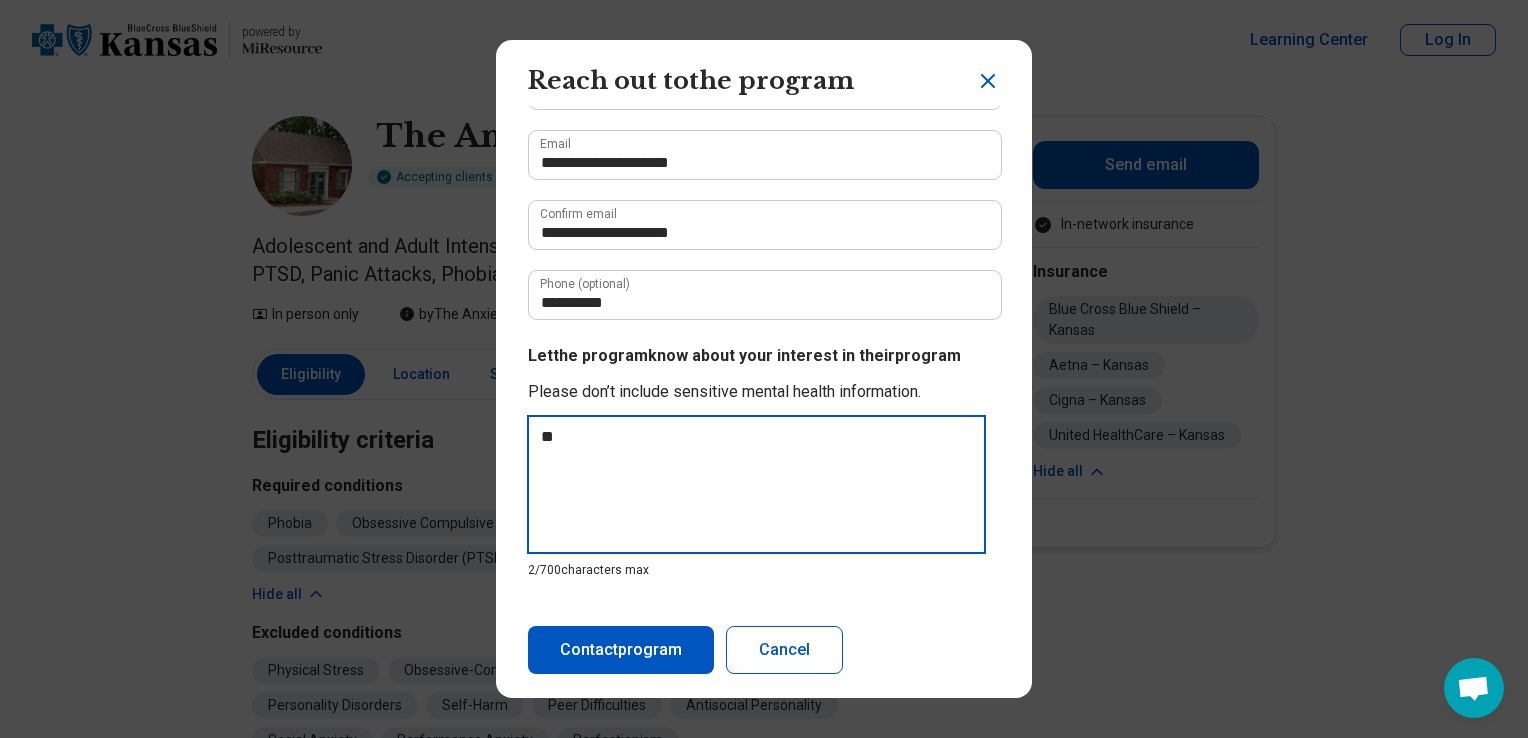 type on "**" 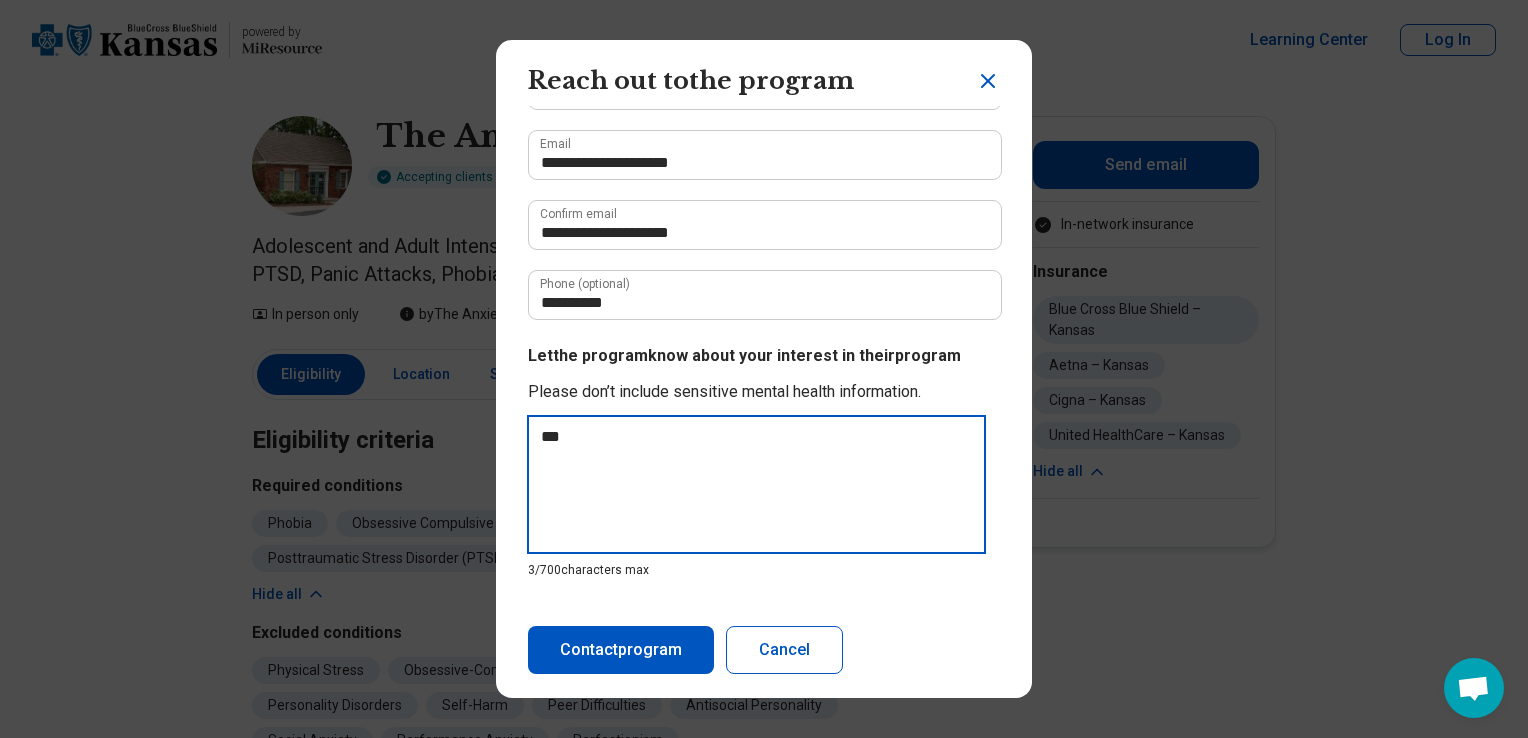 type on "****" 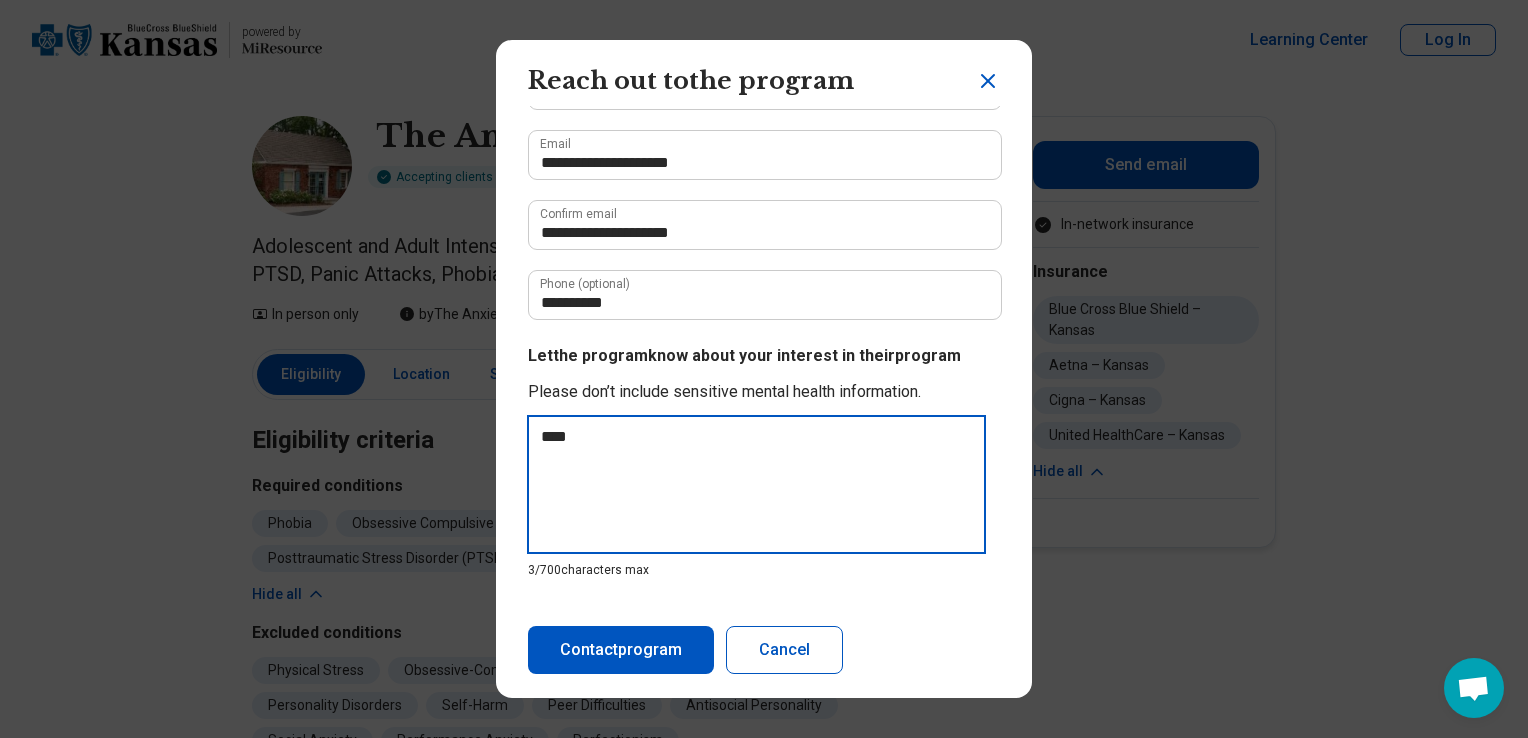 type on "*****" 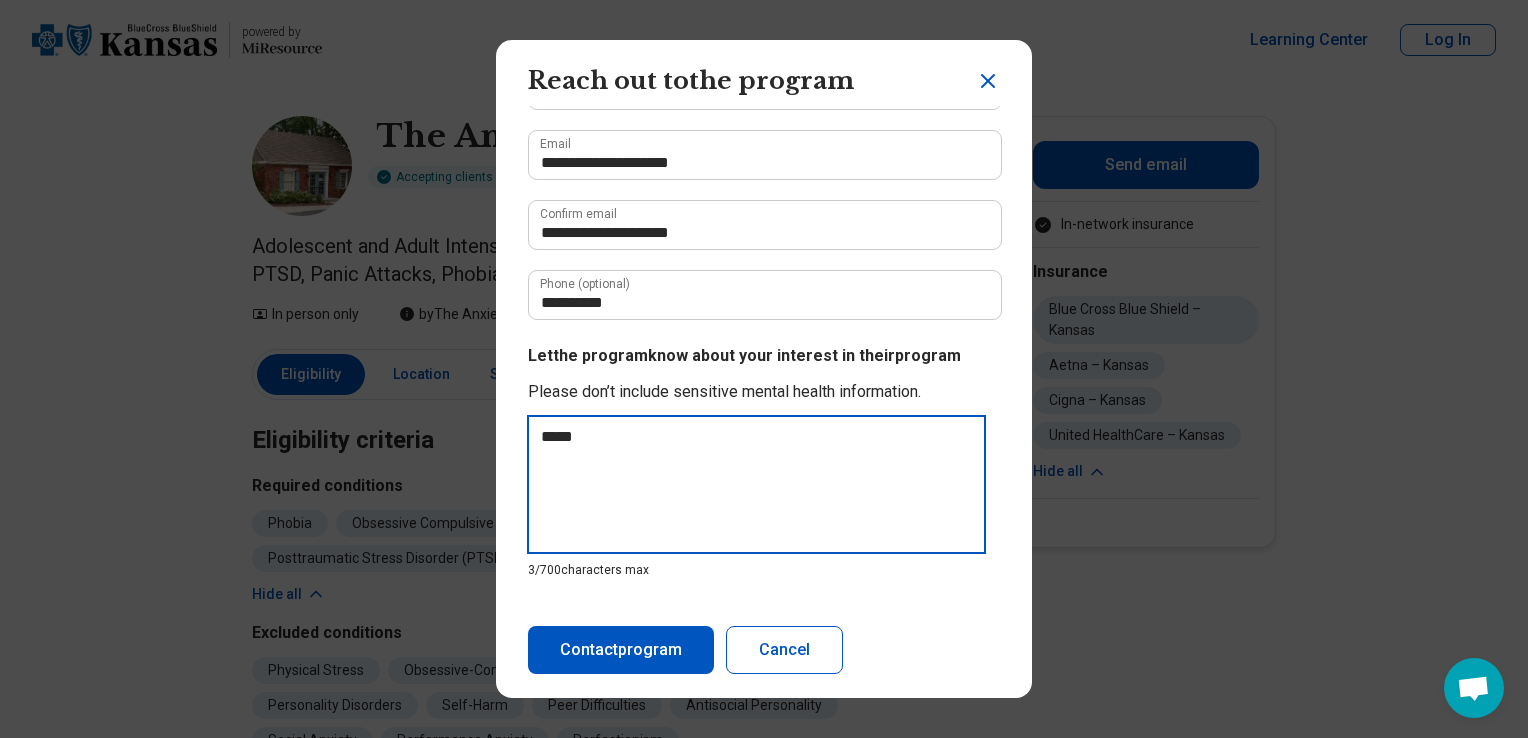 type on "******" 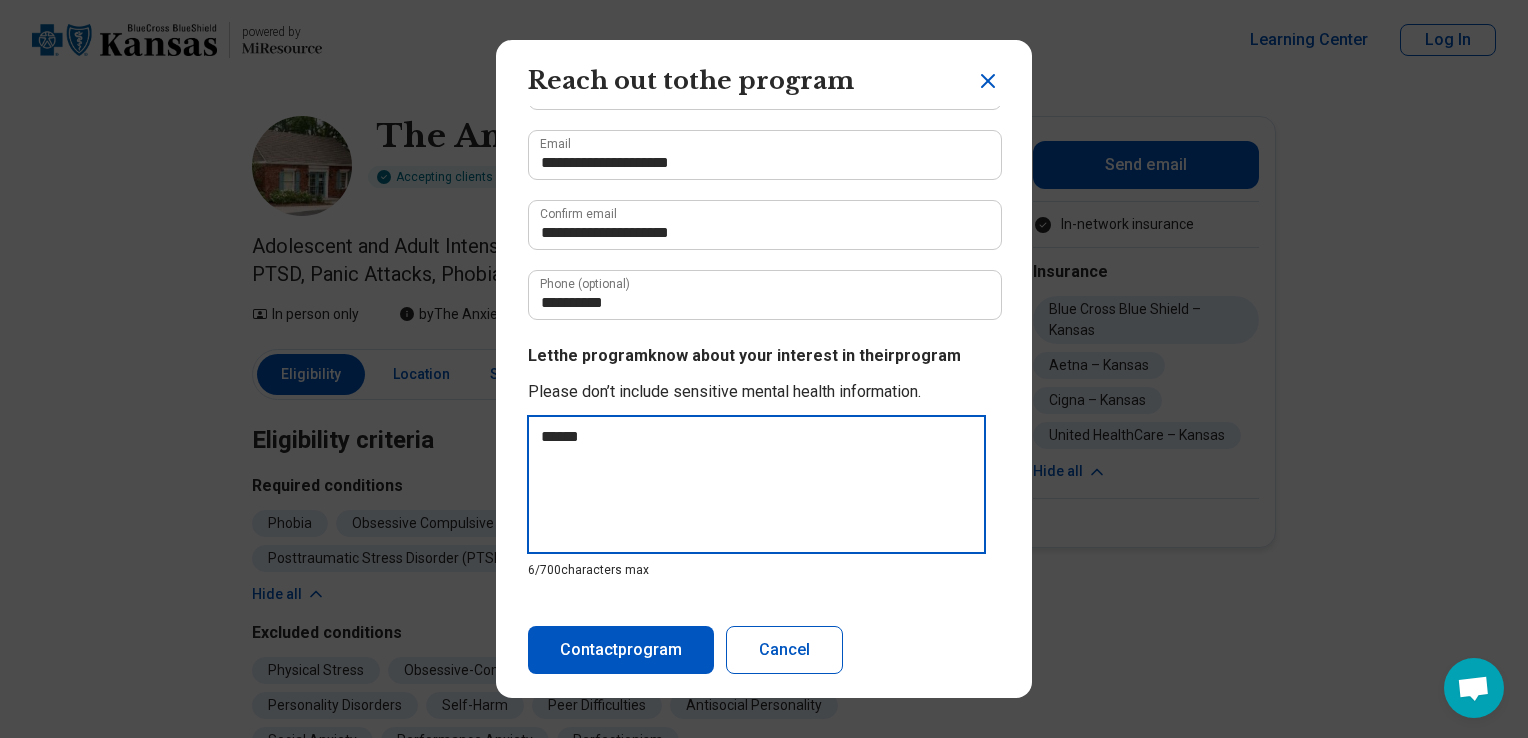 type on "*******" 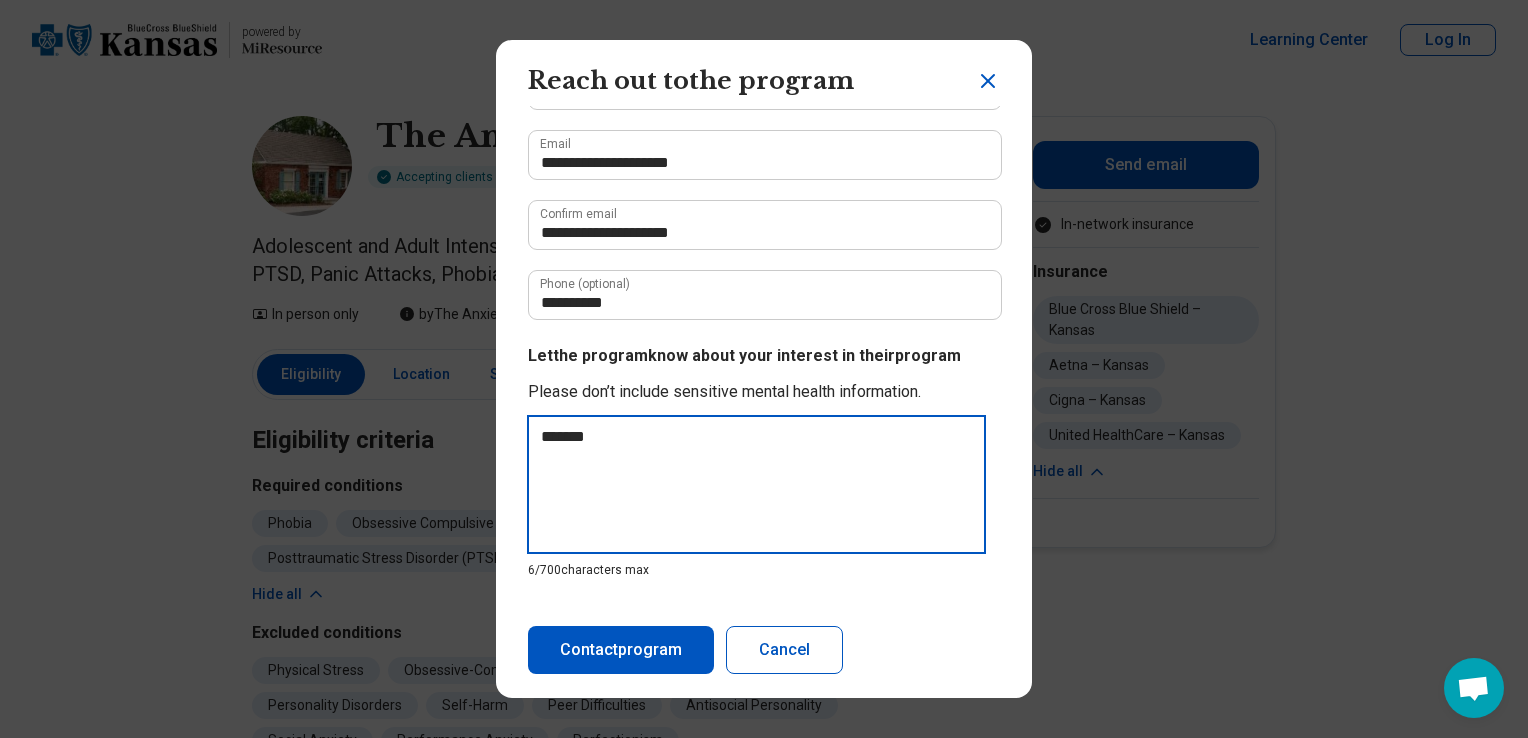 type on "*******" 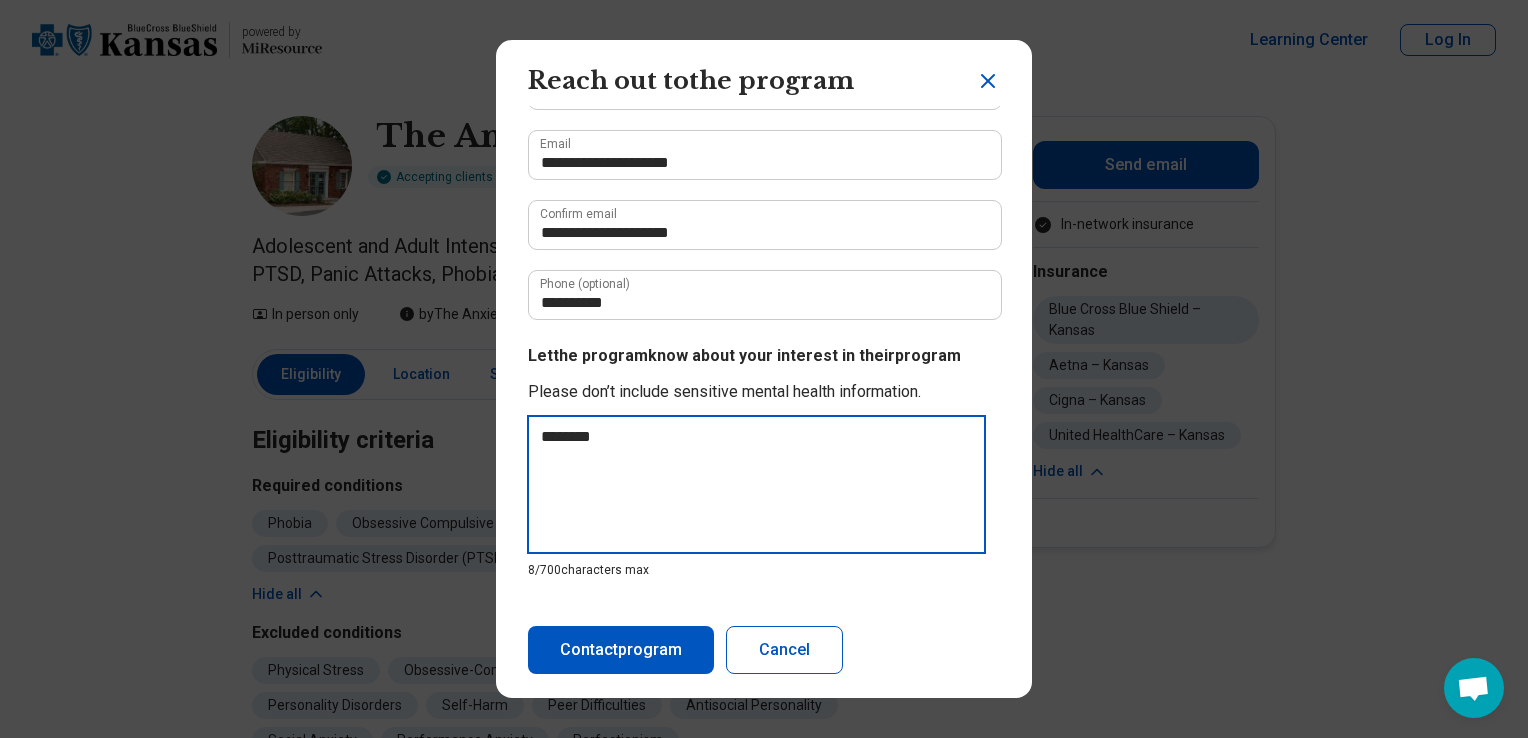 type on "*********" 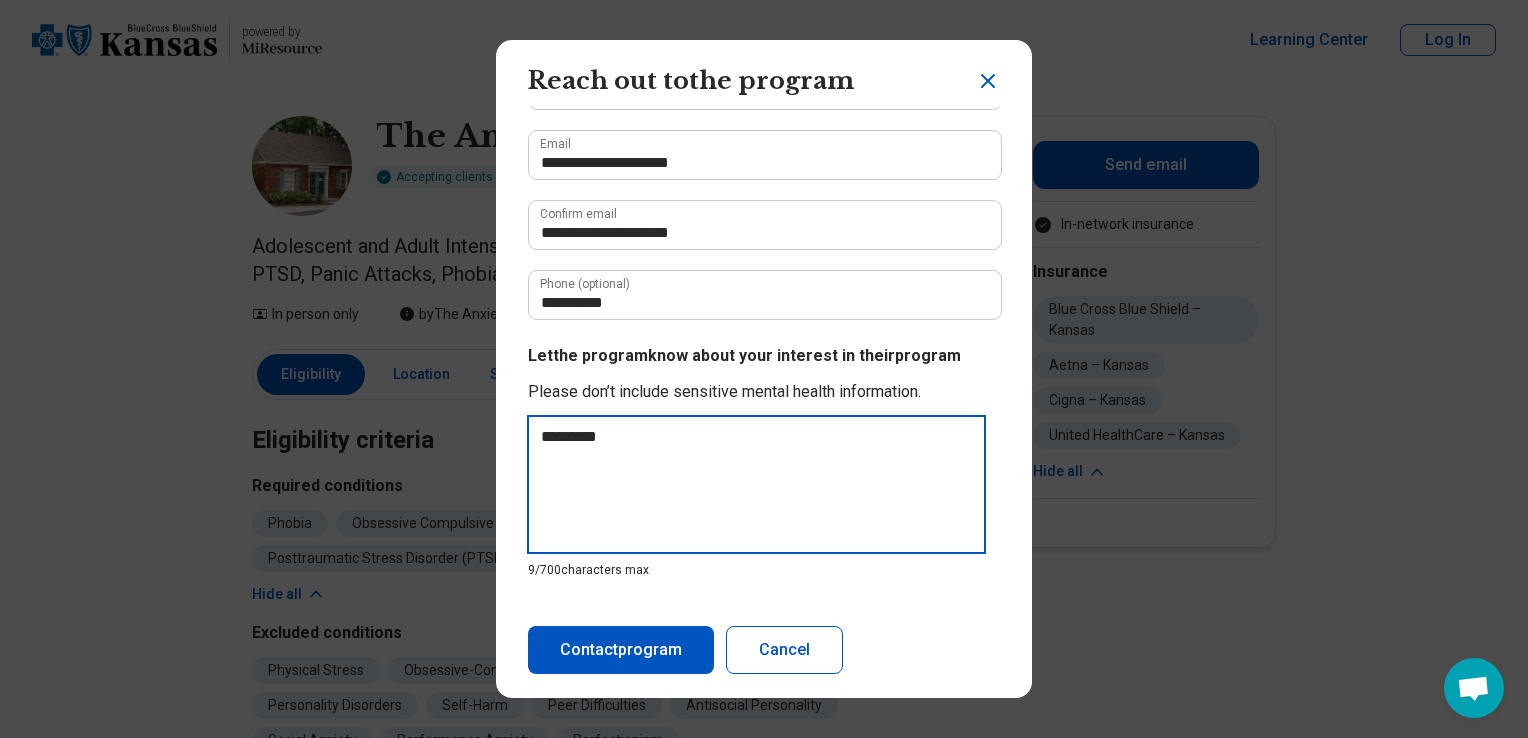 type on "**********" 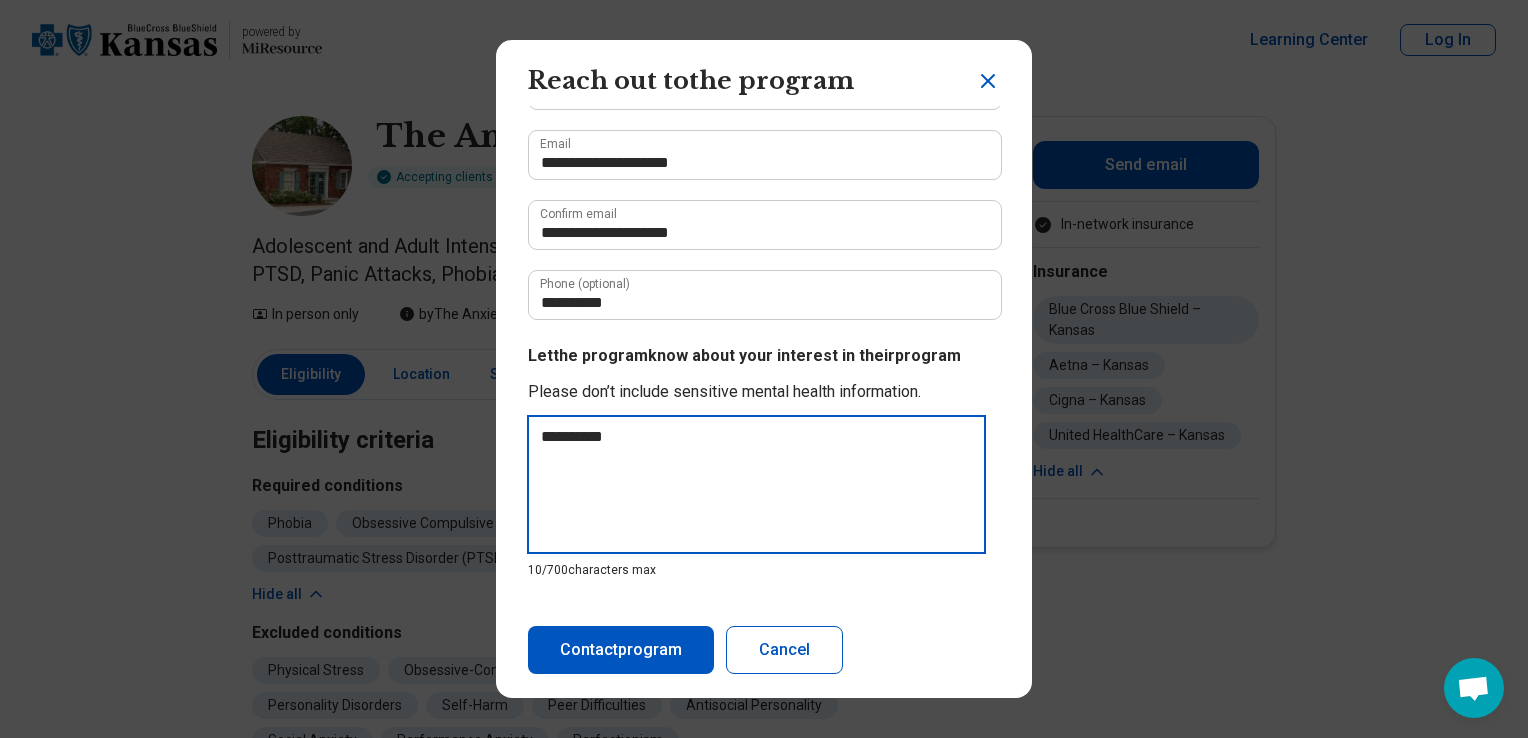 type on "*********" 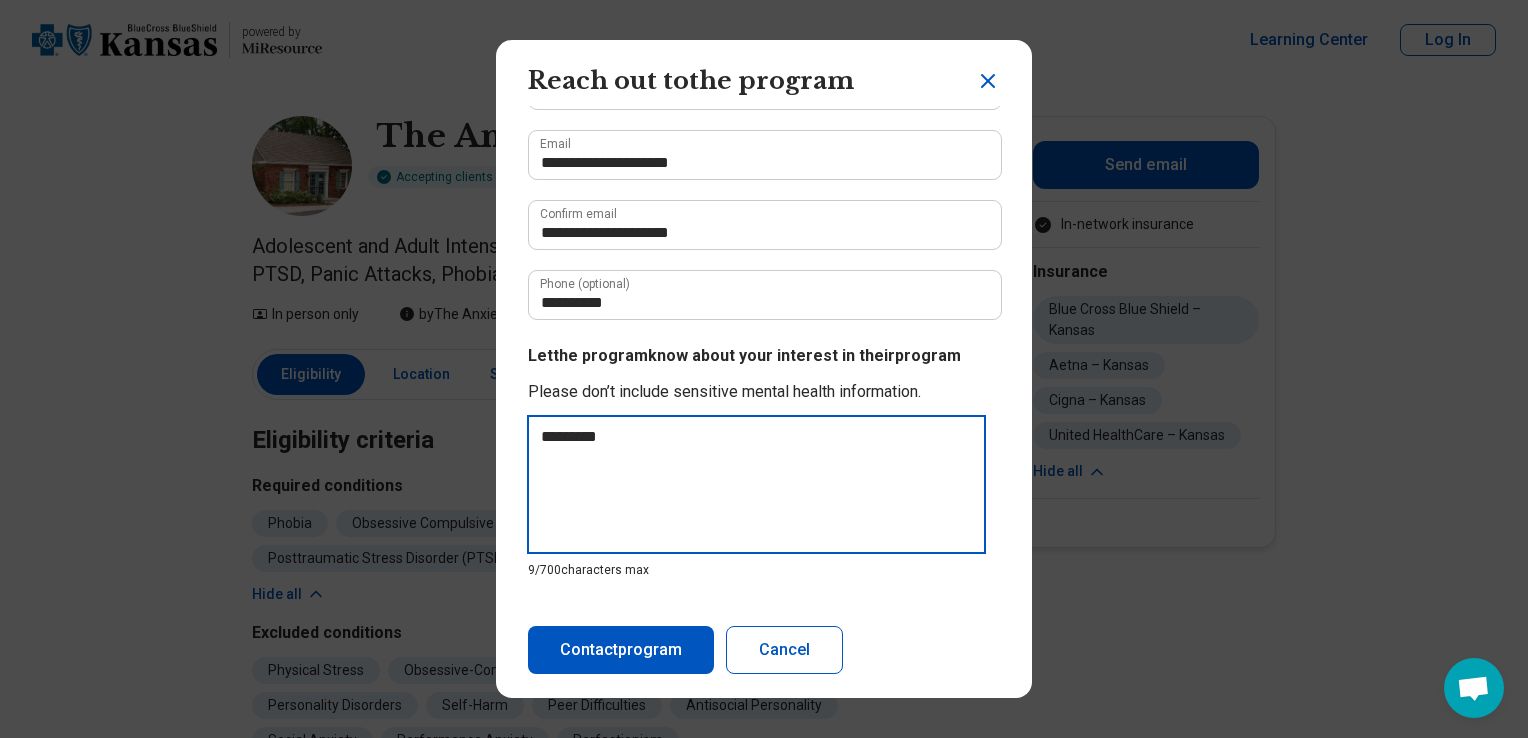 type on "*******" 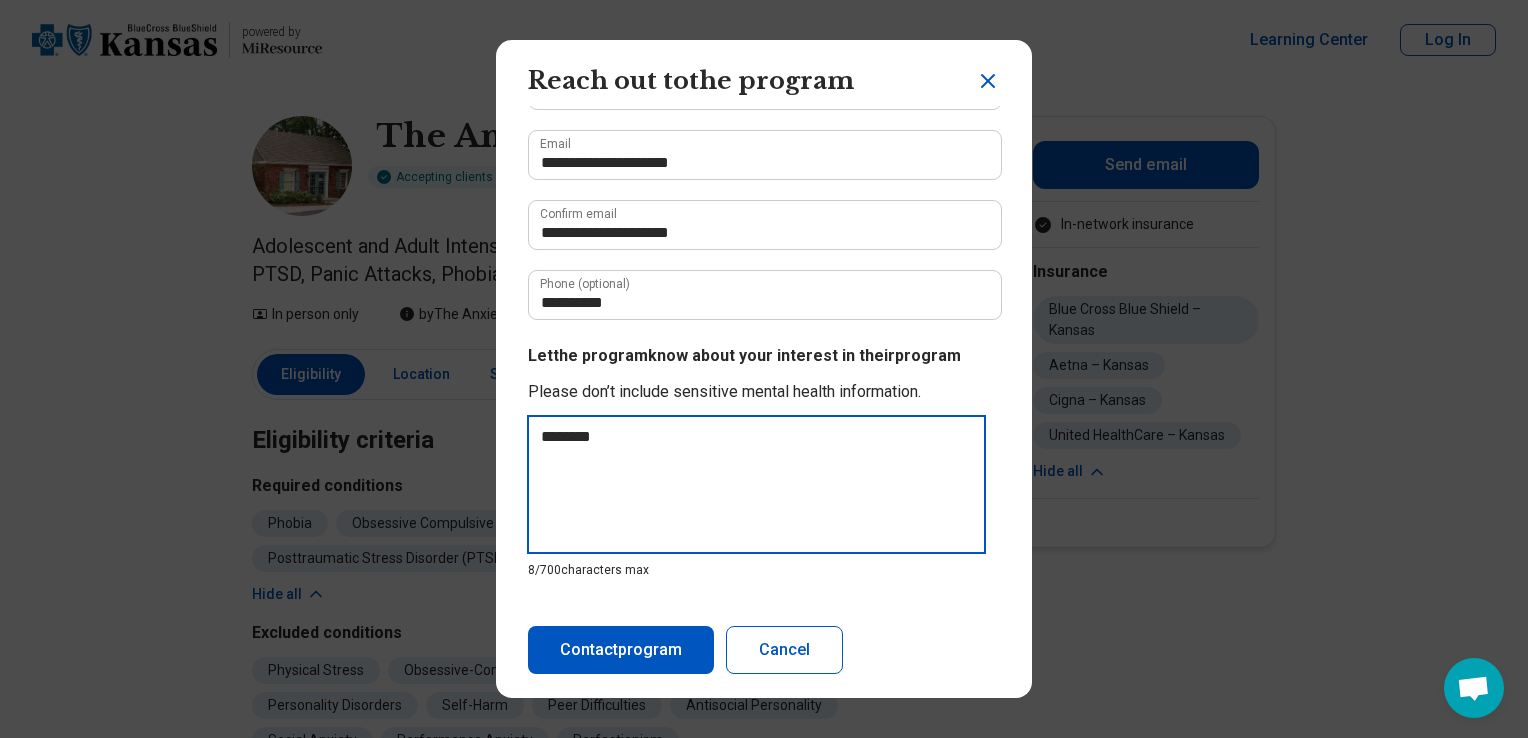type on "*******" 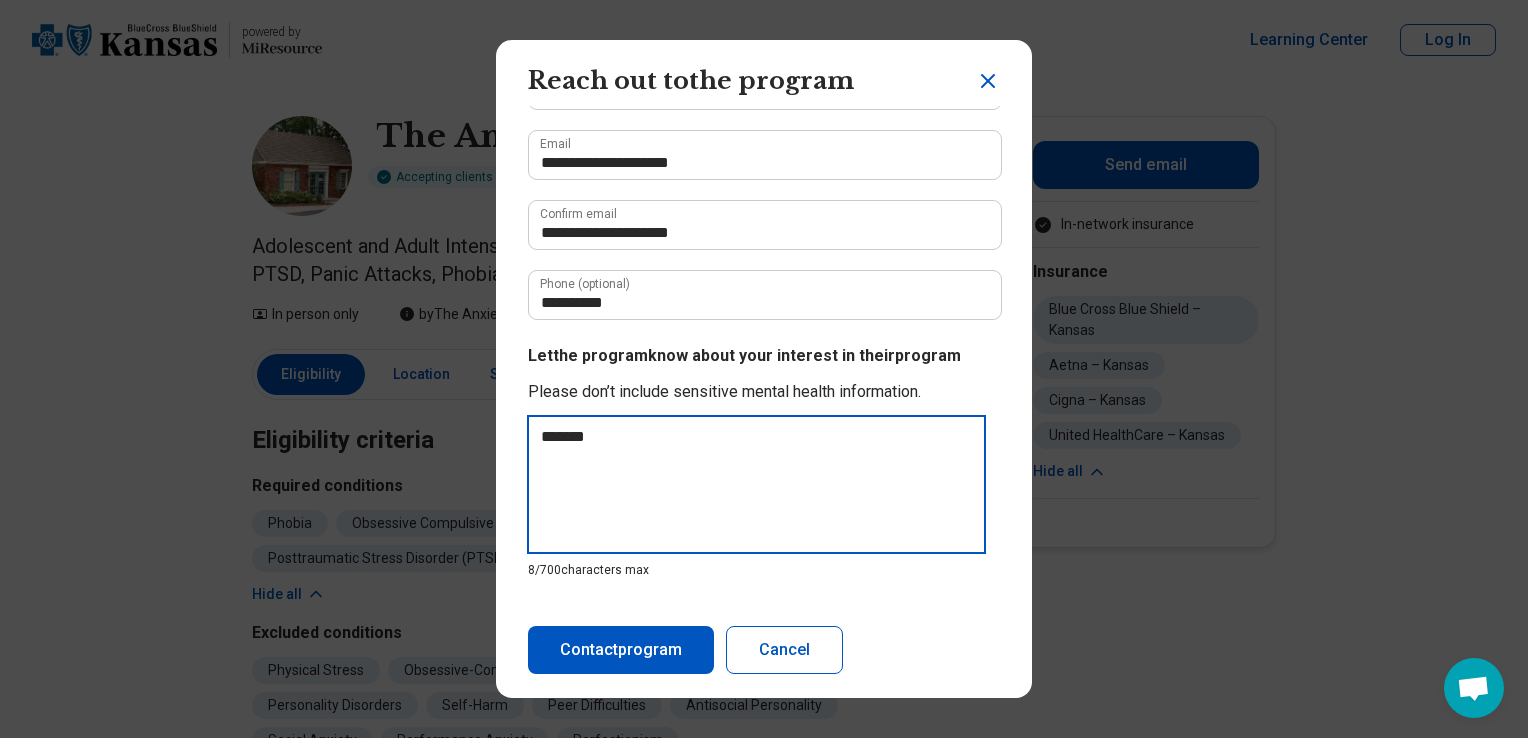 type on "******" 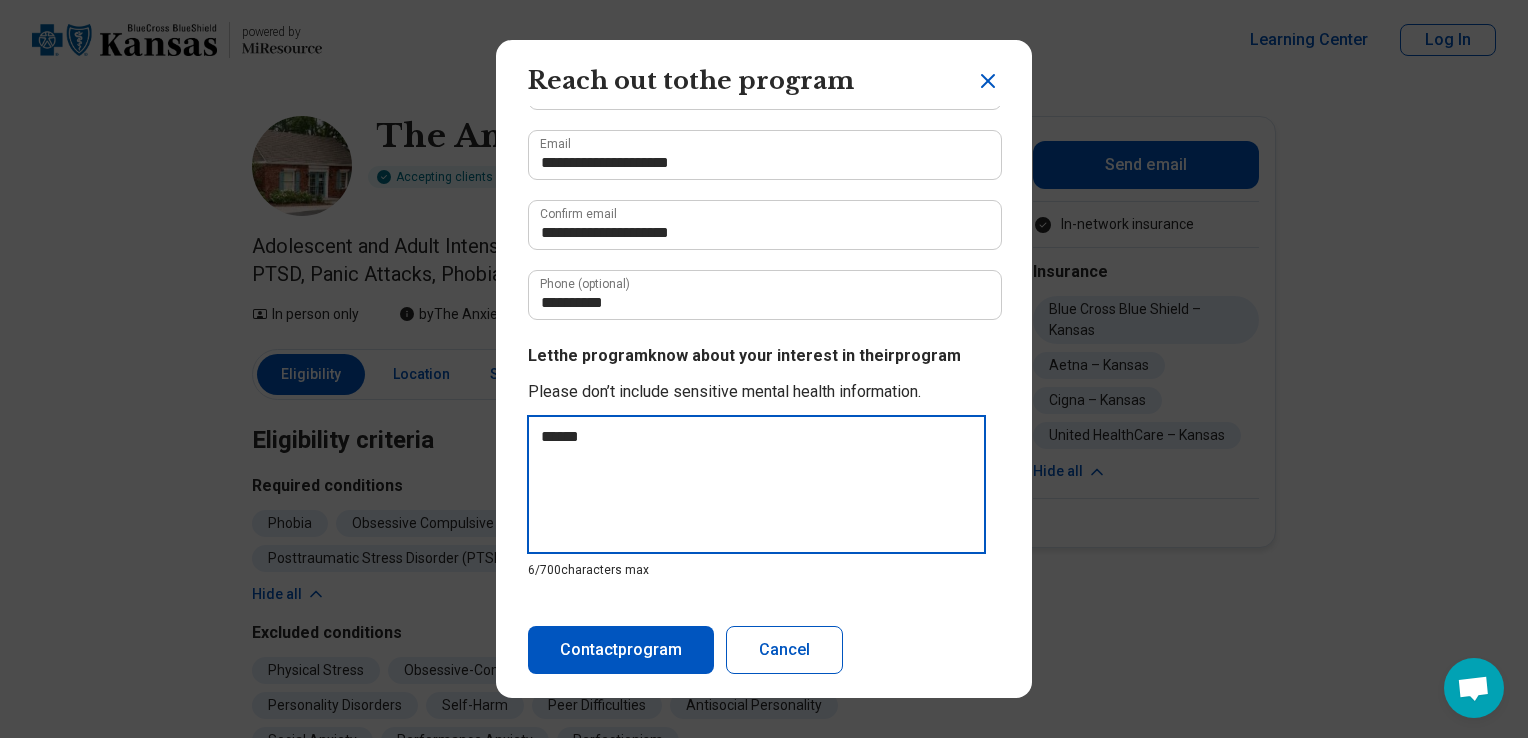 type on "*****" 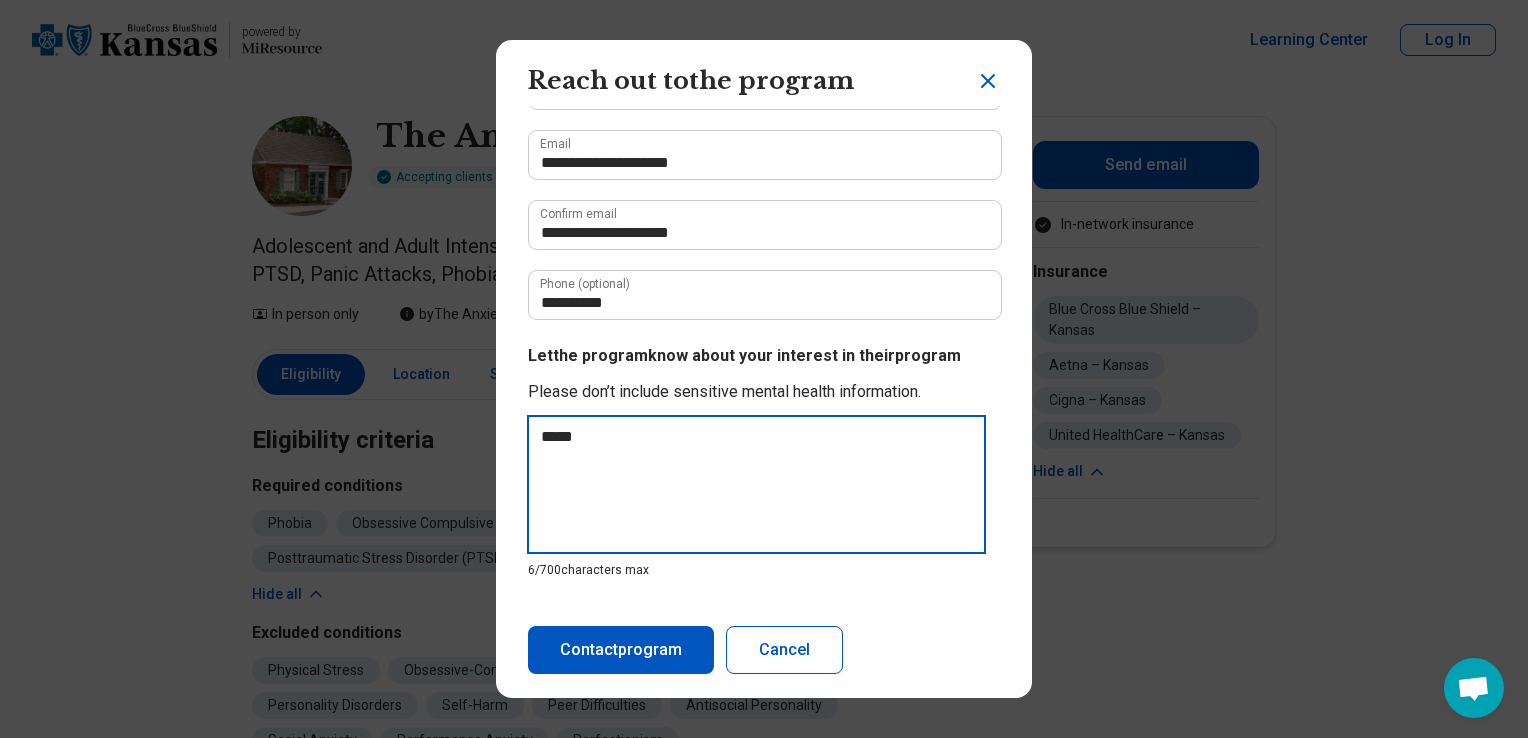 type on "****" 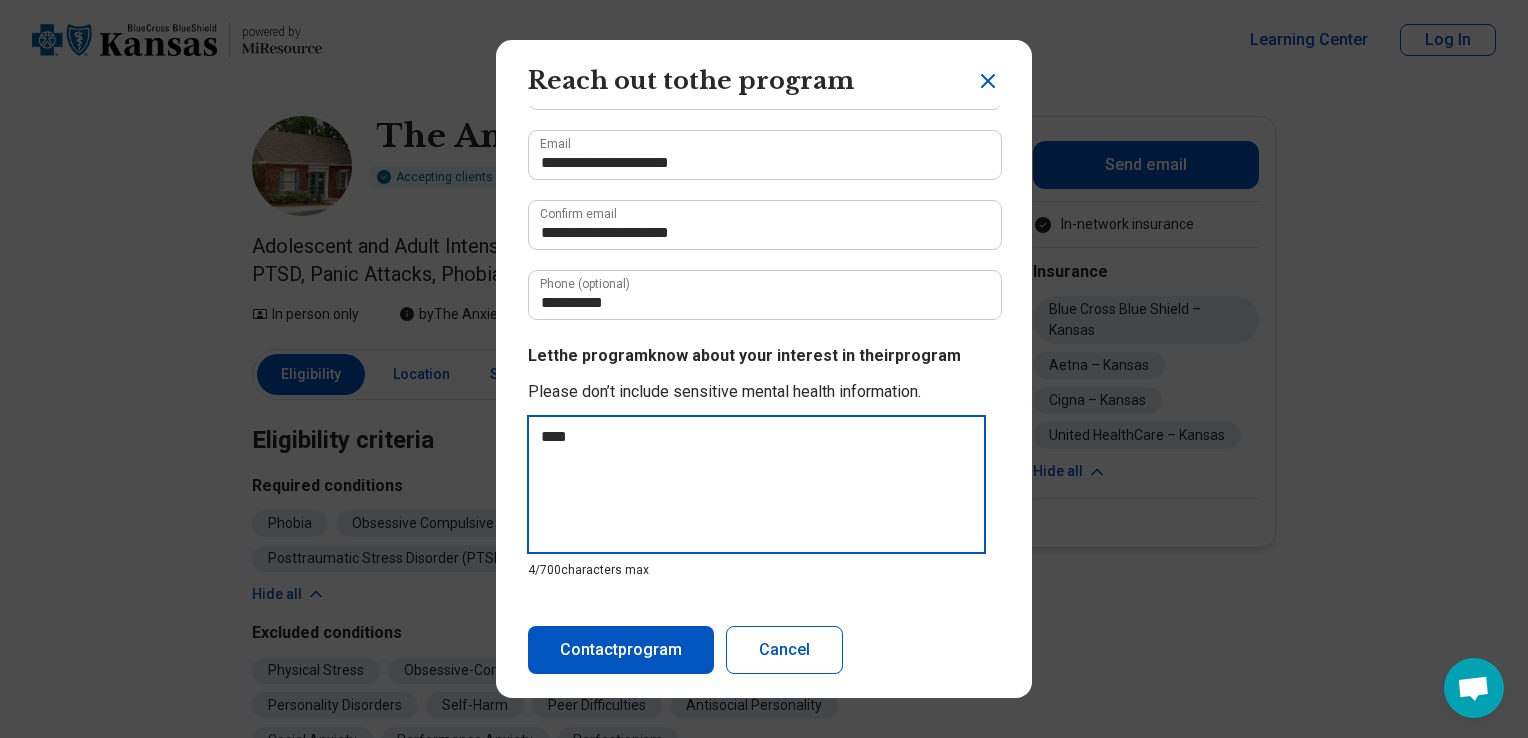 type on "*****" 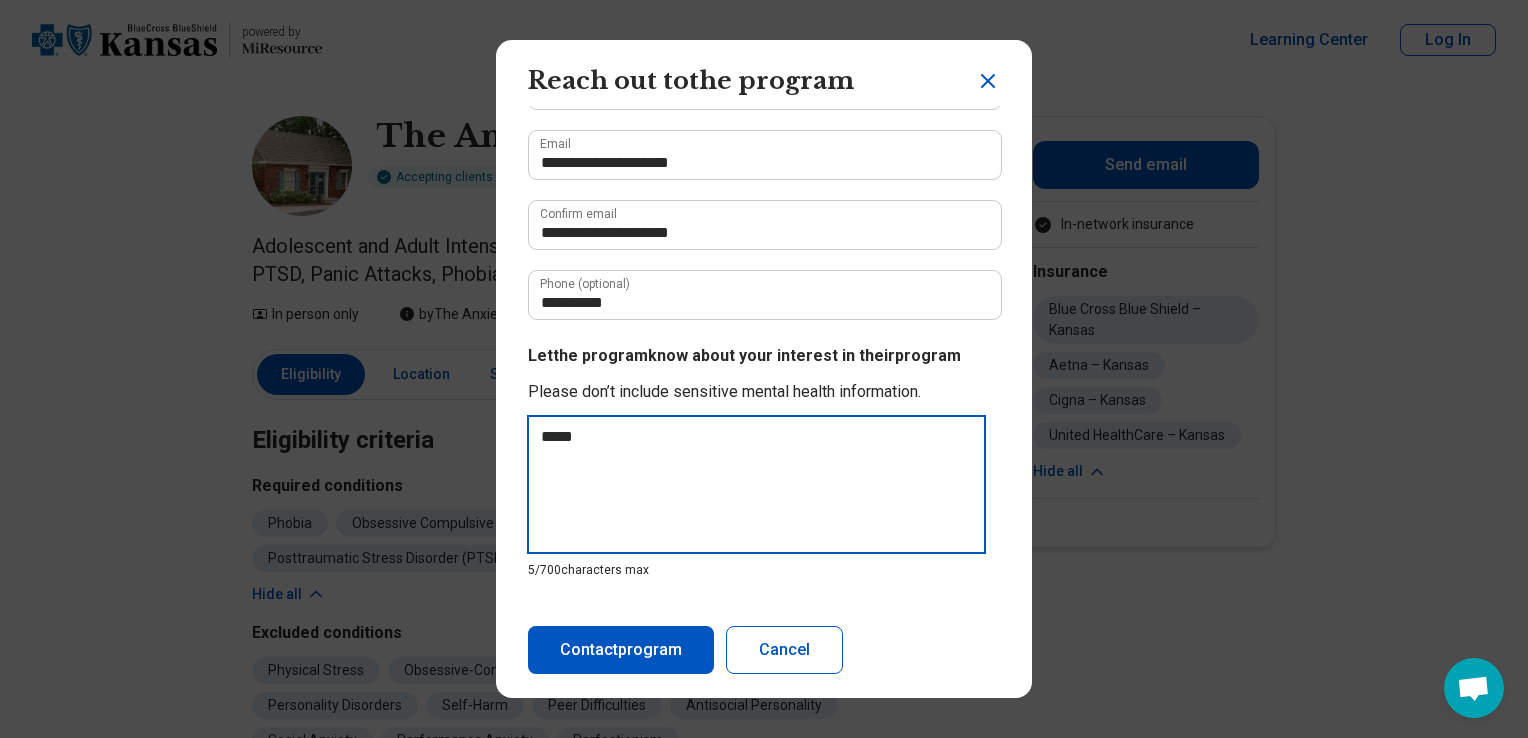 type on "****" 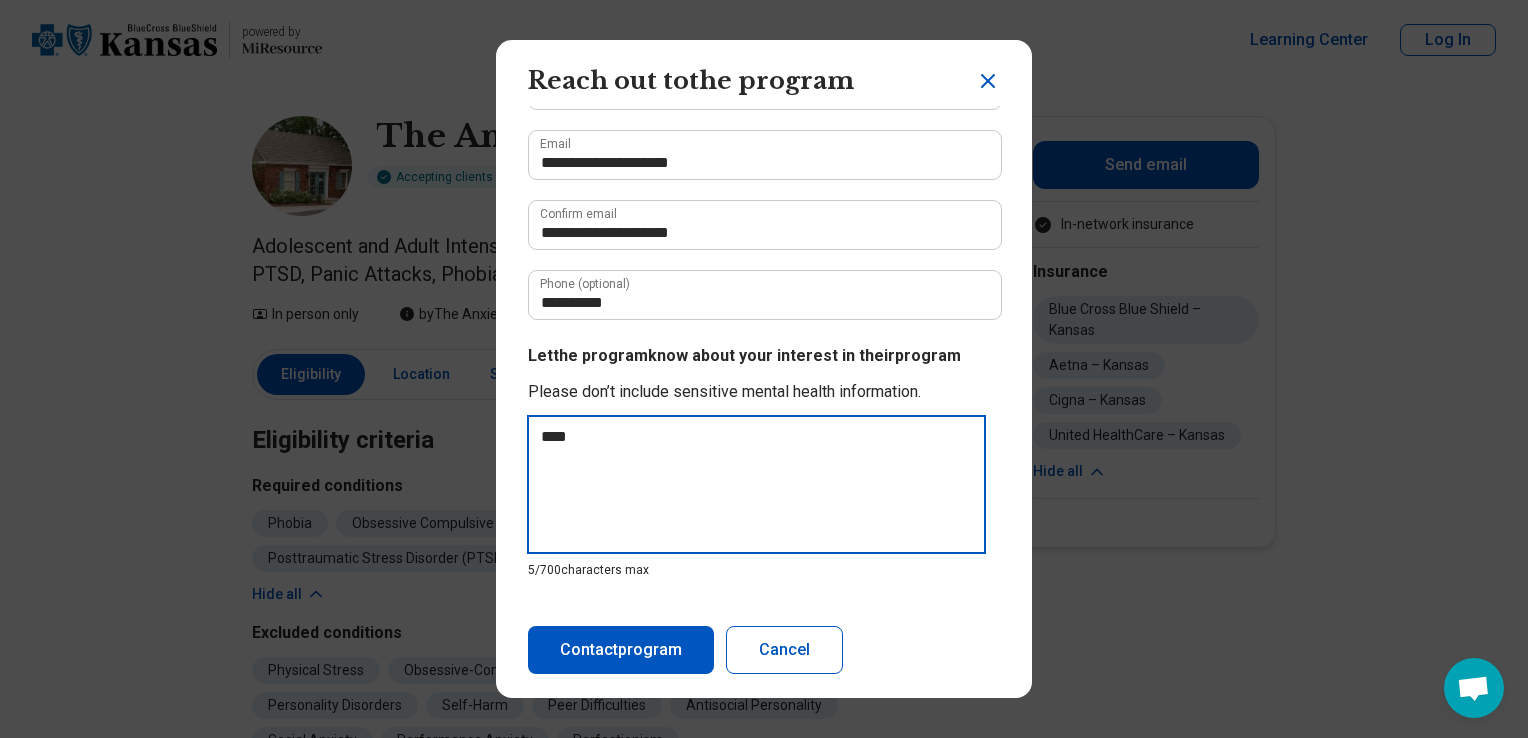 type on "**" 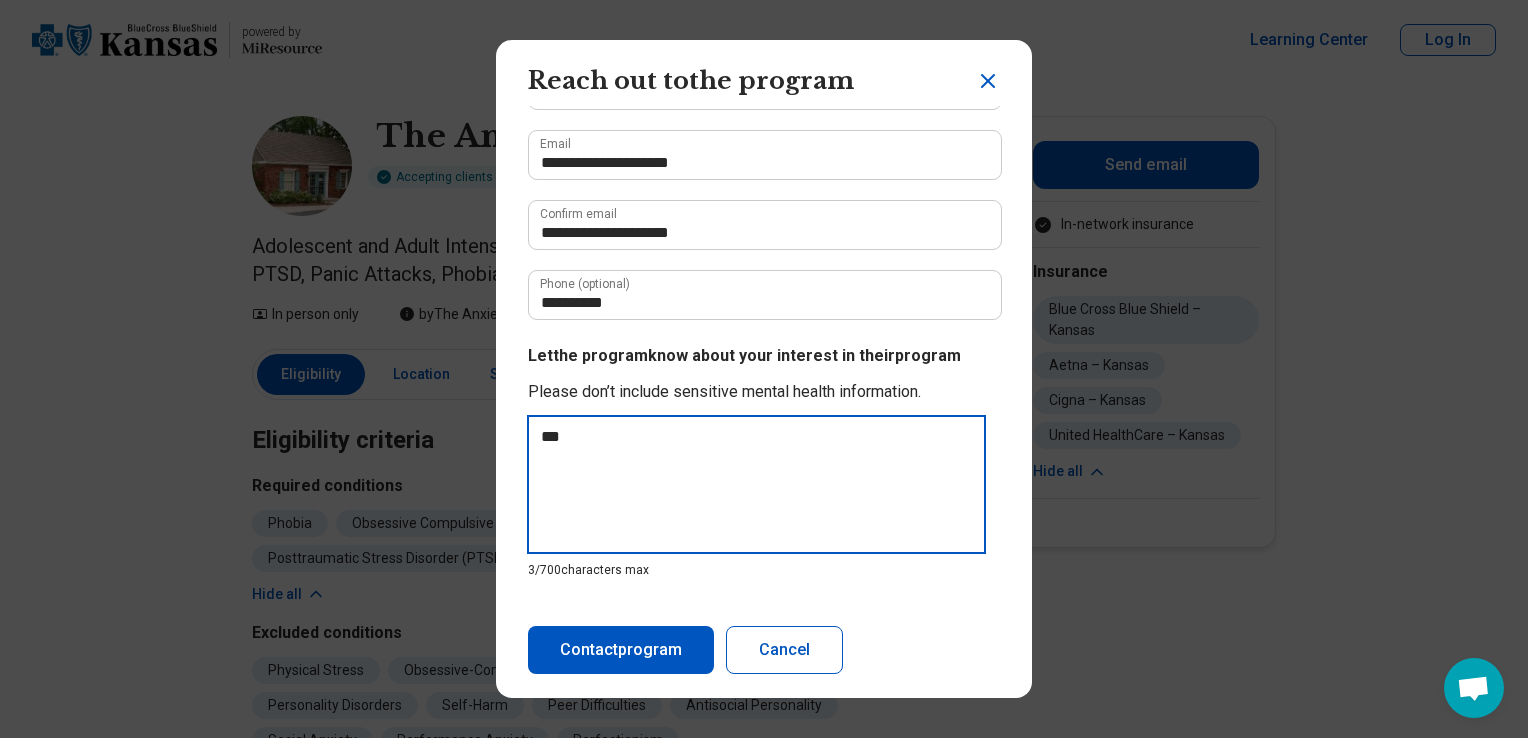 type on "****" 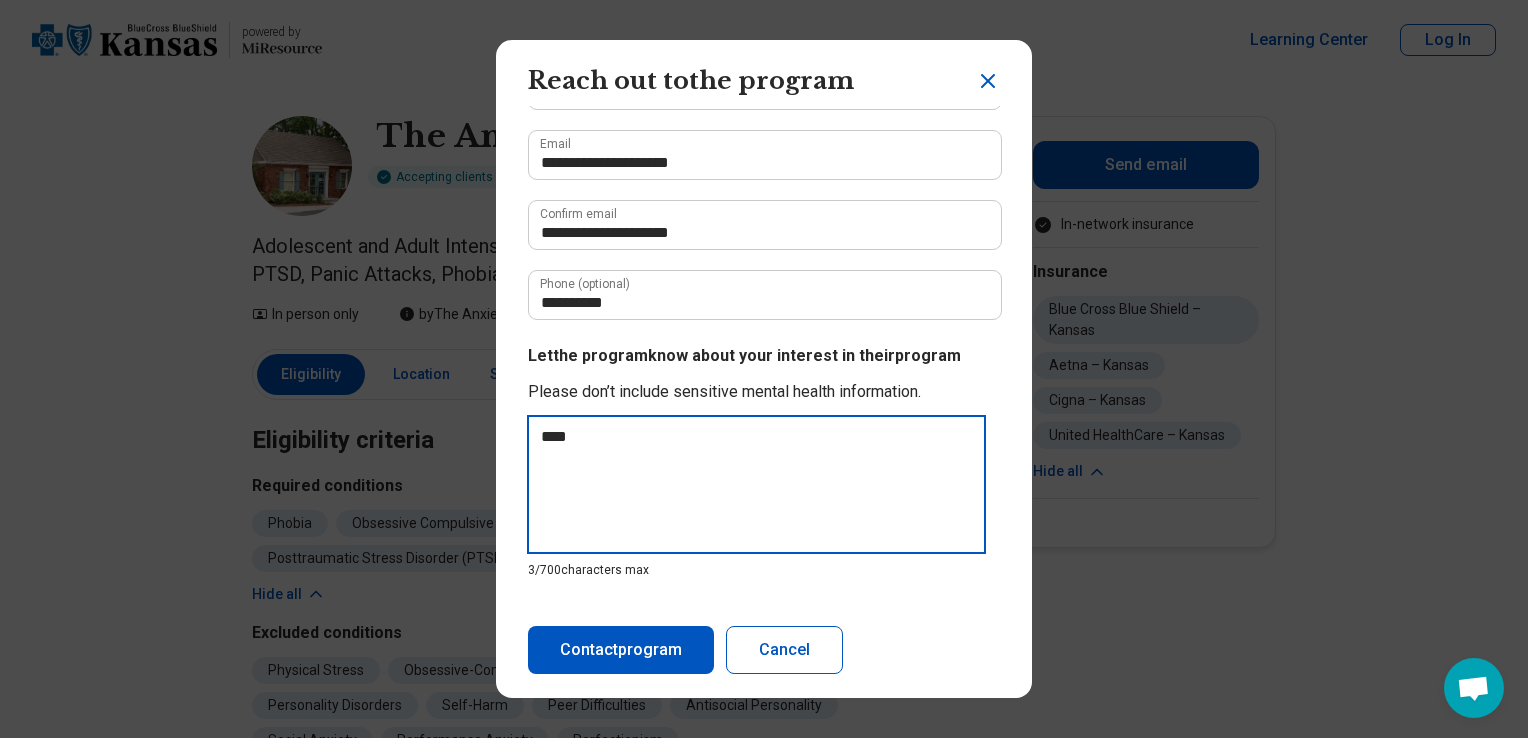 type on "*****" 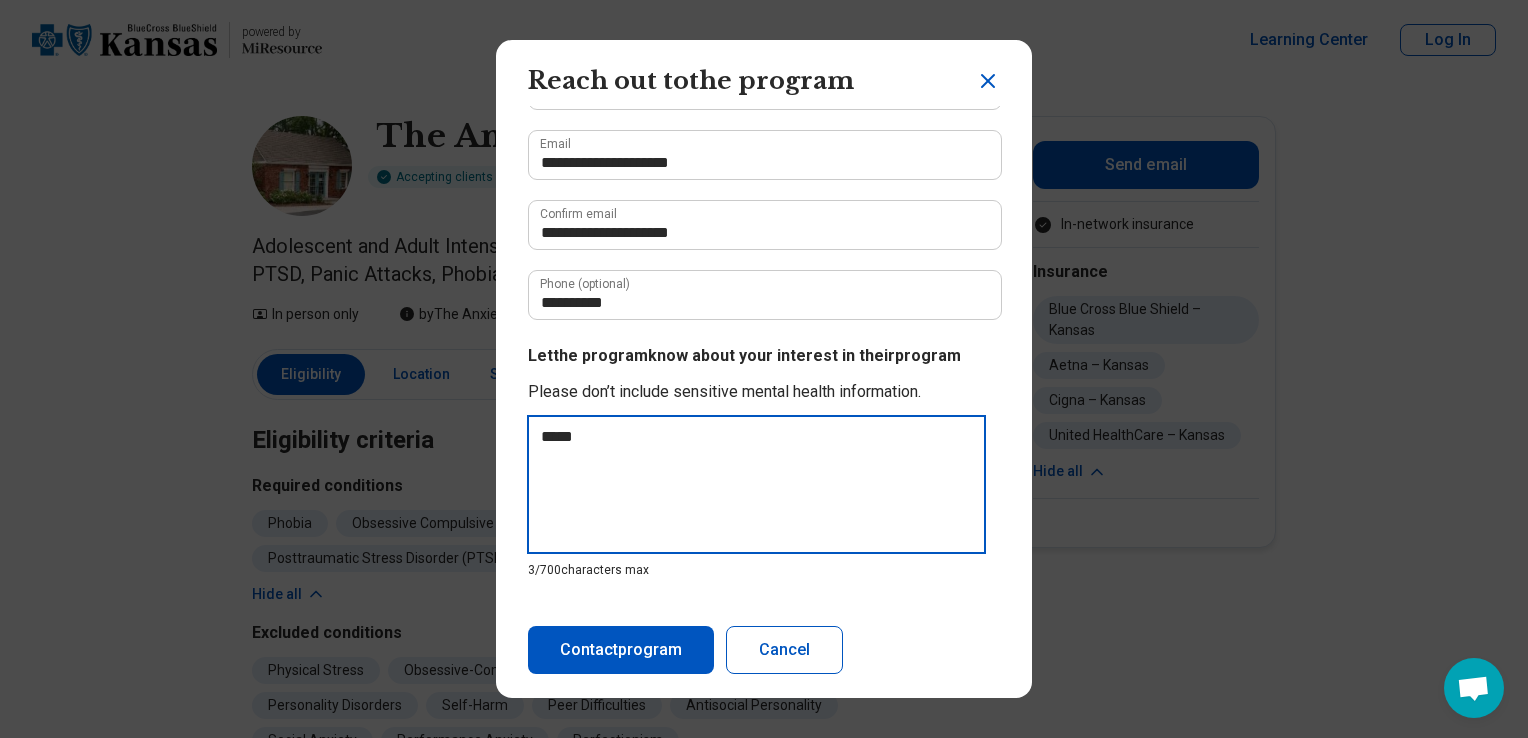 type on "******" 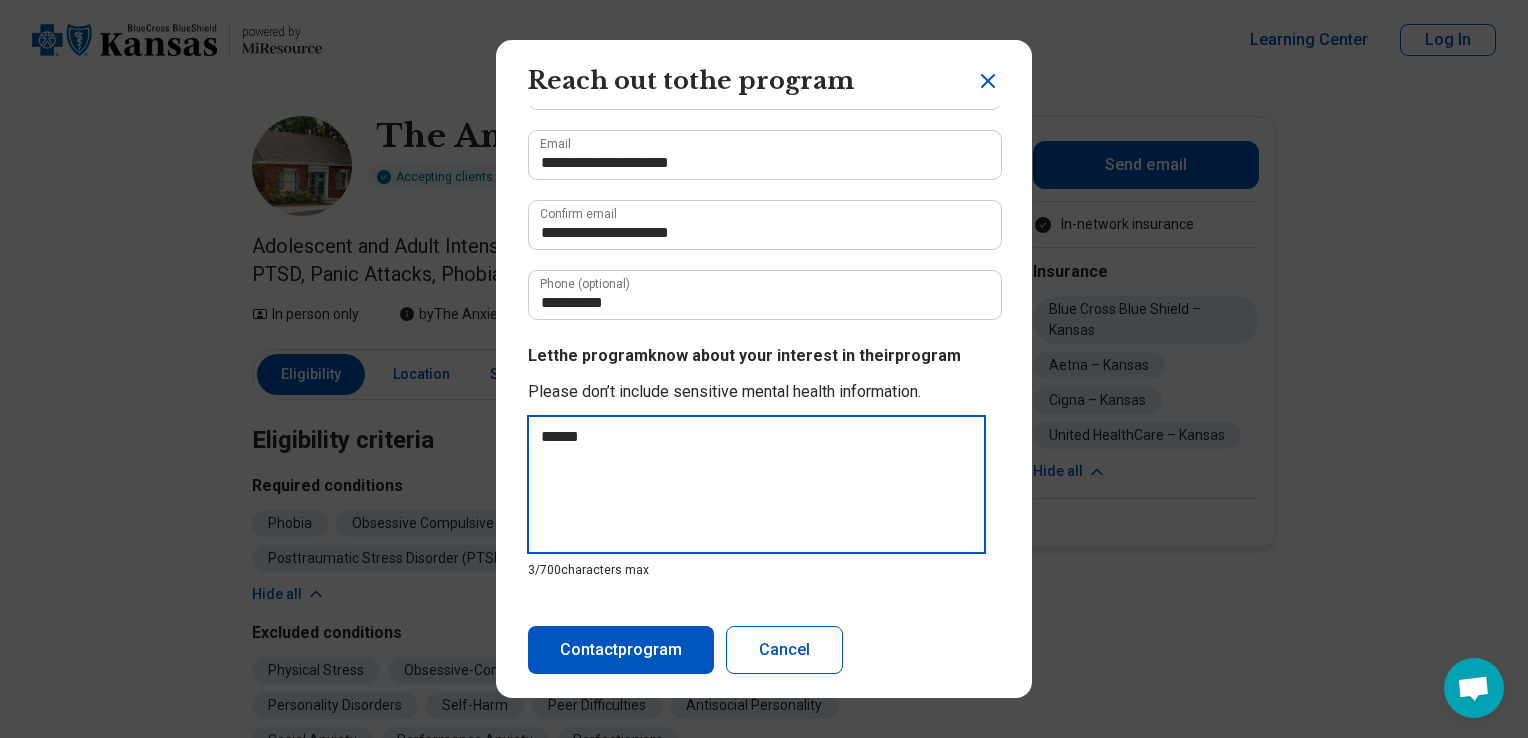 type on "*******" 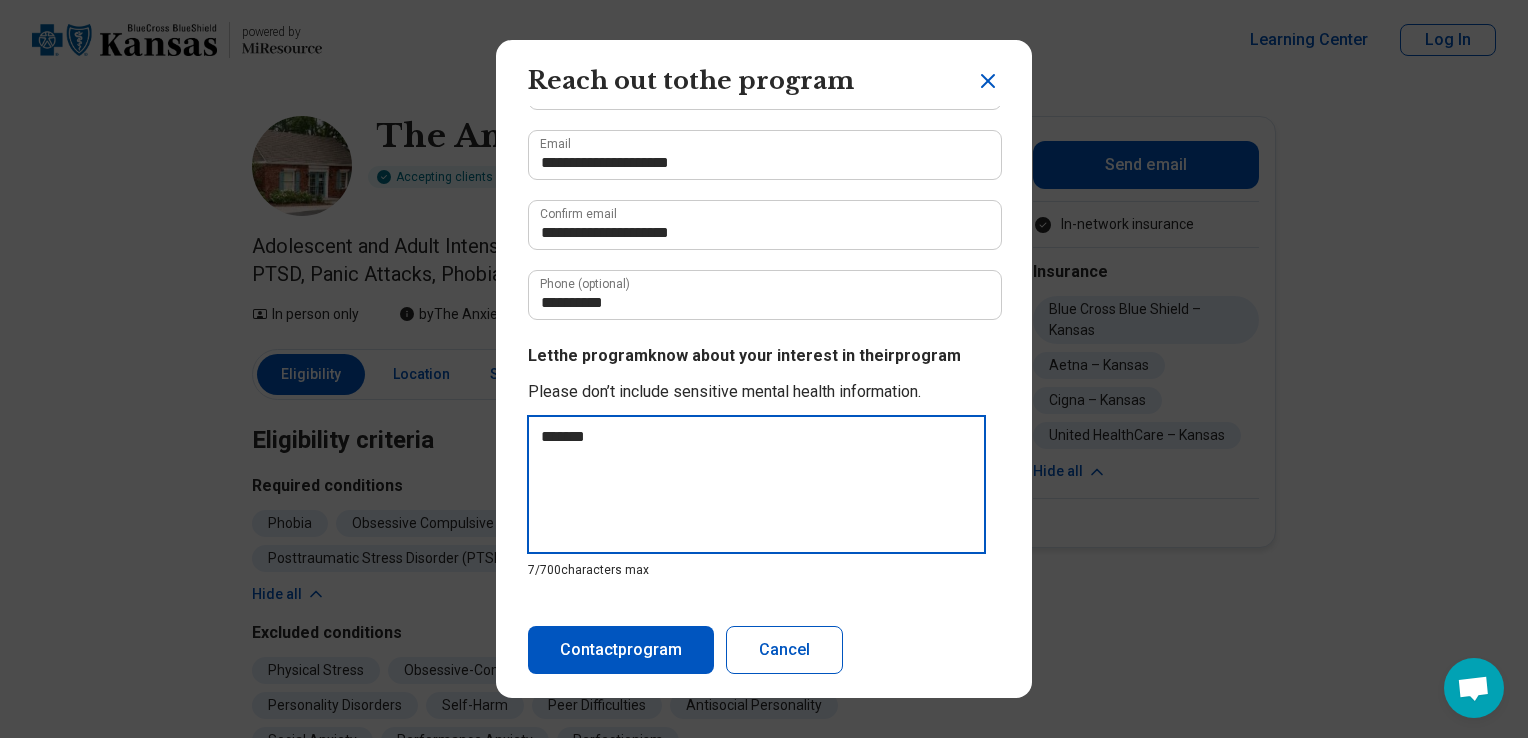 type on "*******" 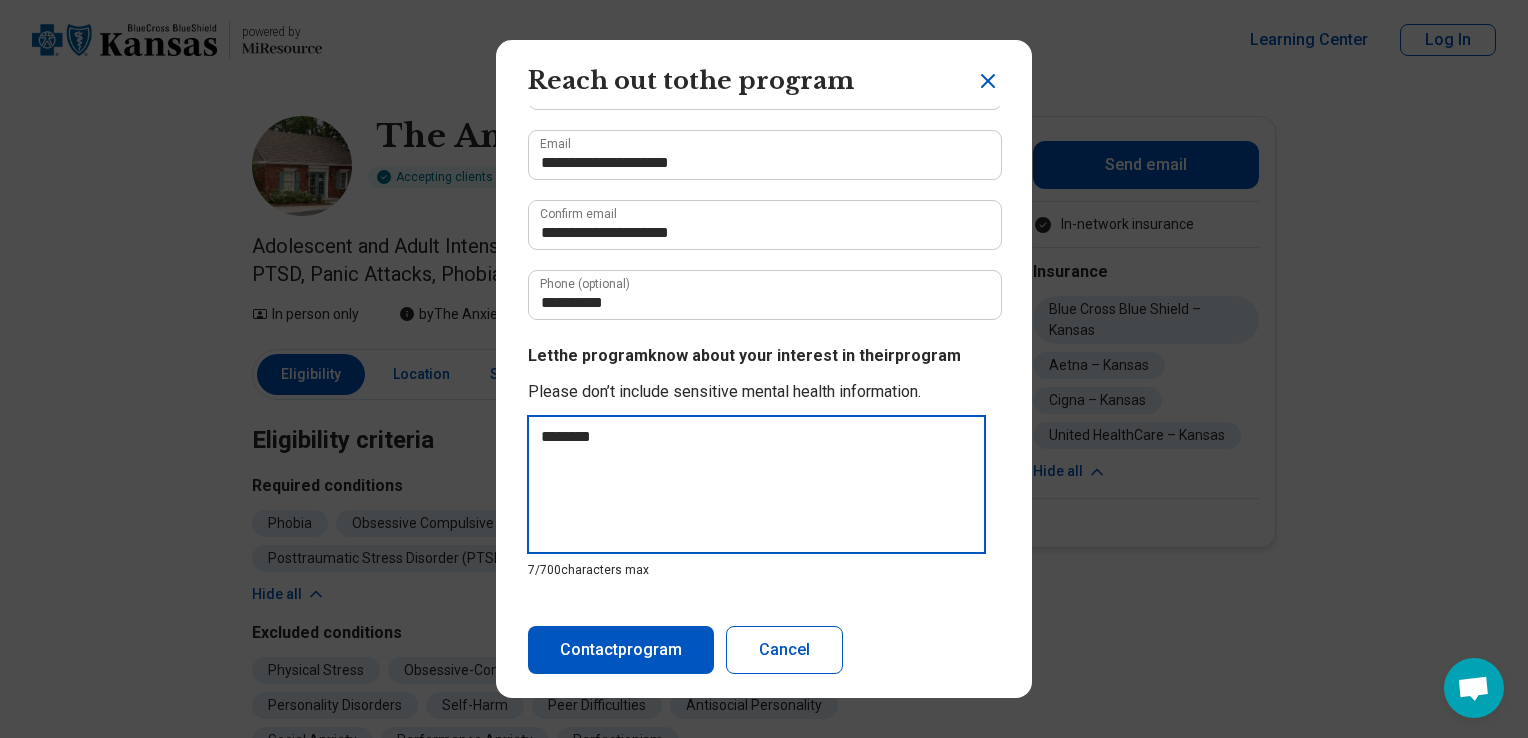 type on "*********" 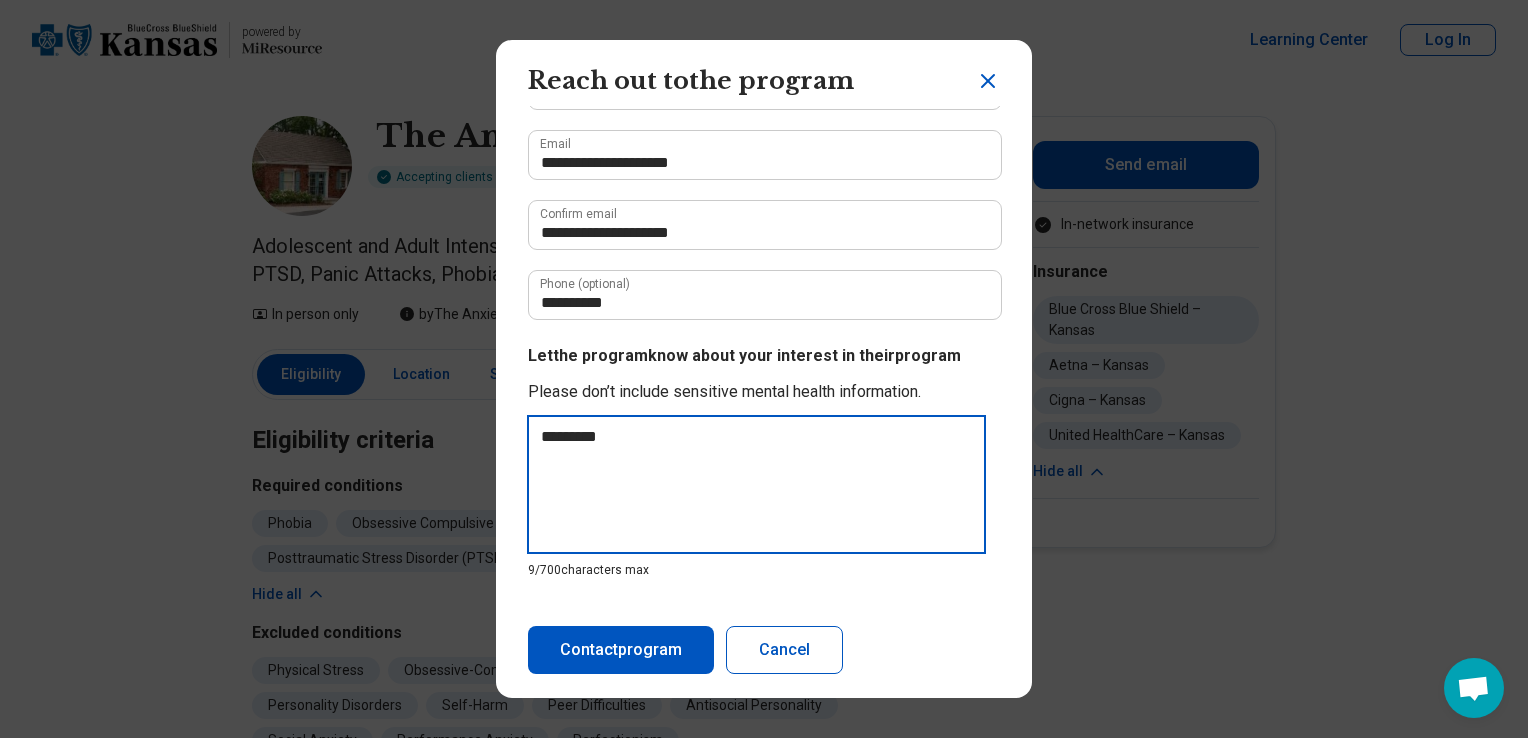 type on "**********" 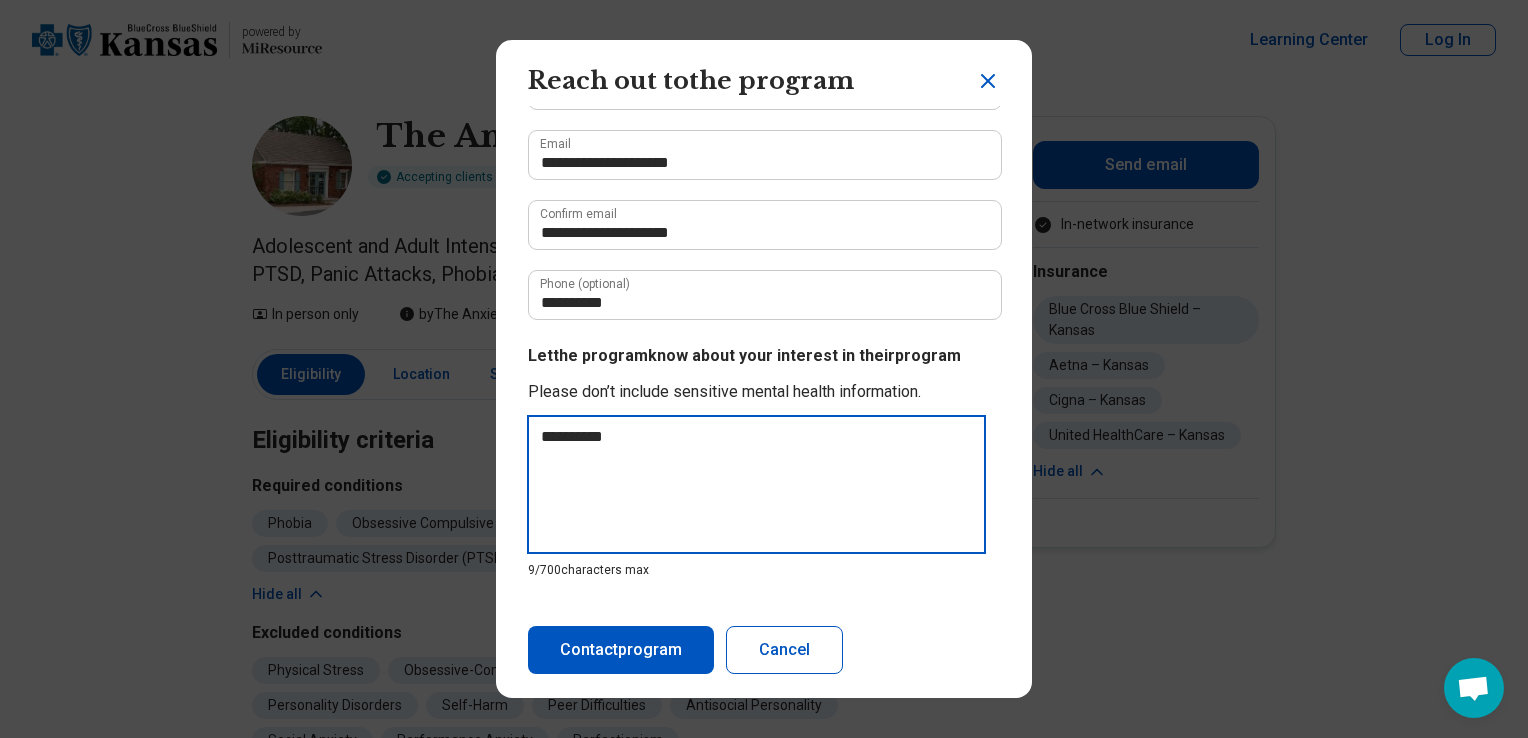 type on "**********" 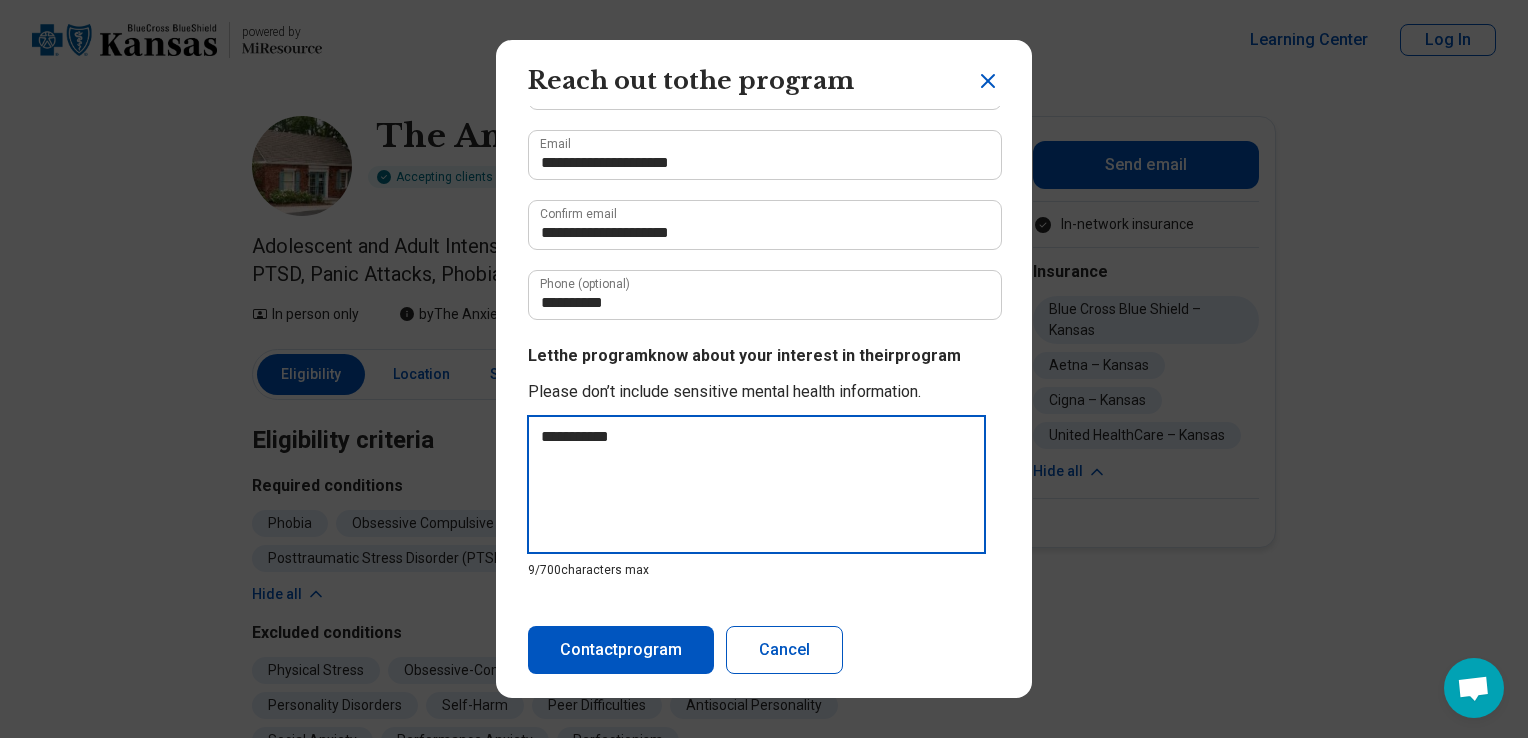type on "**********" 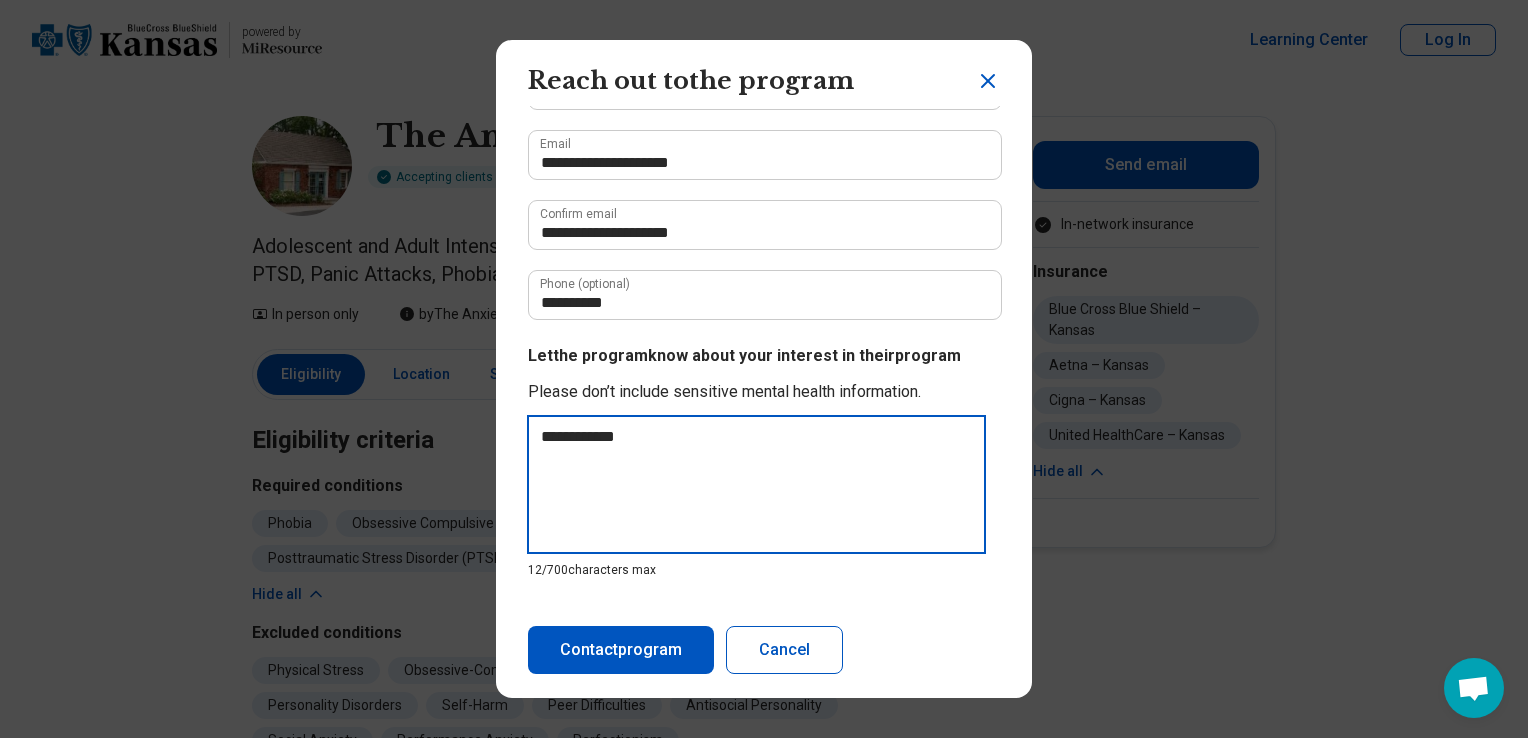type on "**********" 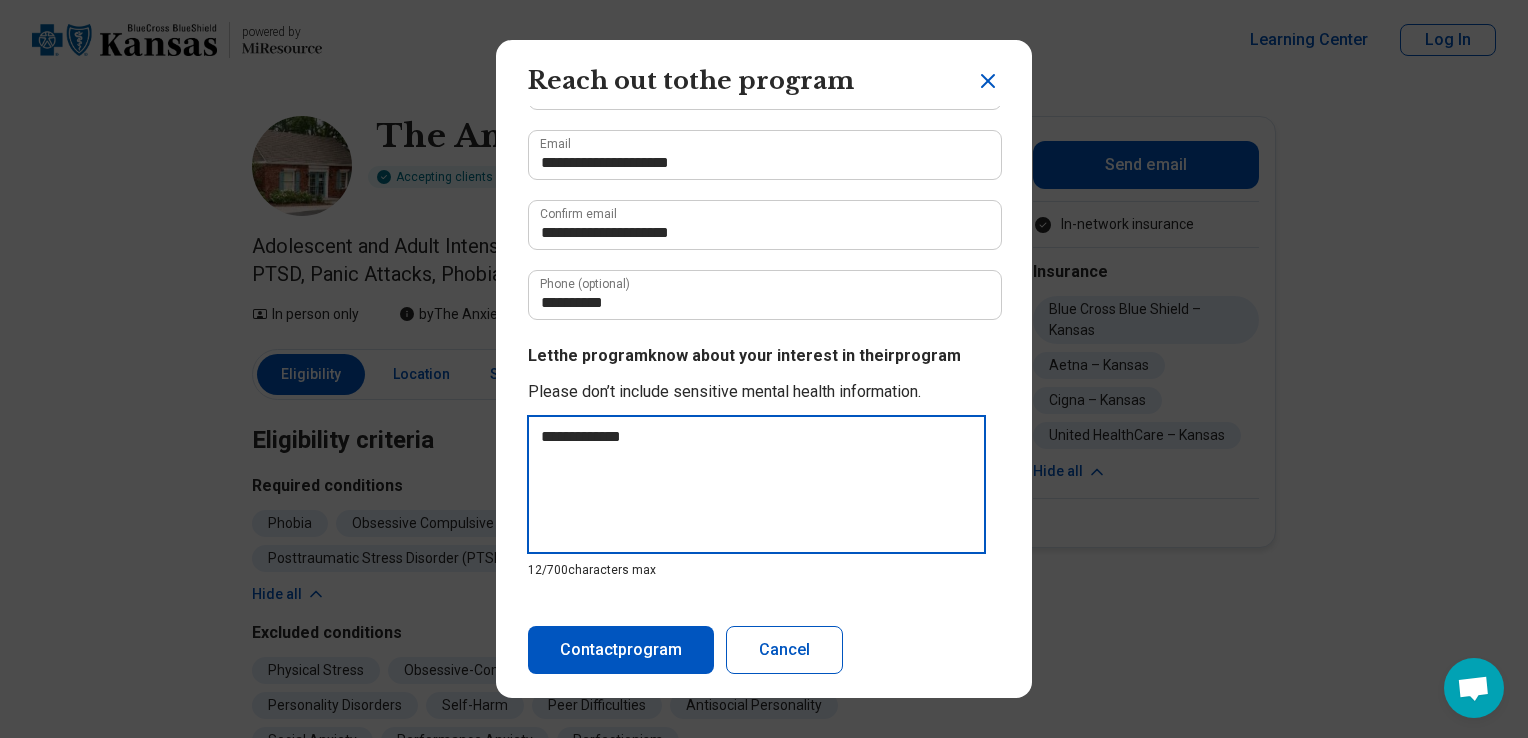 type on "**********" 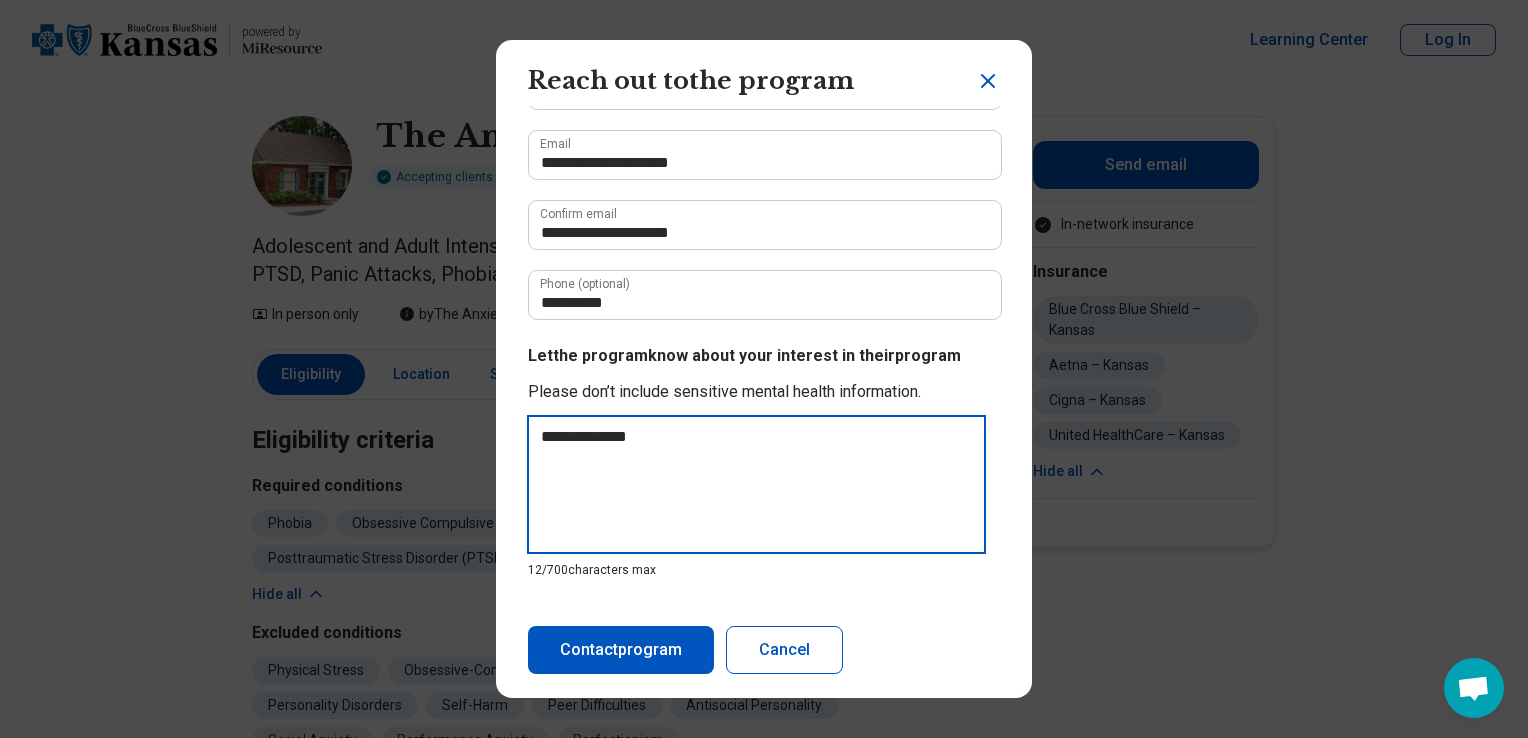 type on "**********" 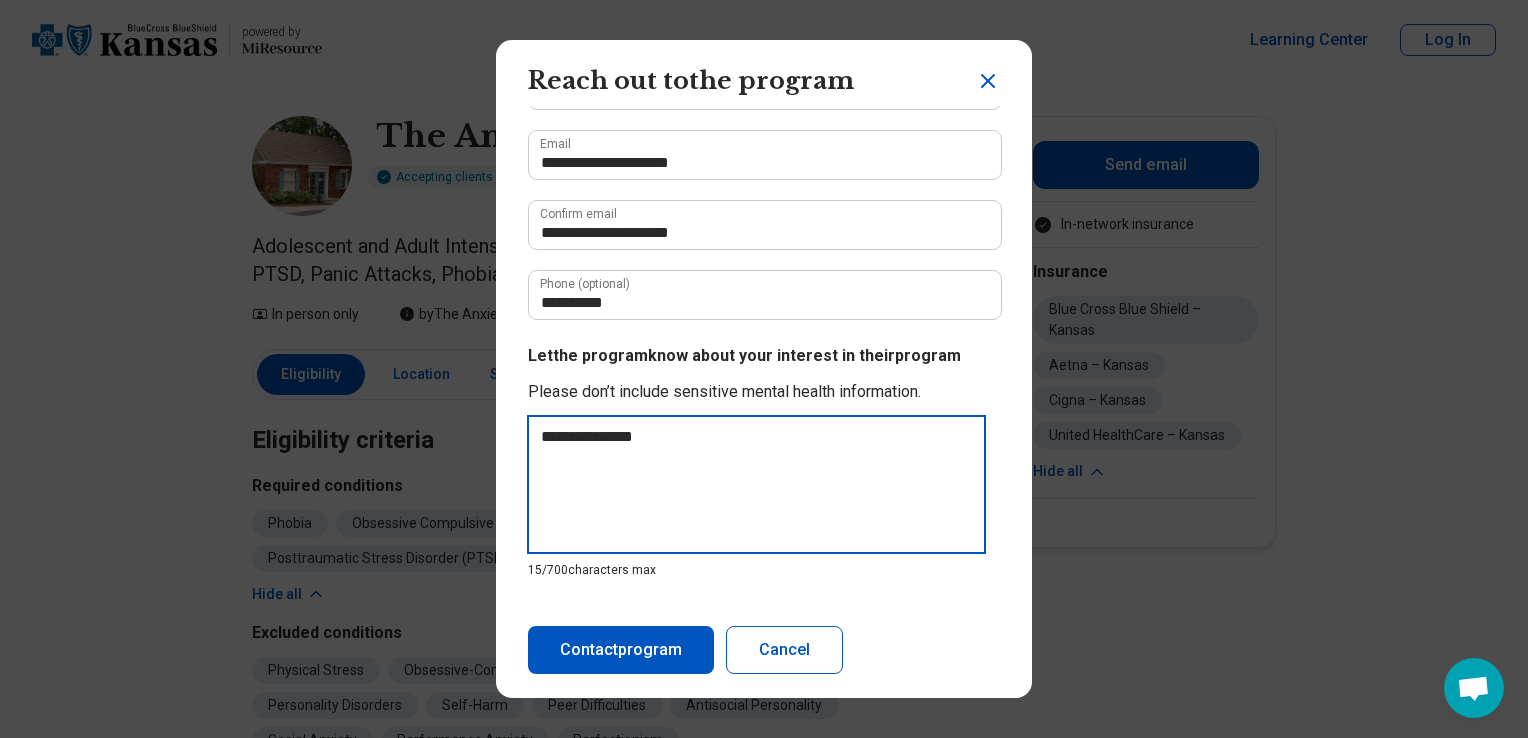 type on "**********" 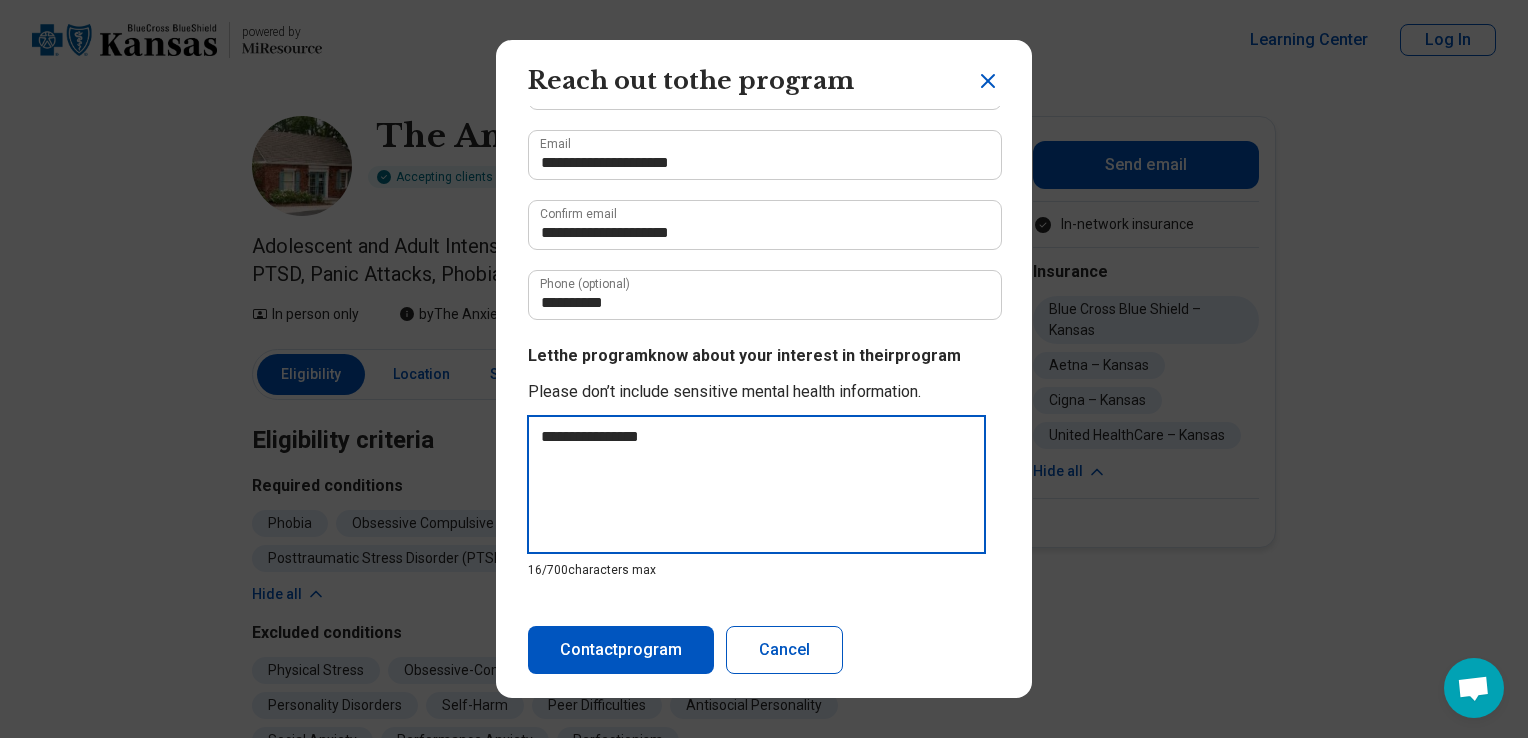 type on "**********" 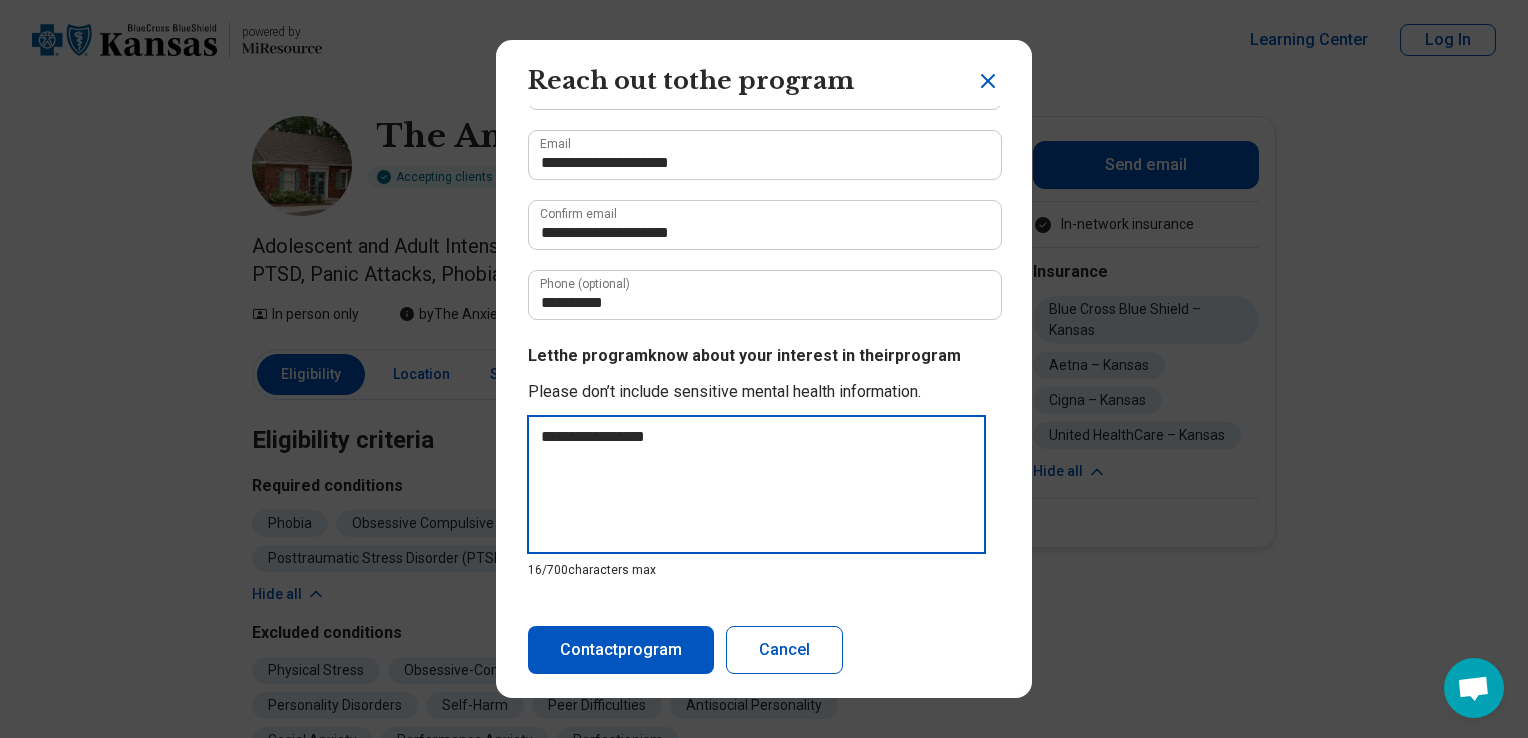 type on "**********" 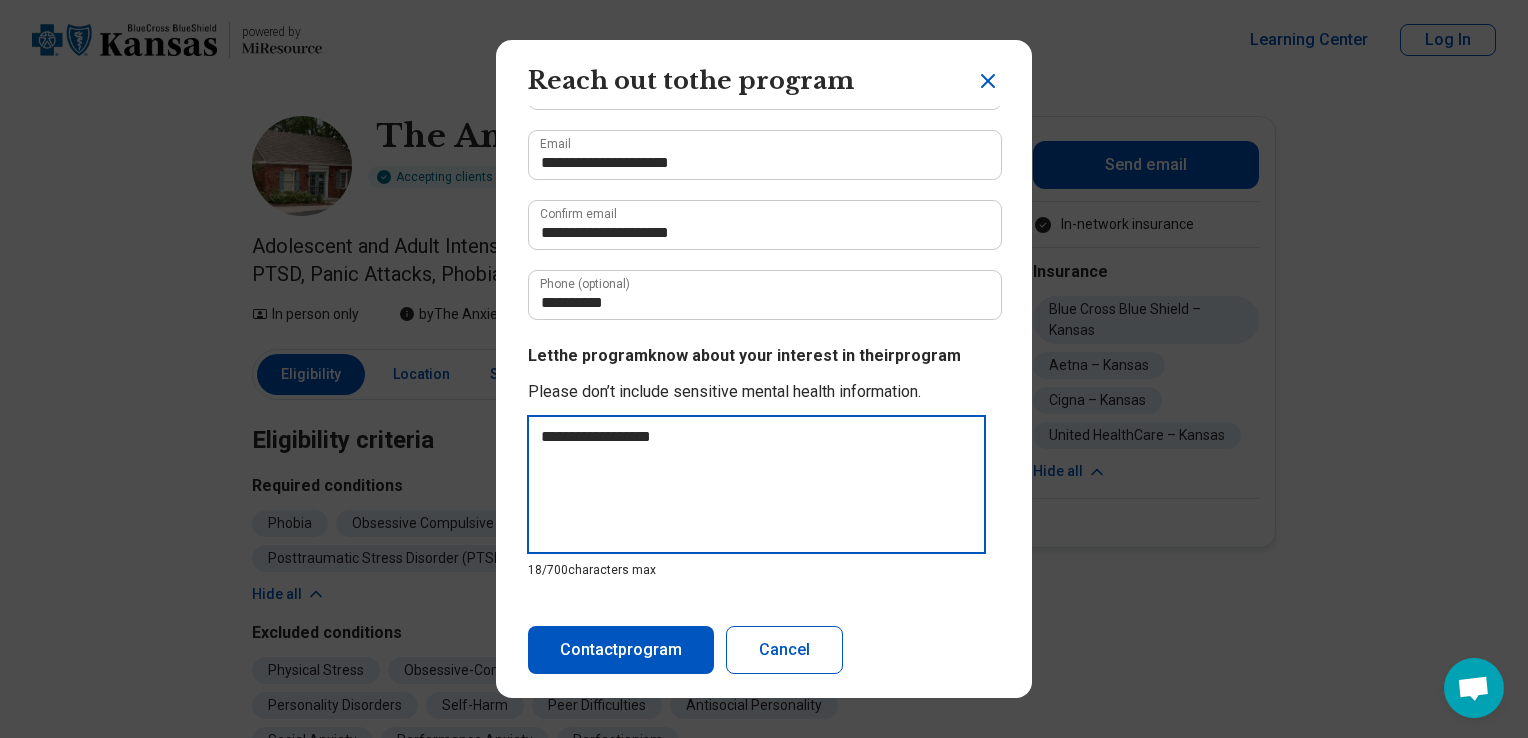type on "**********" 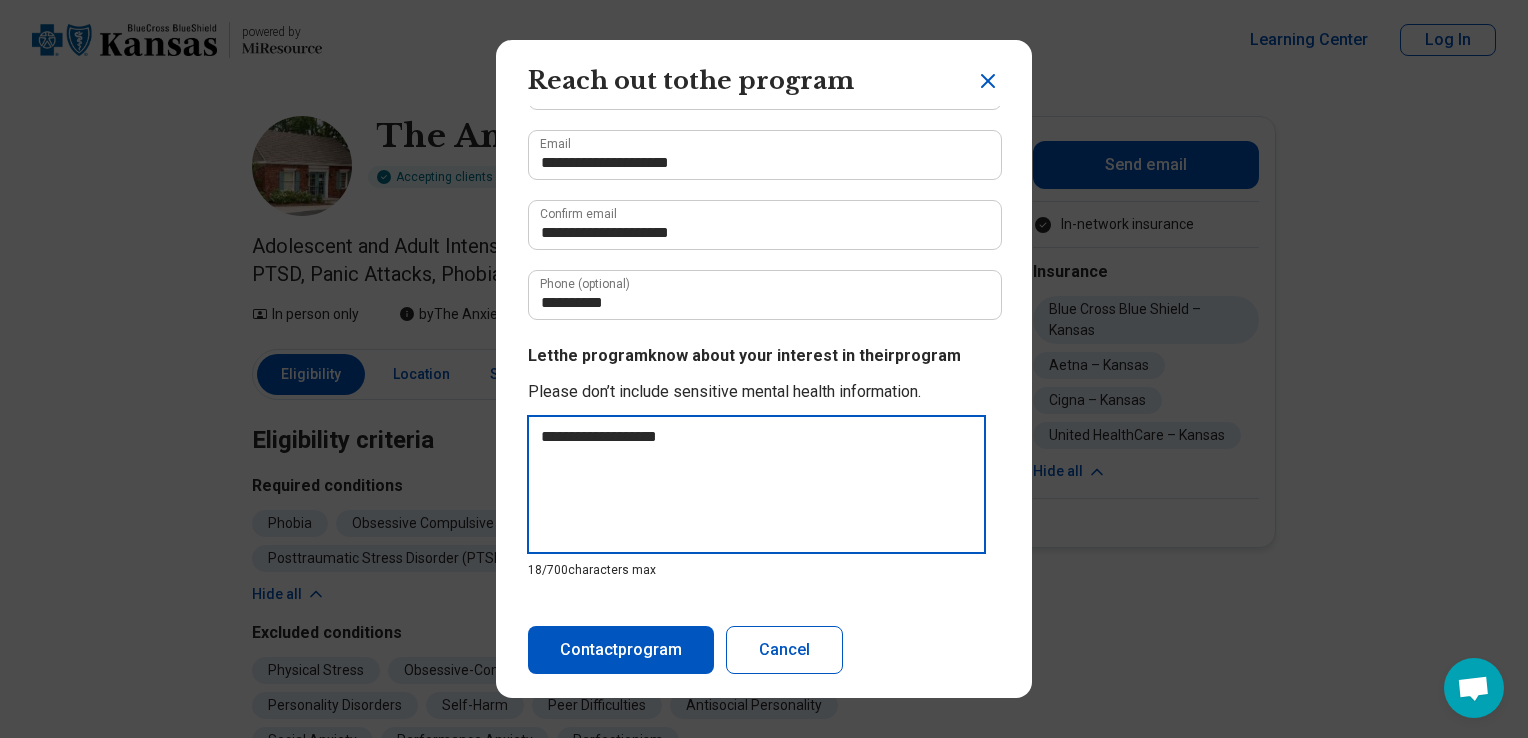 type on "**********" 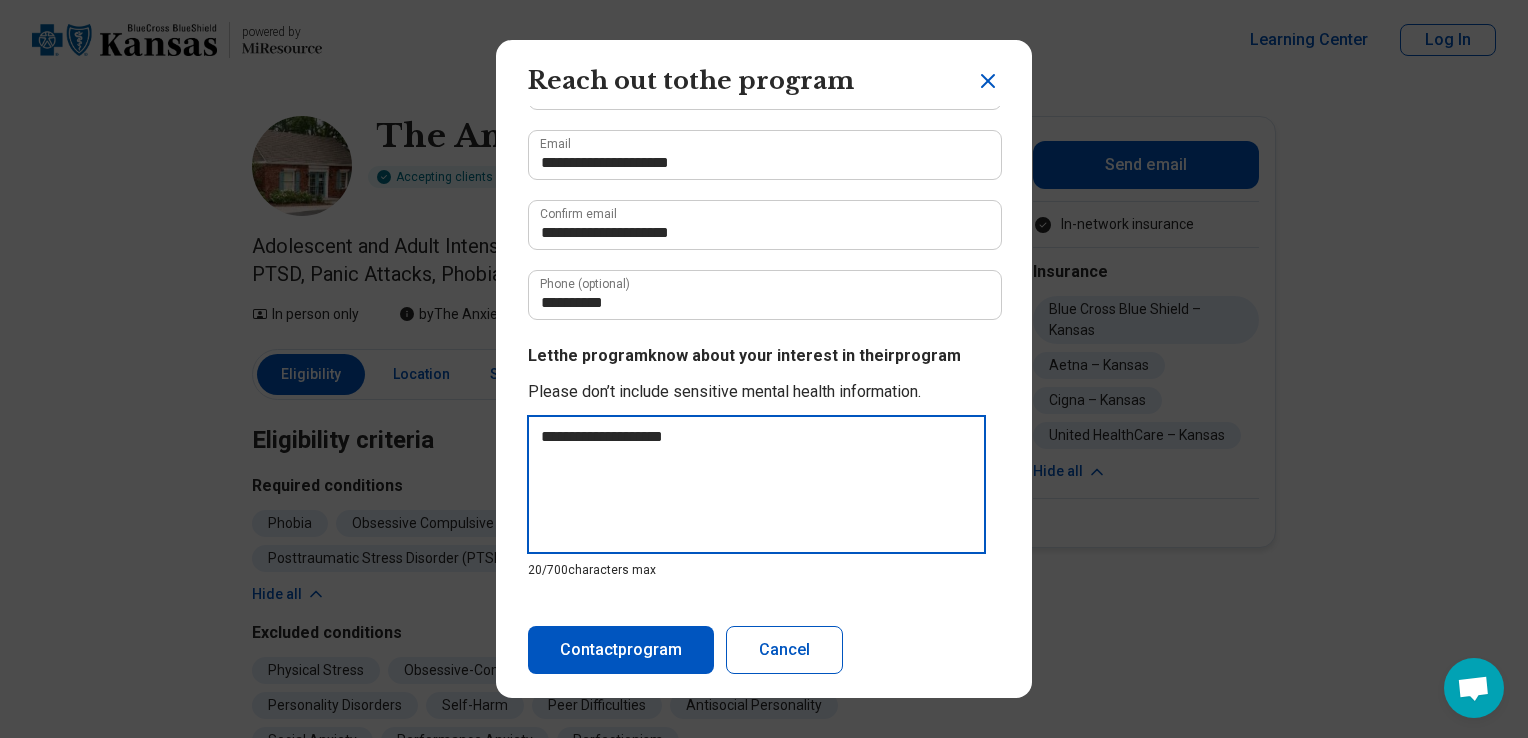 type on "**********" 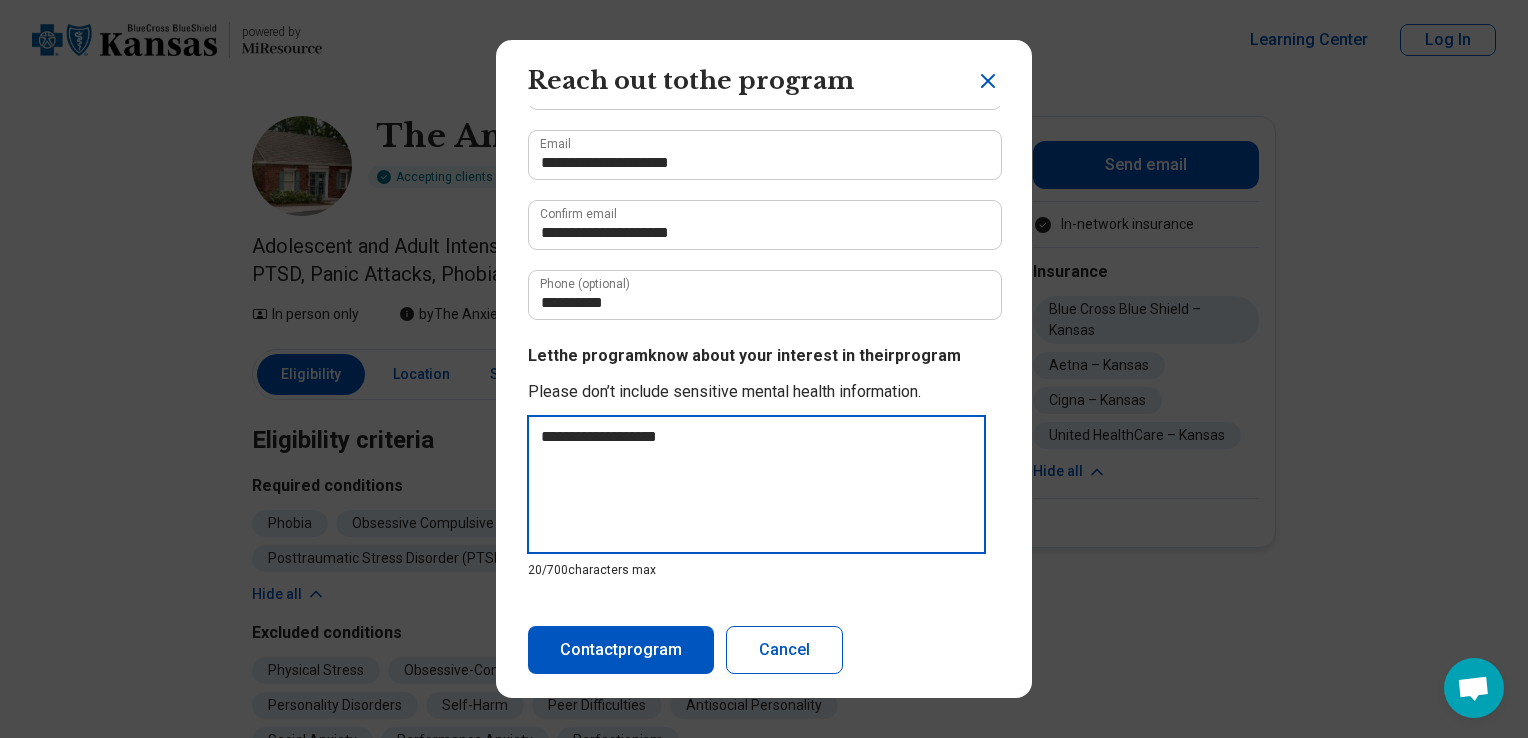 type on "**********" 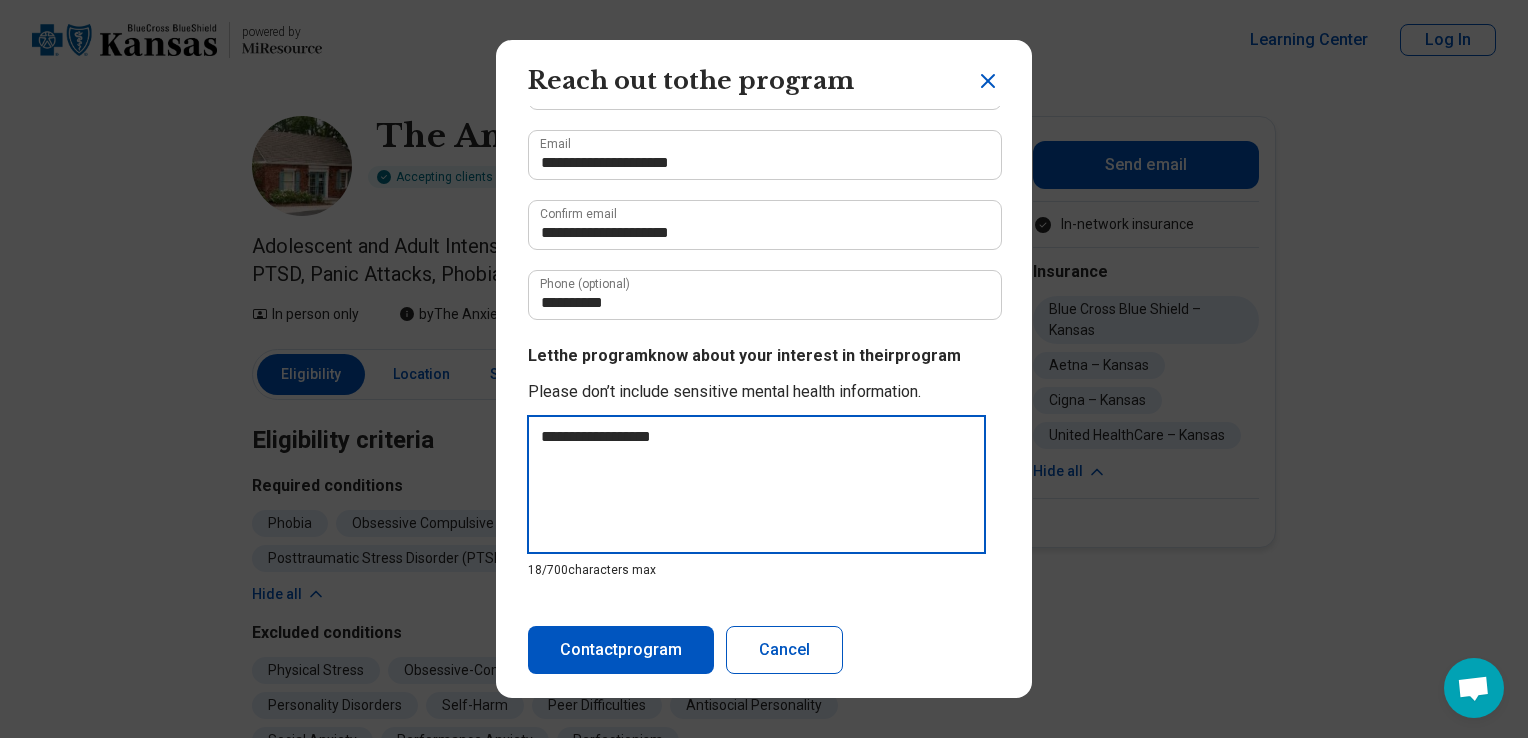 type on "**********" 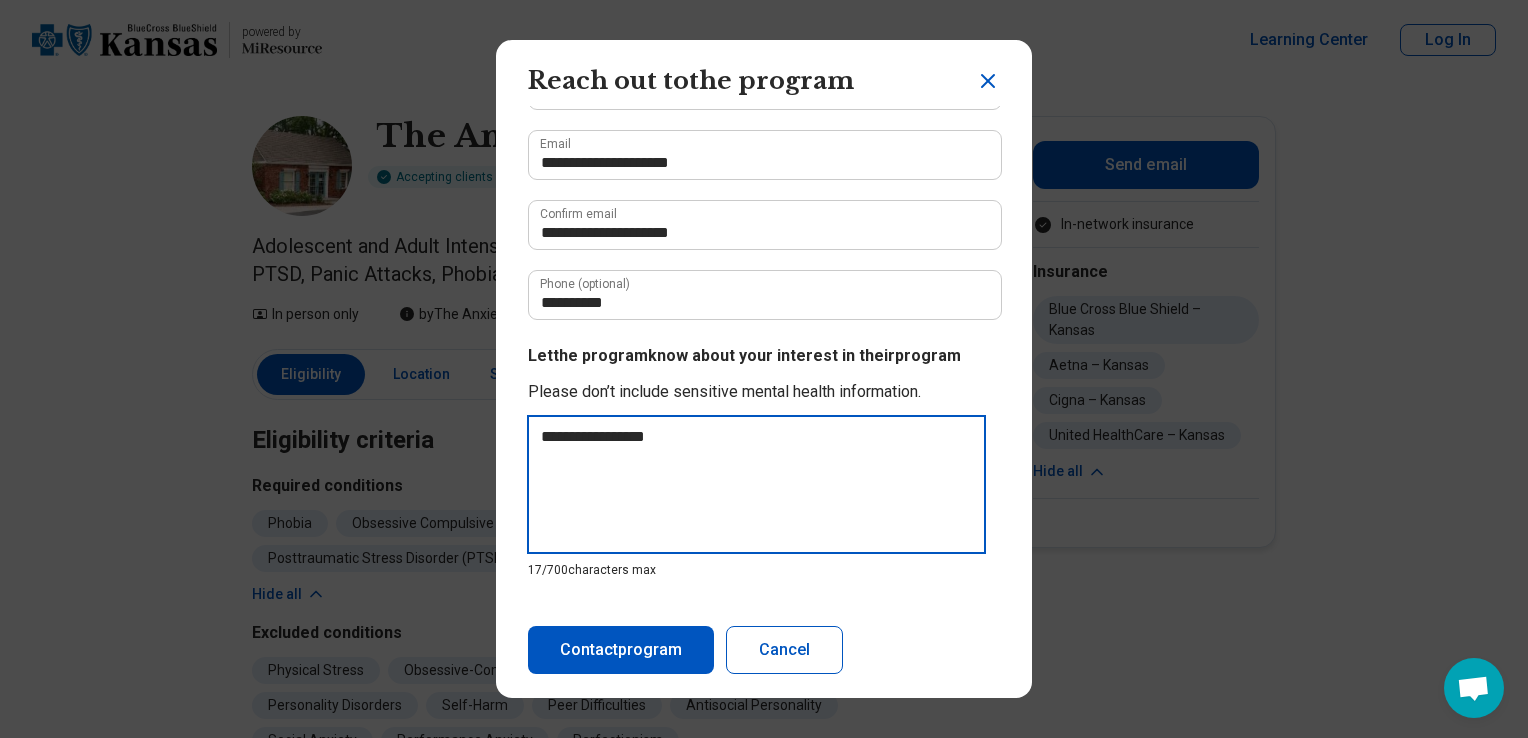 type on "**********" 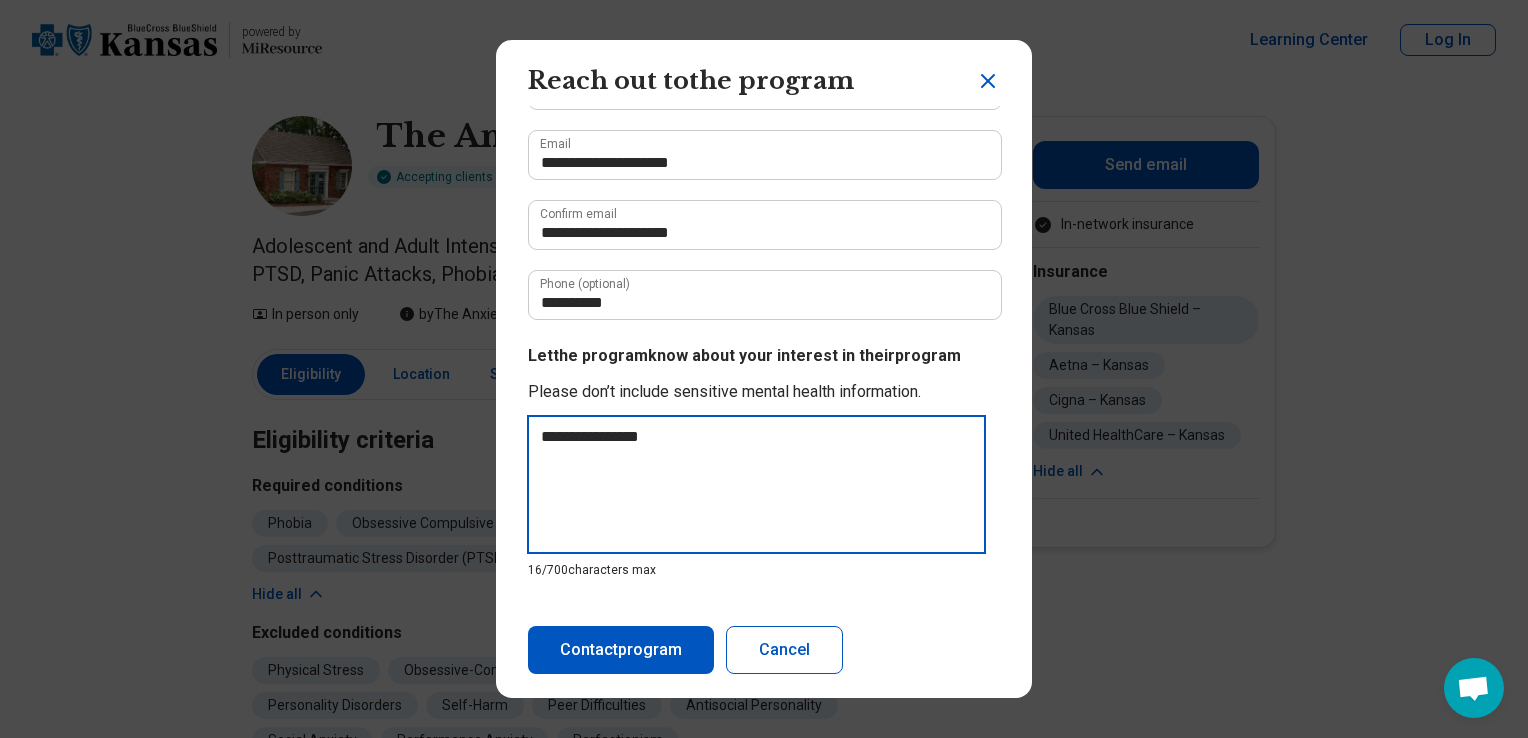 type on "**********" 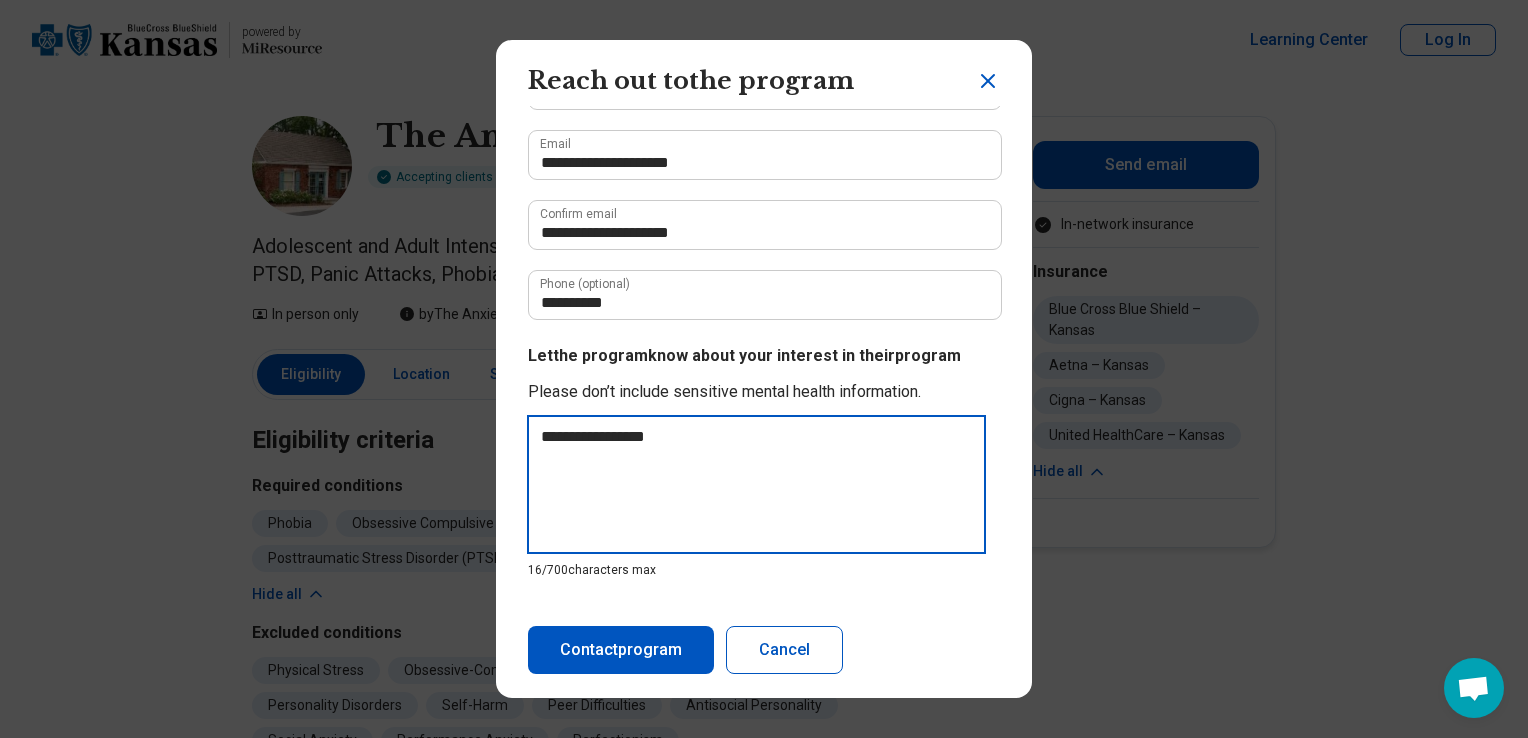 type on "**********" 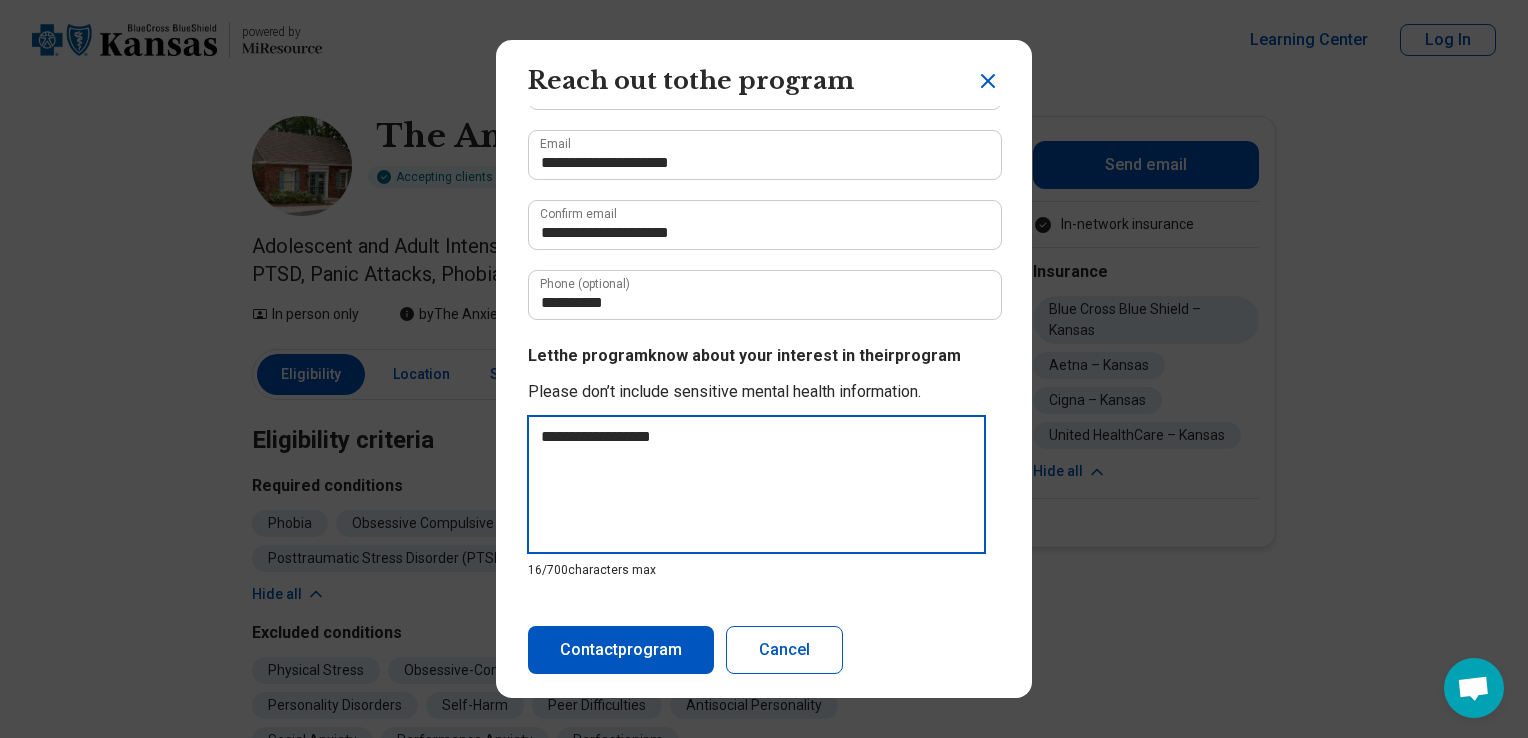 type on "**********" 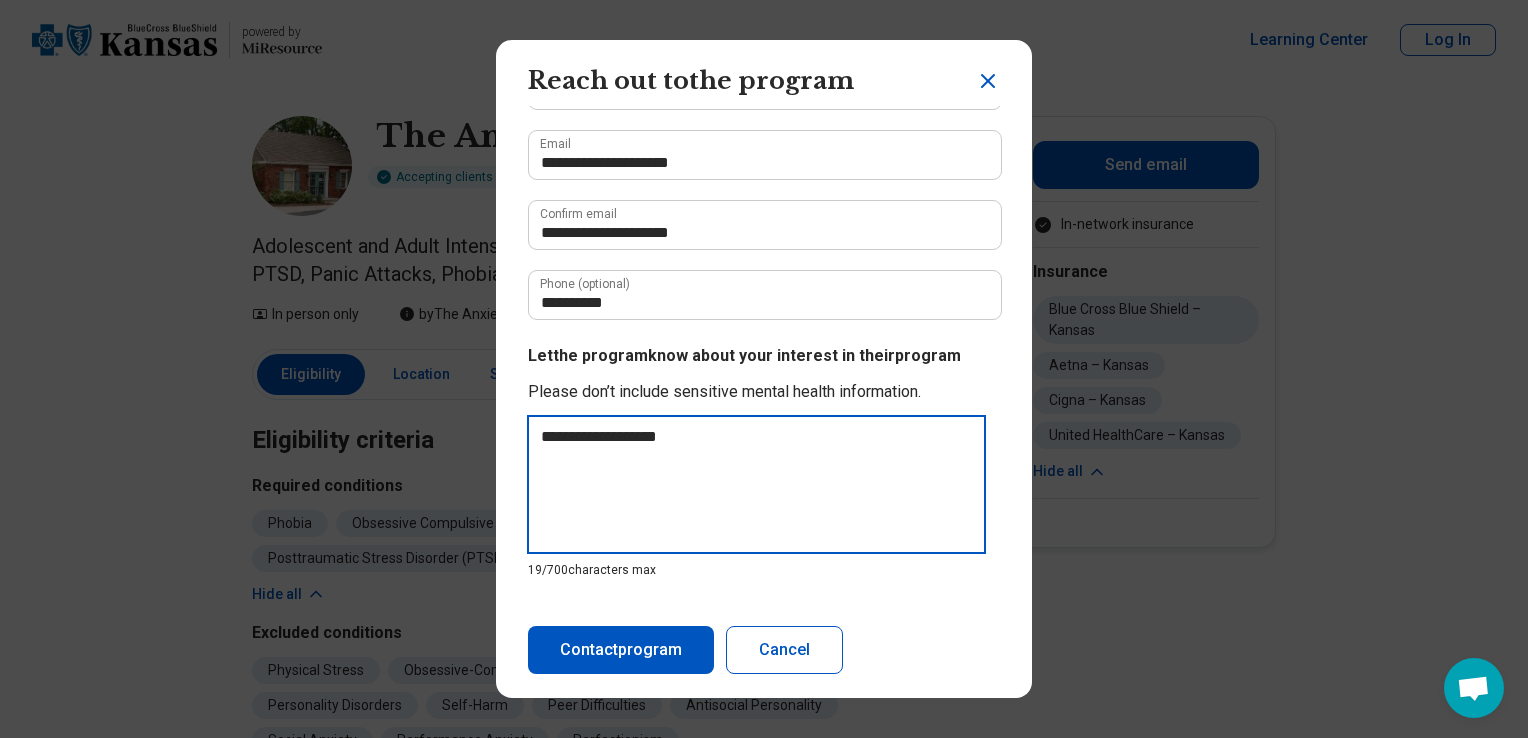 type on "**********" 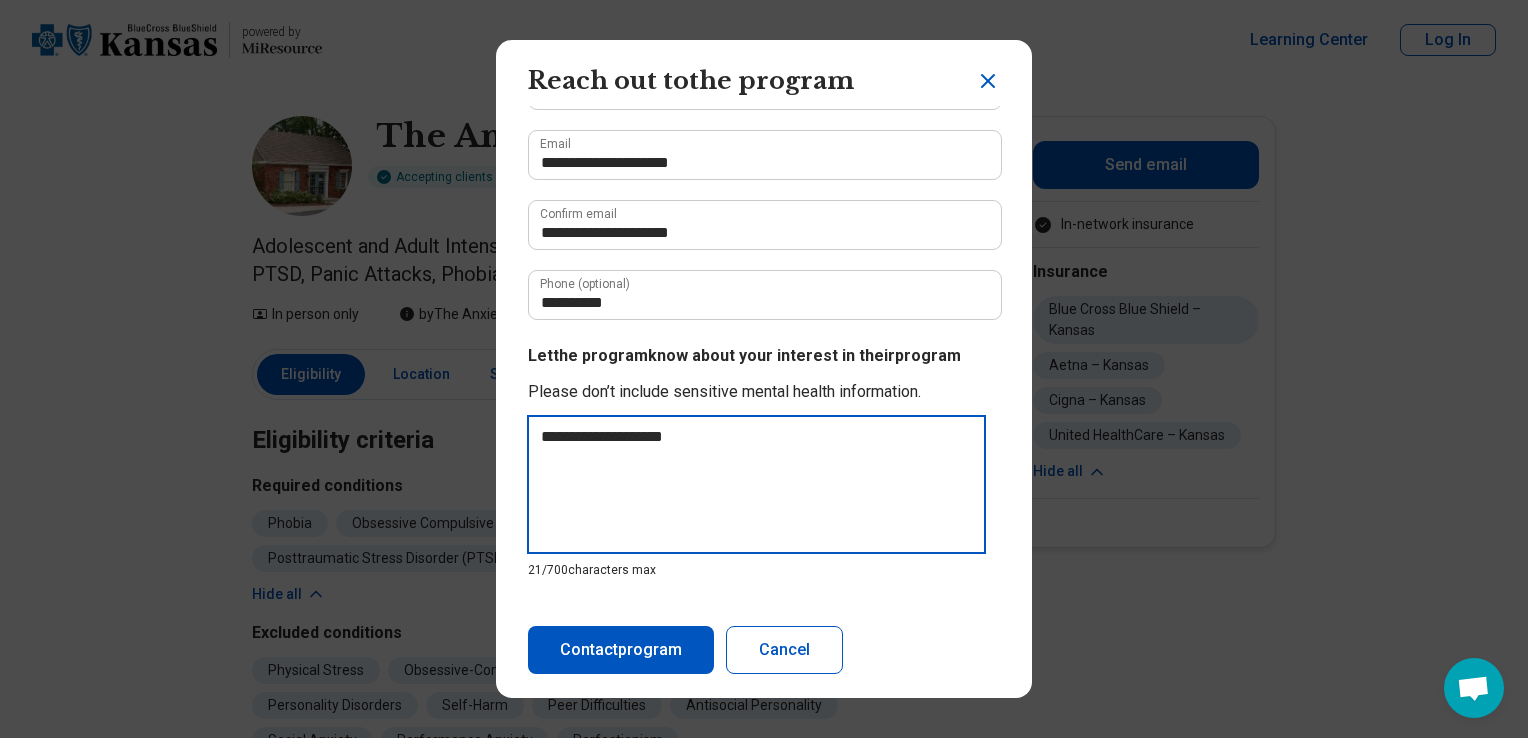 type on "**********" 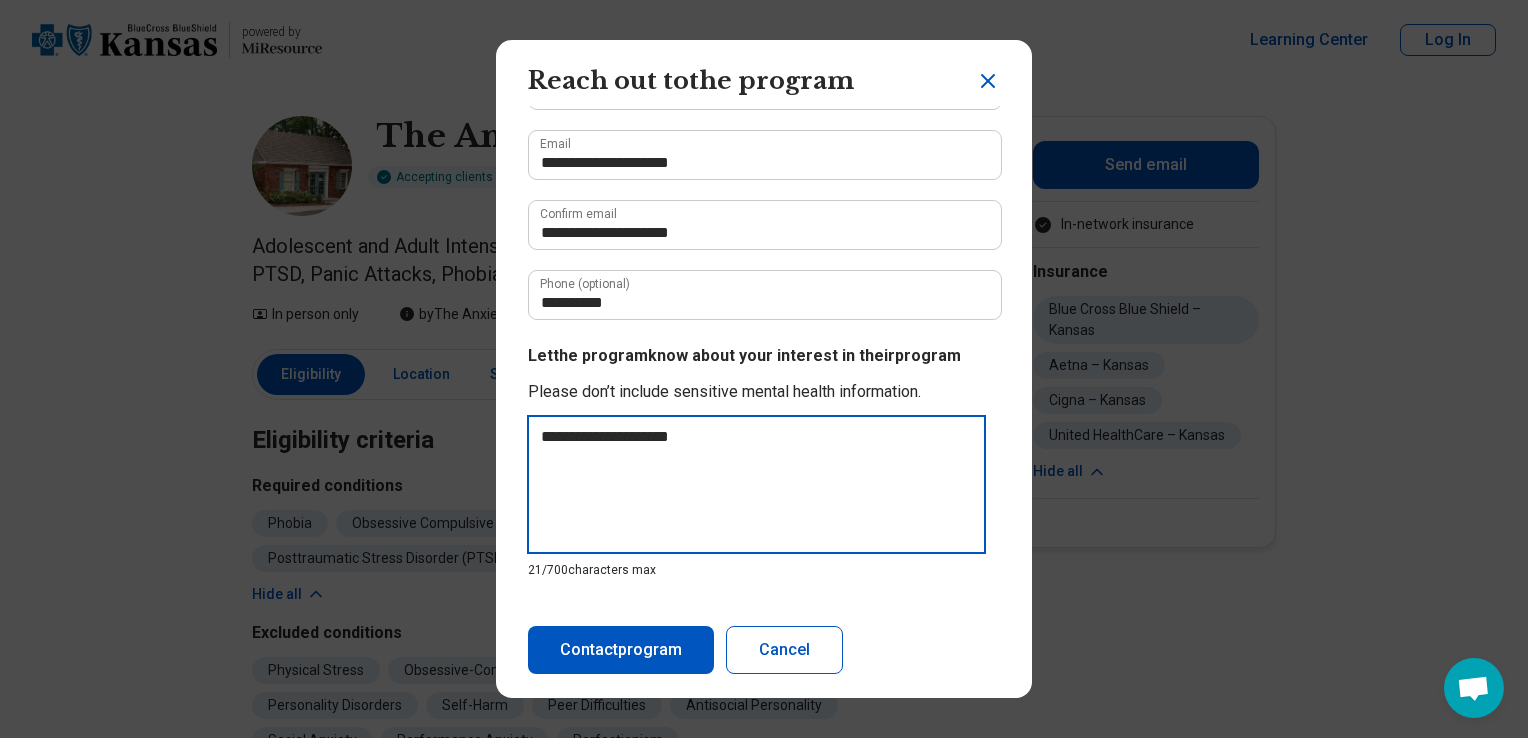 type on "**********" 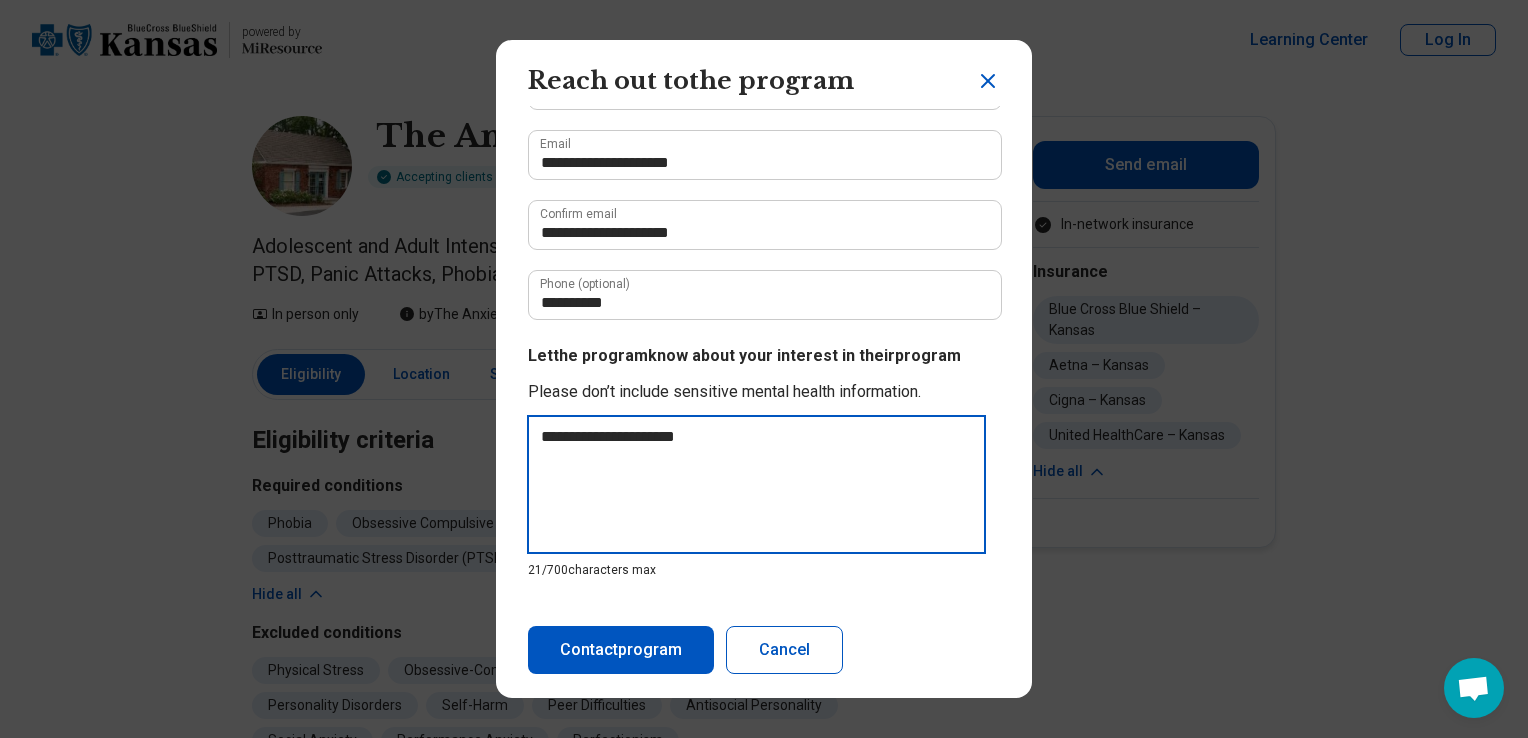 type on "**********" 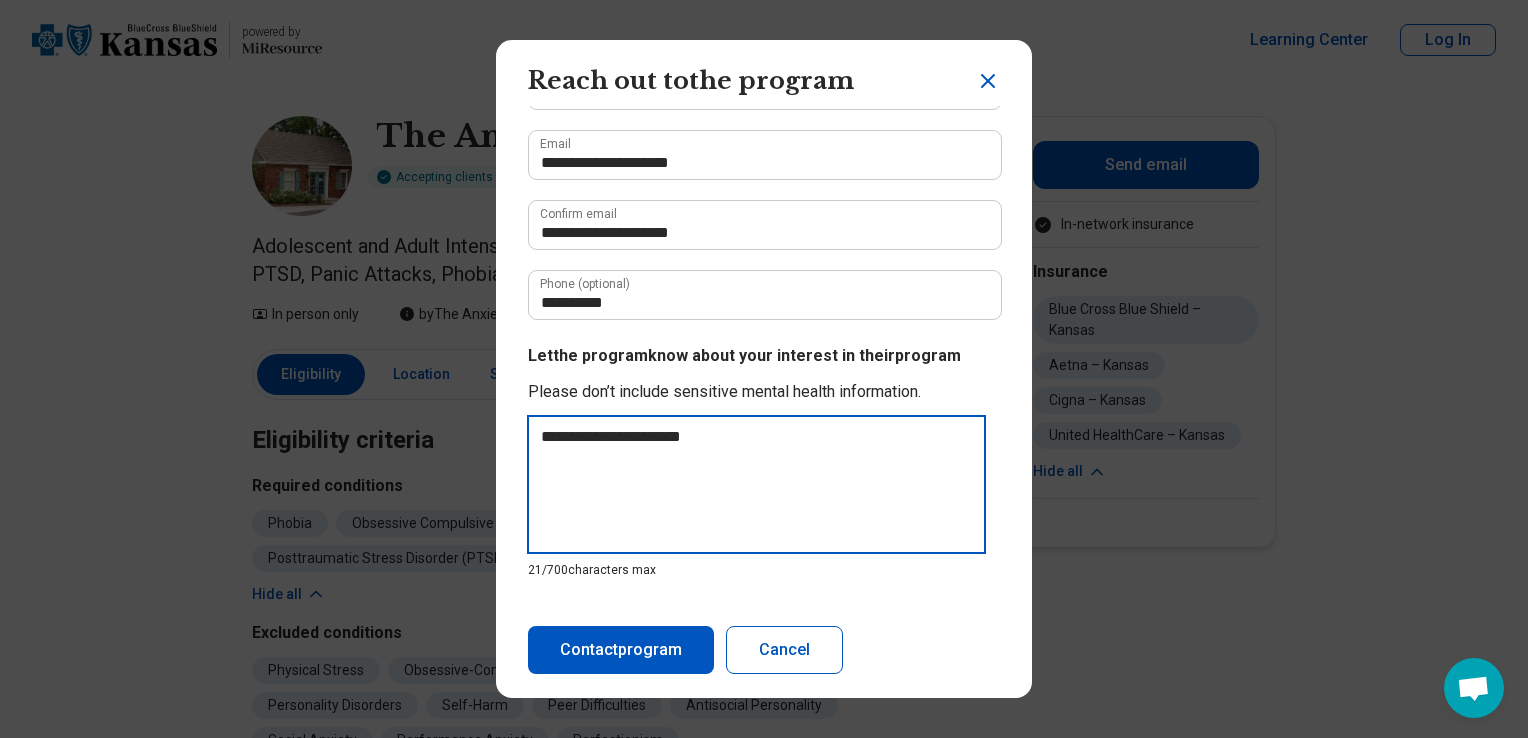 type on "**********" 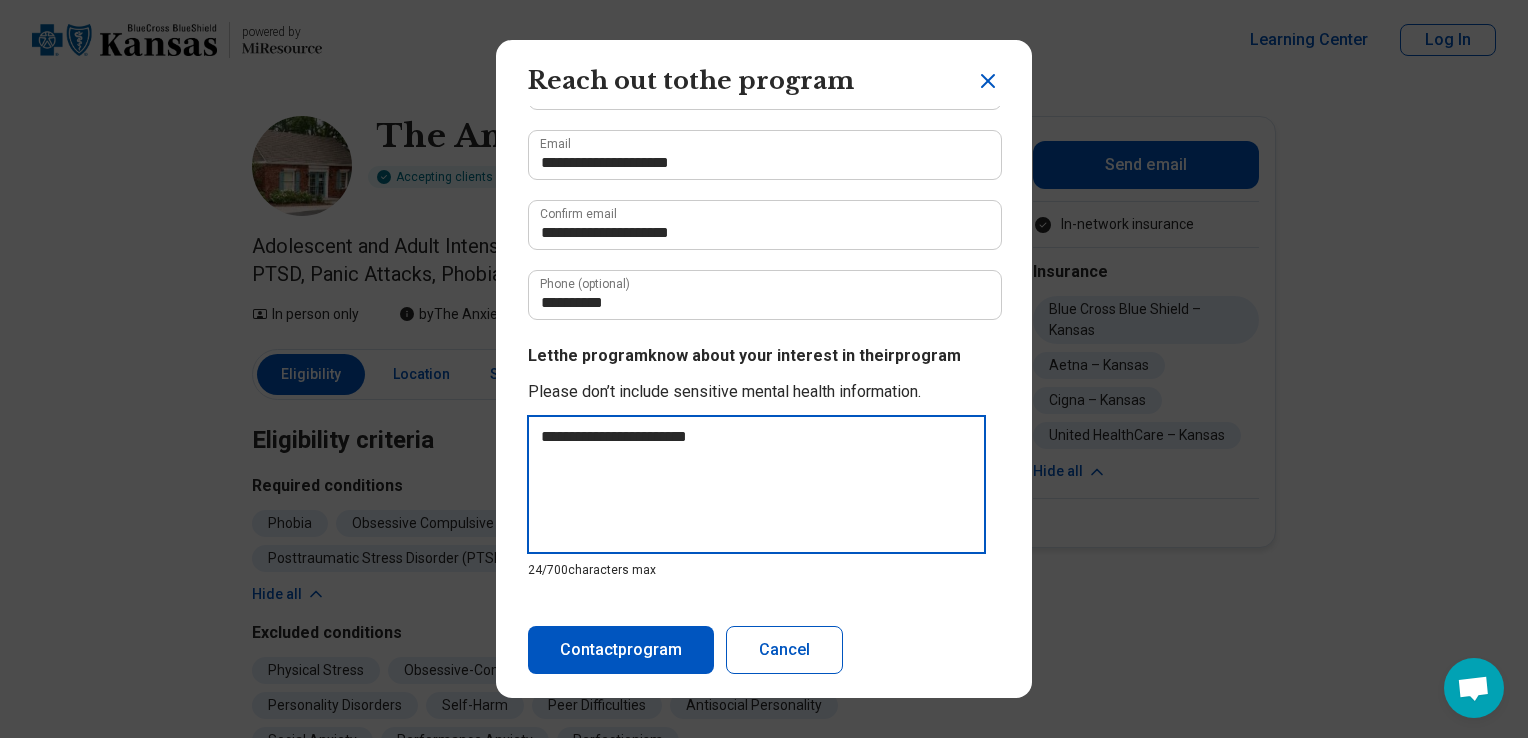 type on "**********" 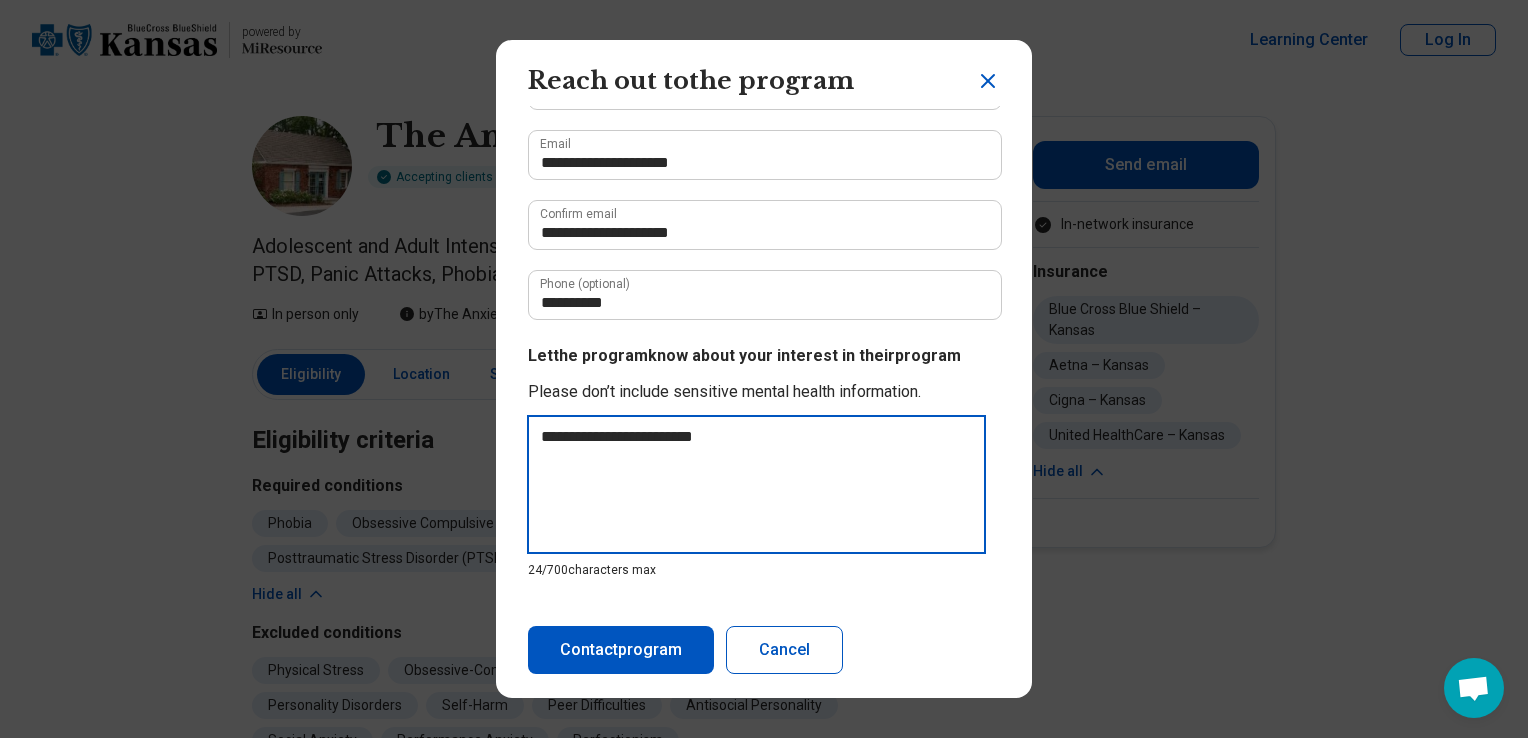 type on "**********" 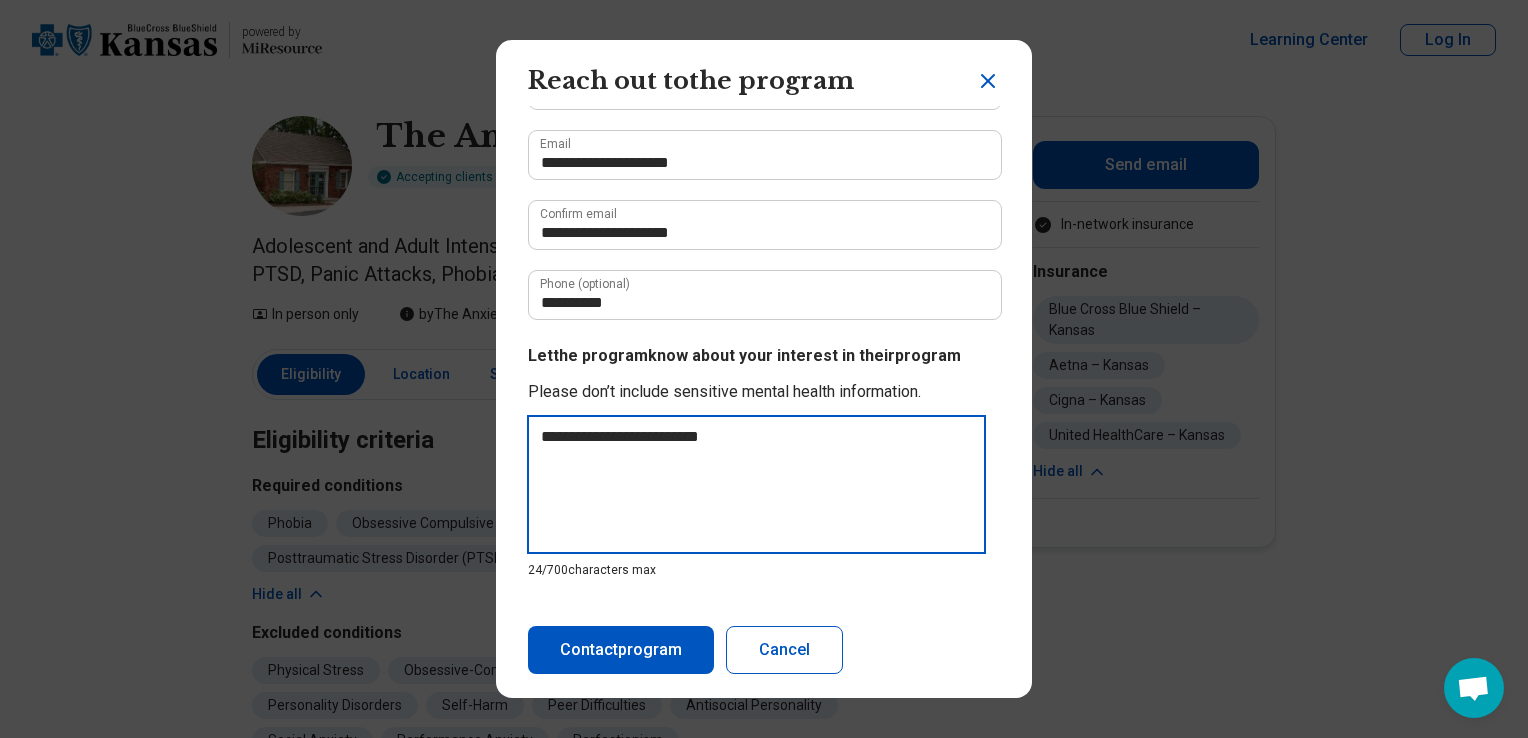 type on "**********" 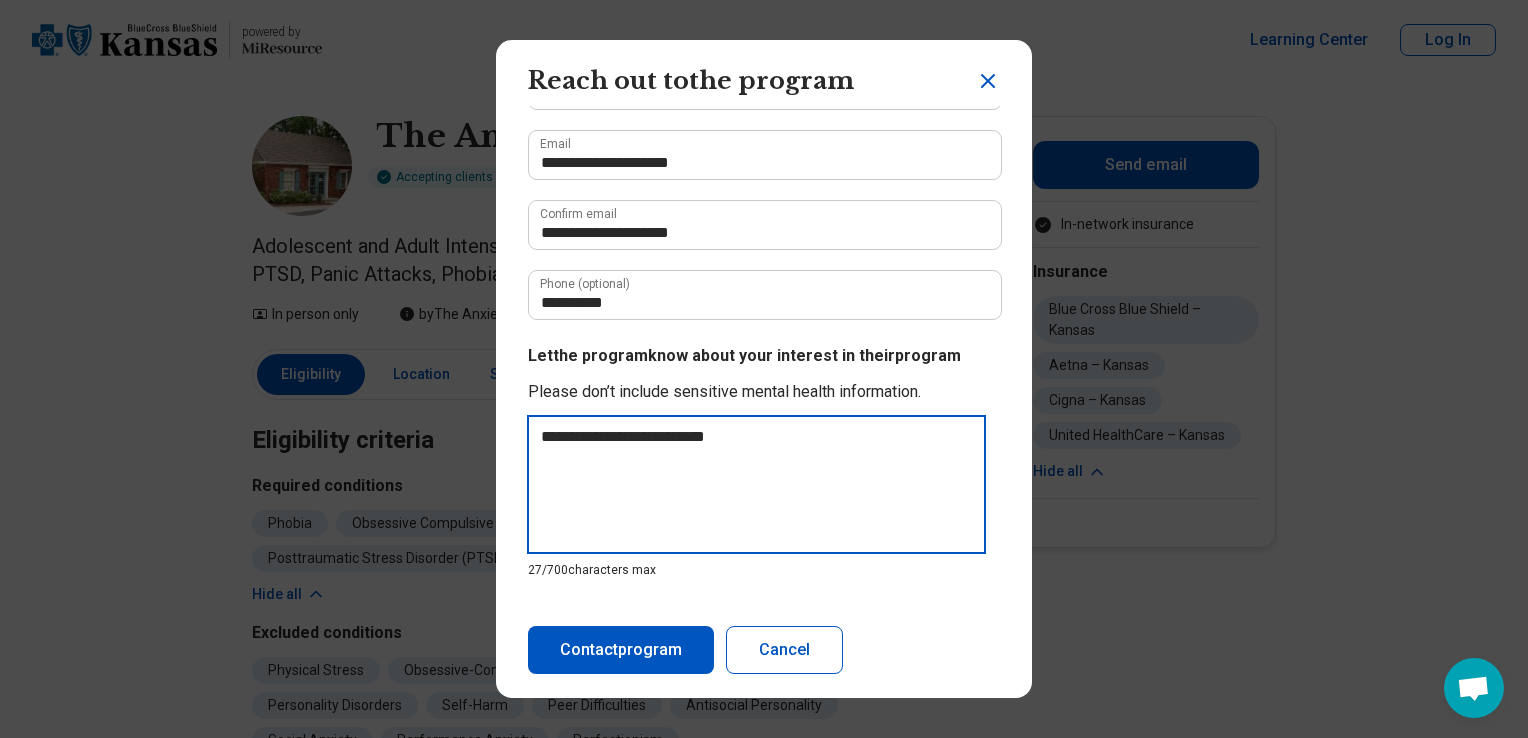 type on "**********" 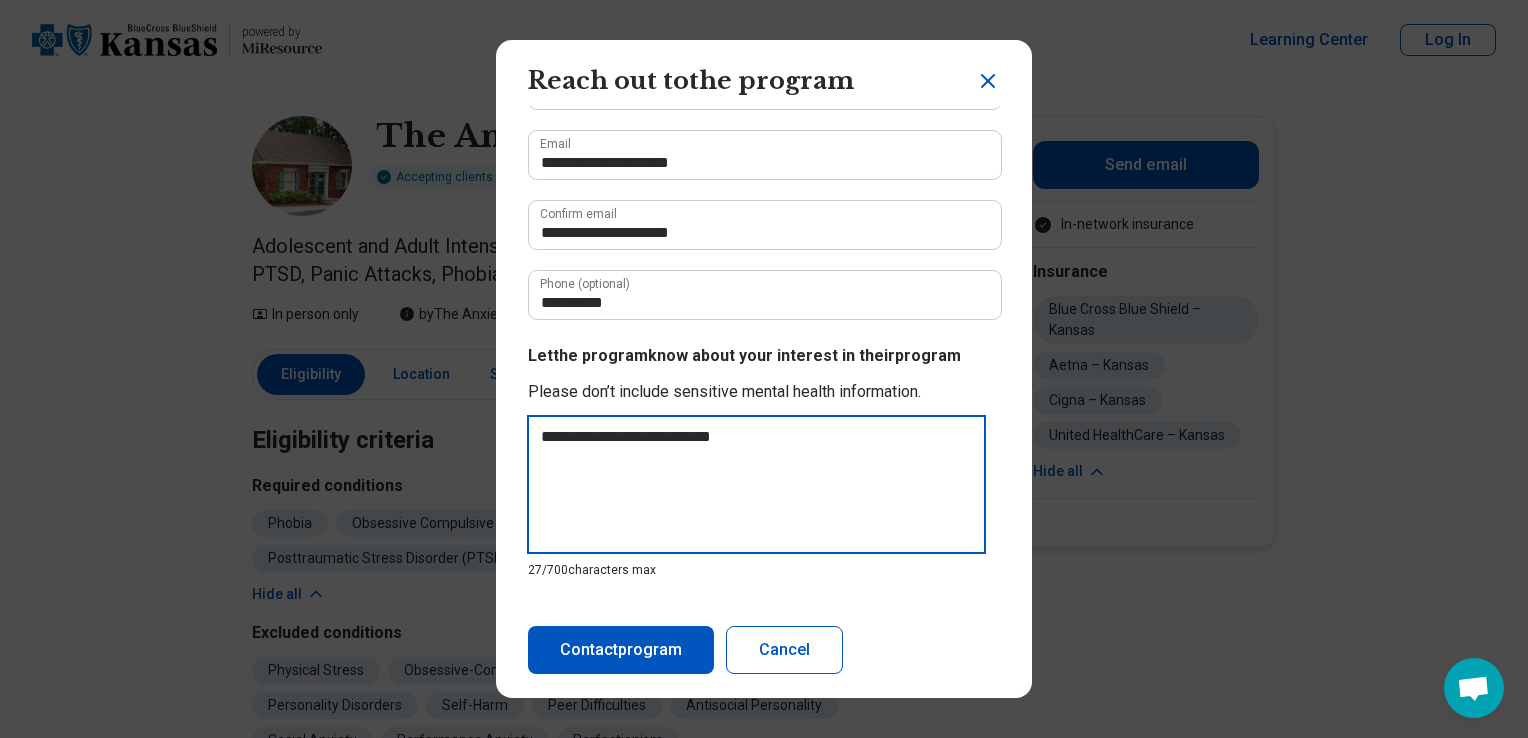 type on "*" 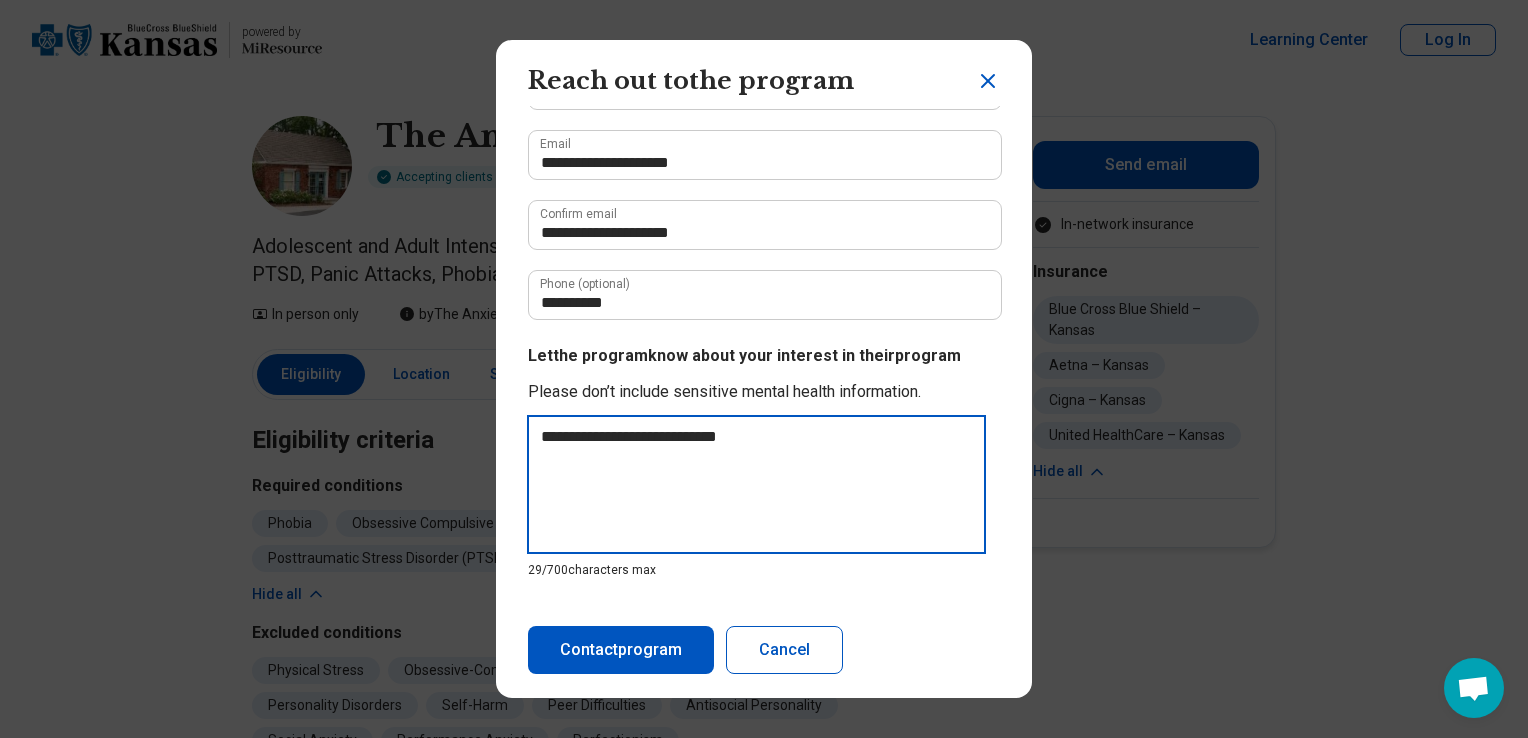 type on "**********" 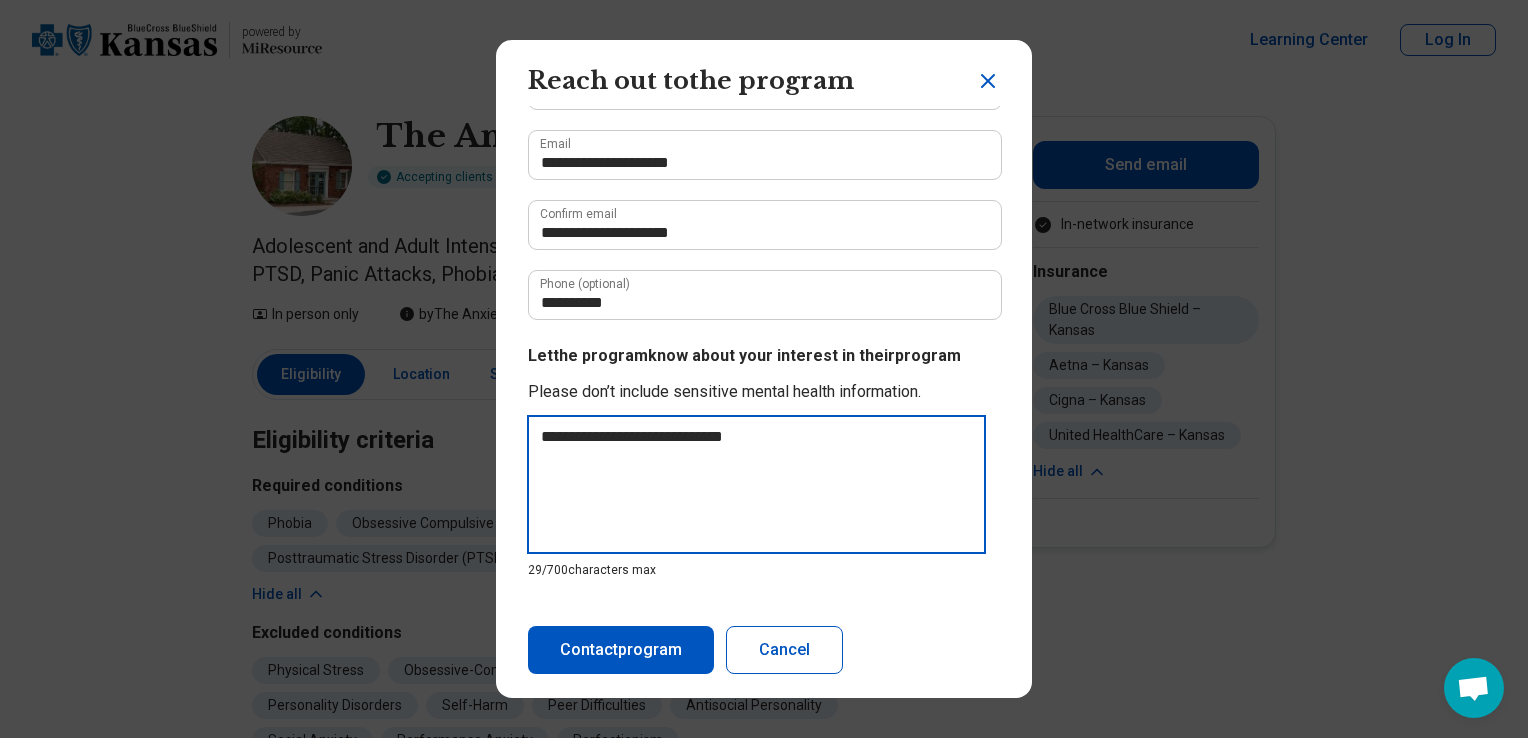 type on "**********" 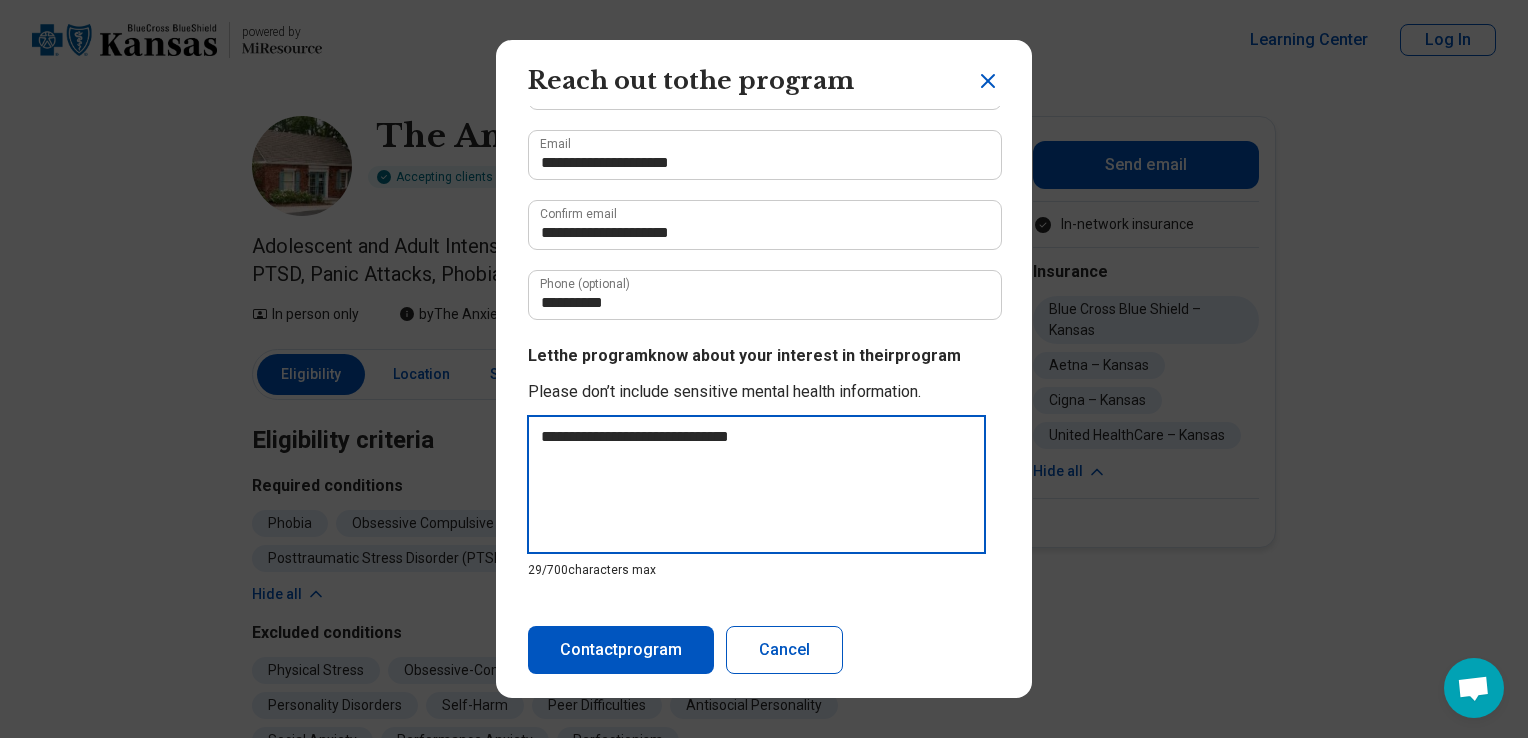type on "**********" 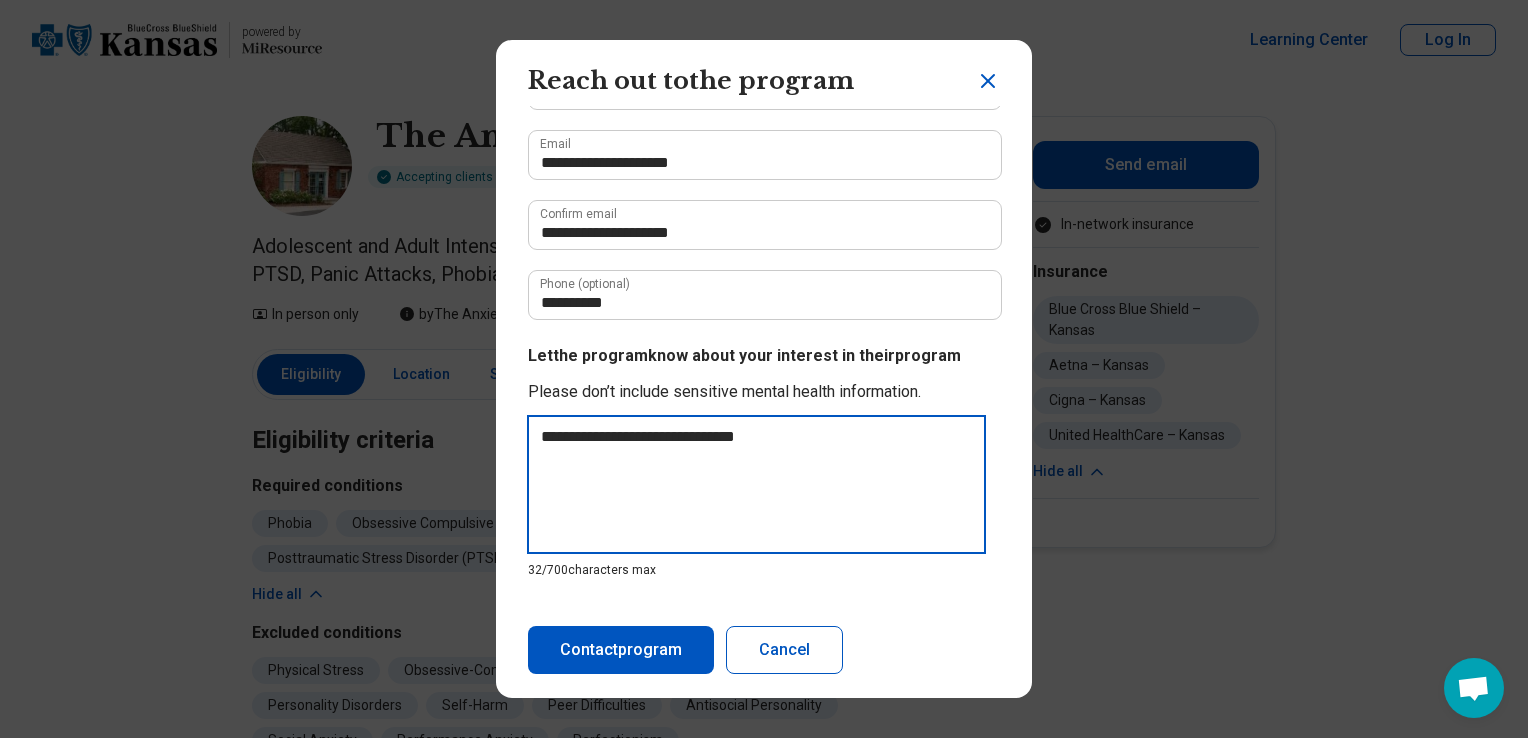 type on "**********" 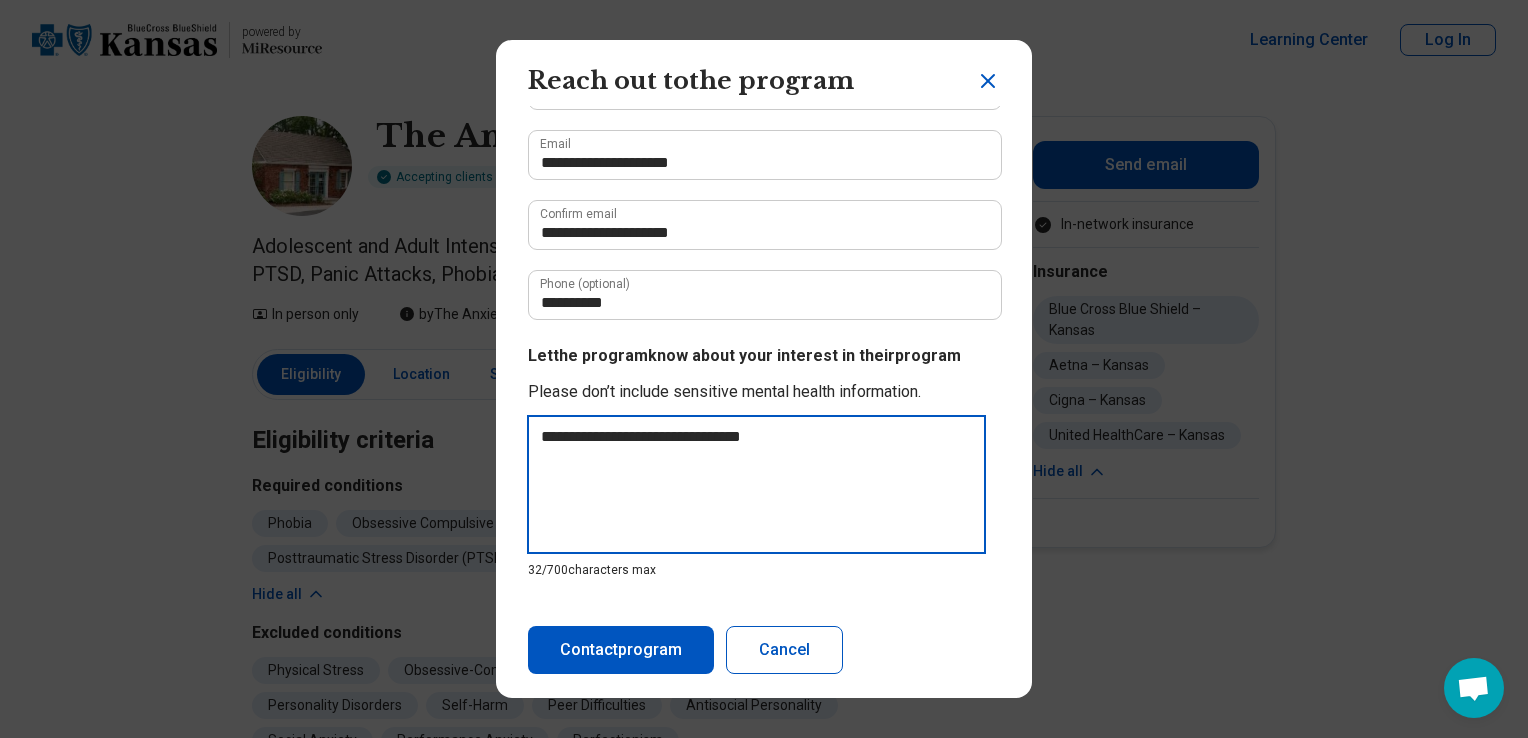 type on "**********" 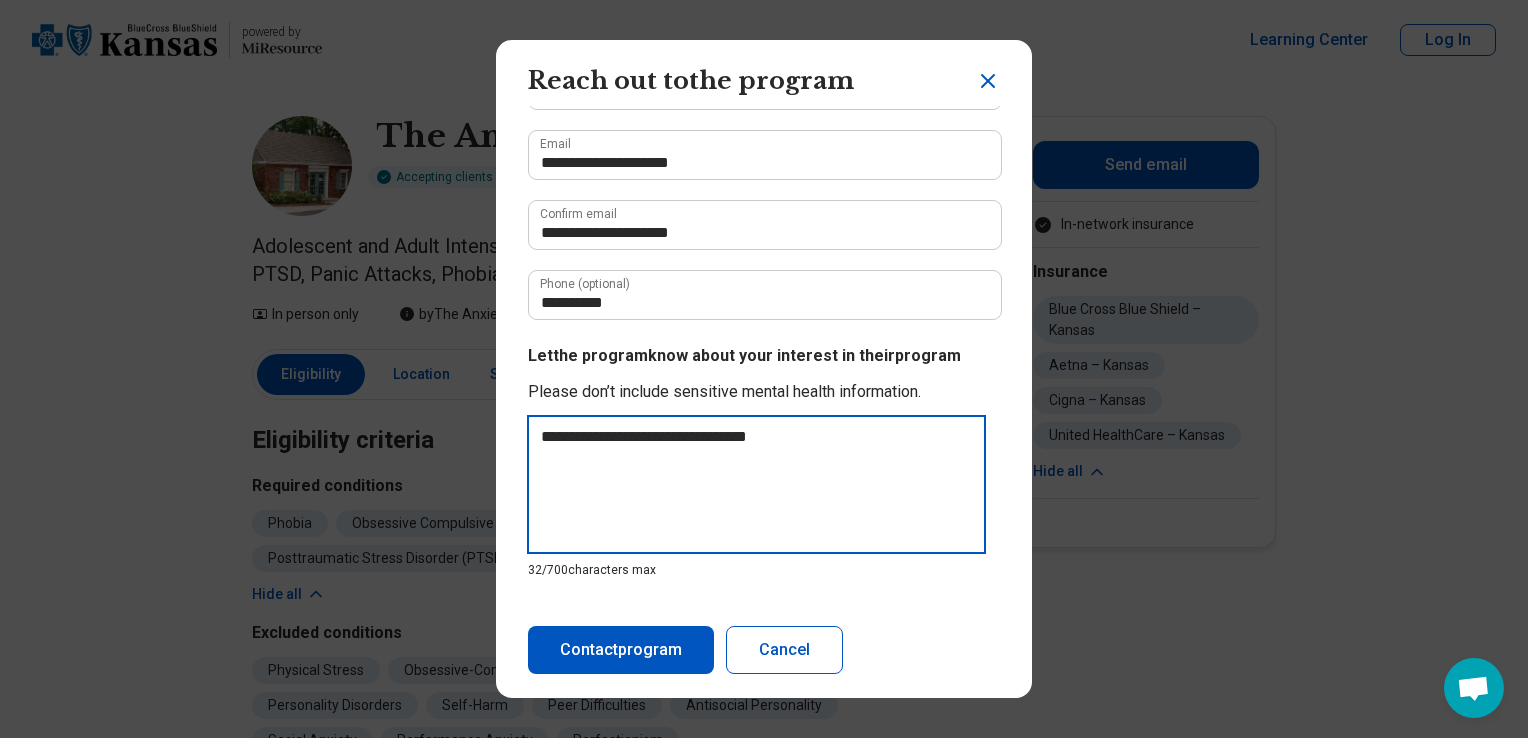 type on "**********" 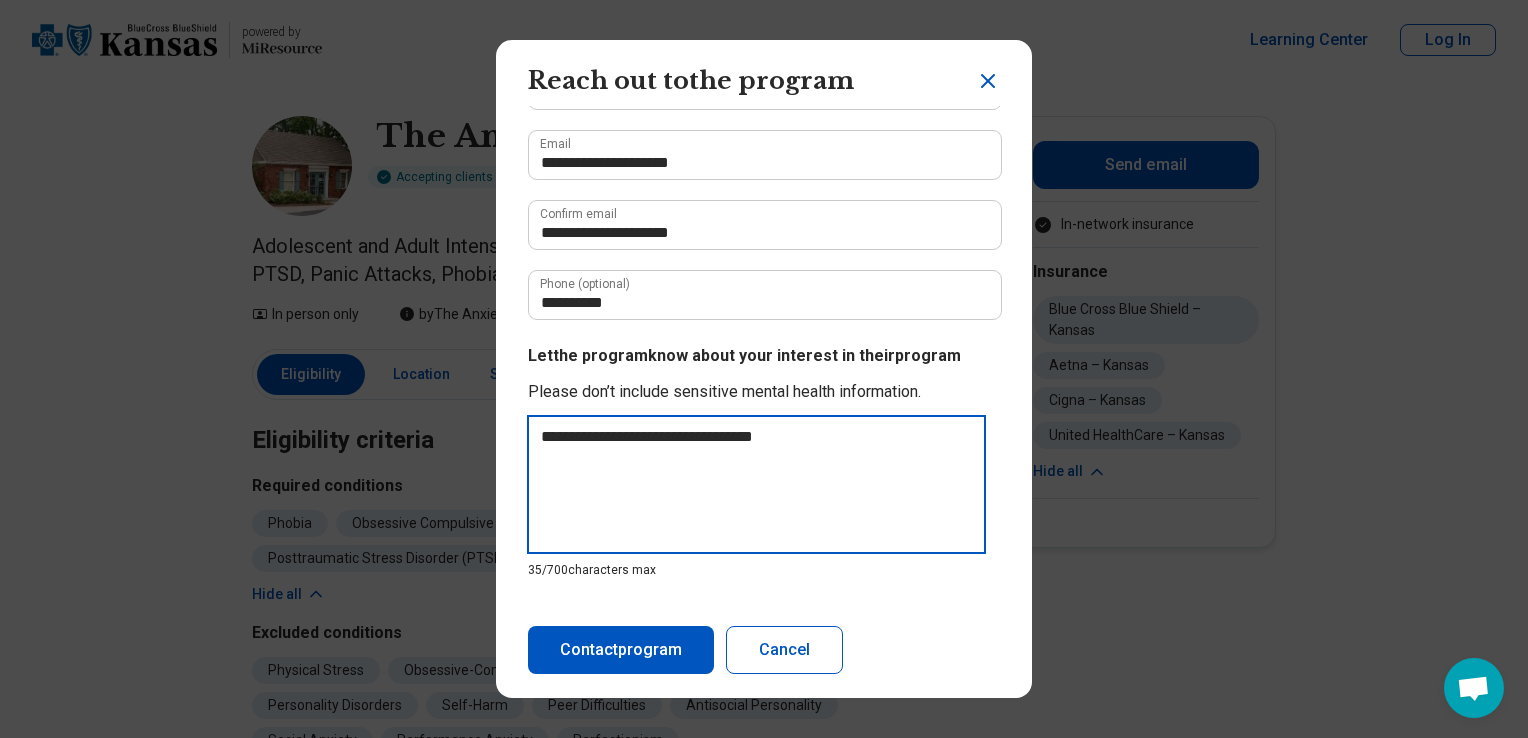 type on "**********" 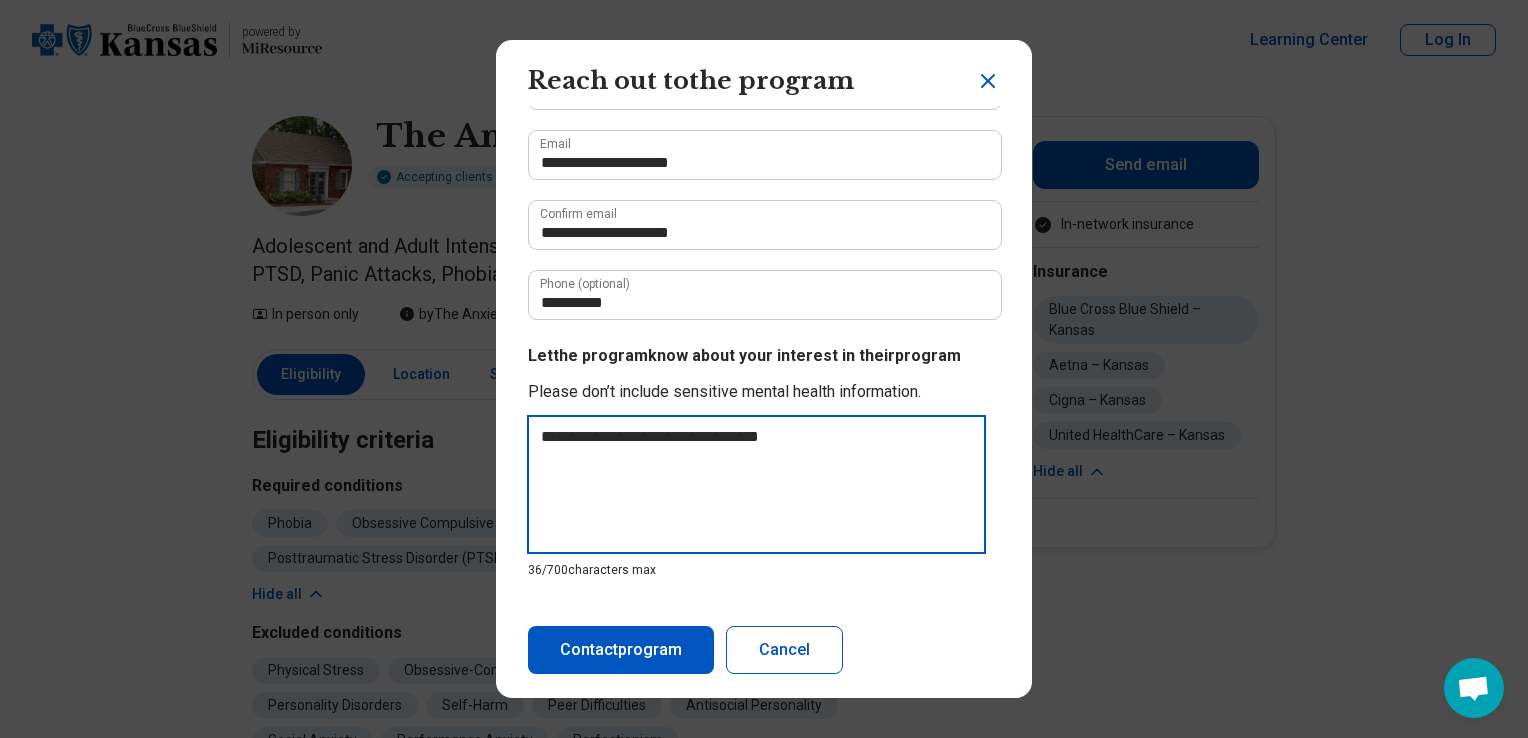 type on "**********" 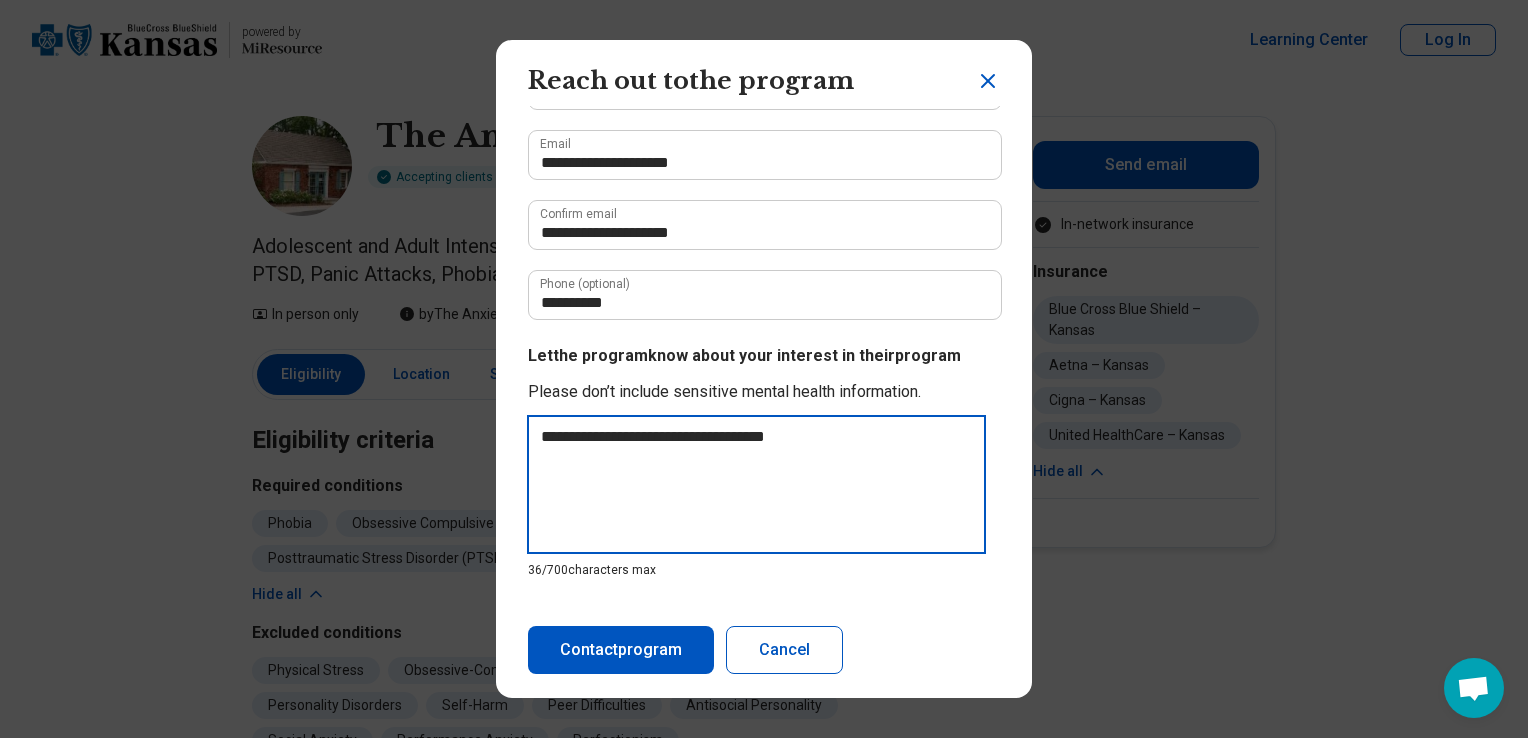 type on "**********" 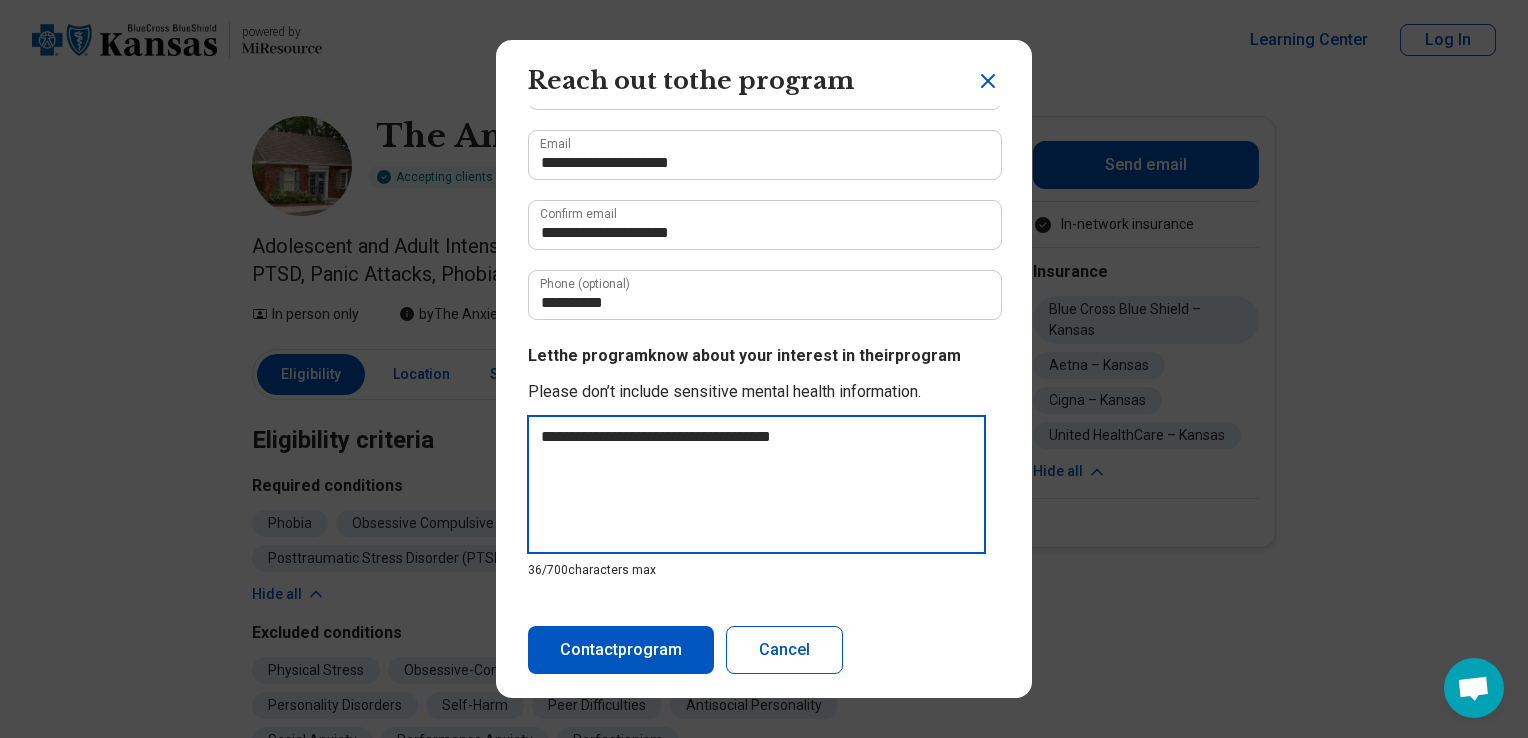 type on "**********" 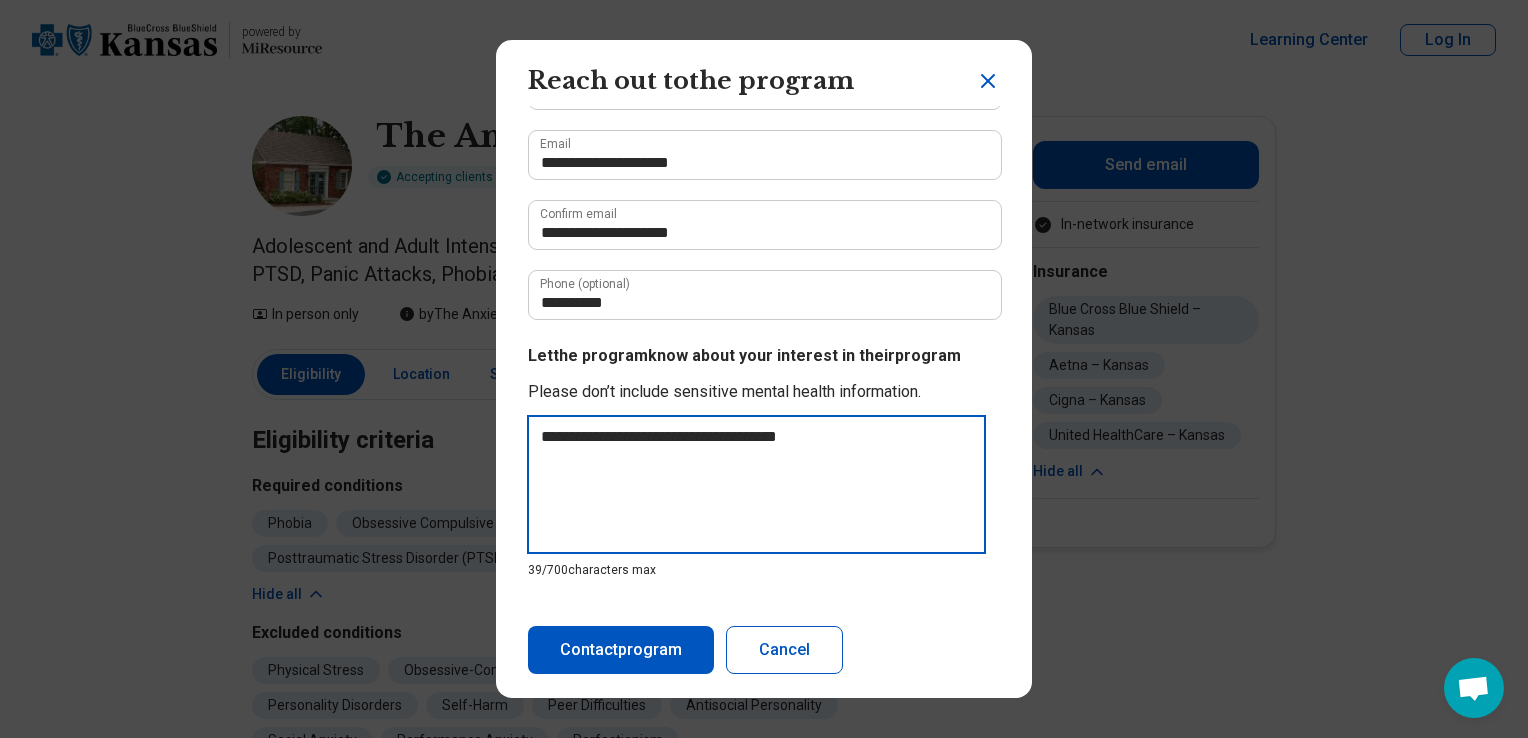 type on "**********" 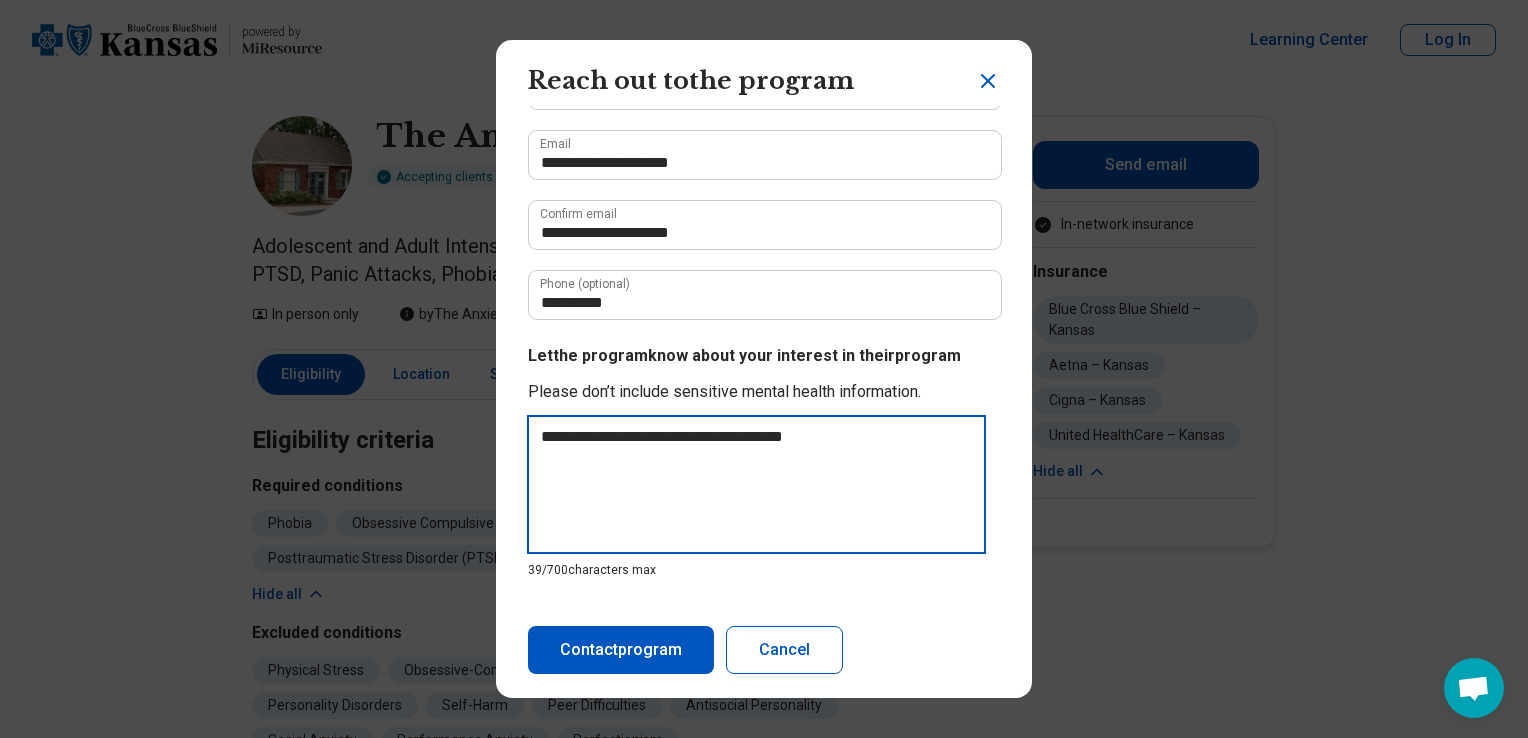 type on "**********" 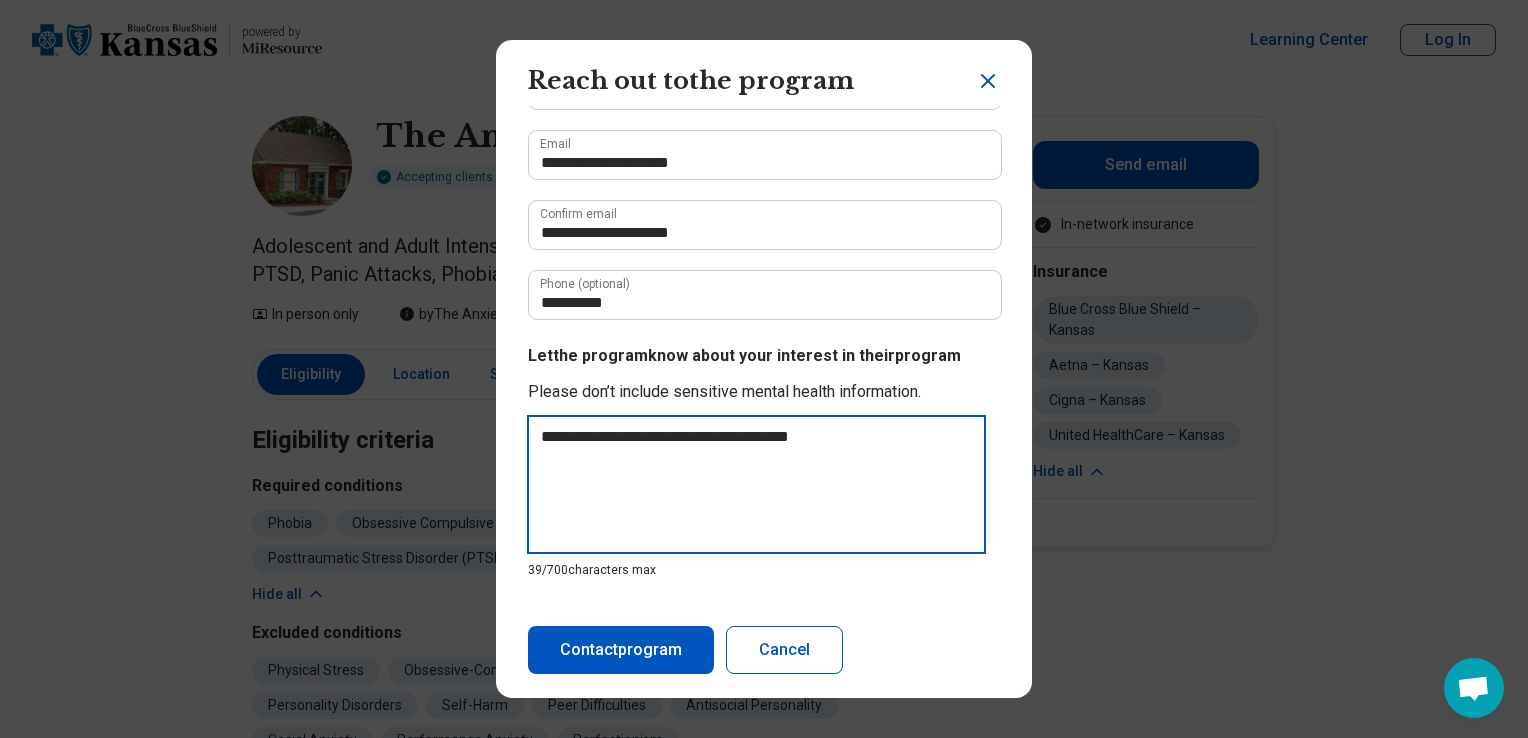 type on "**********" 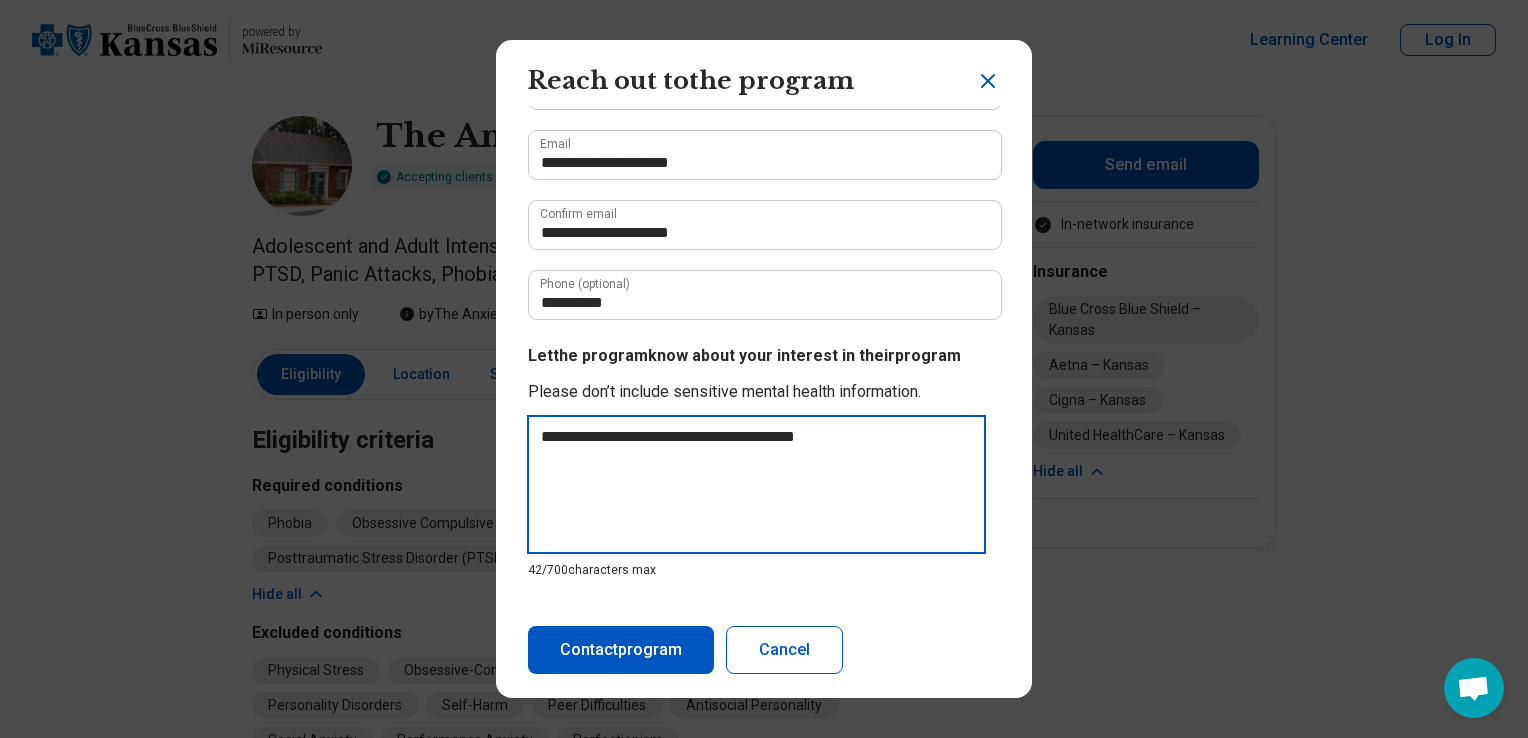 type on "**********" 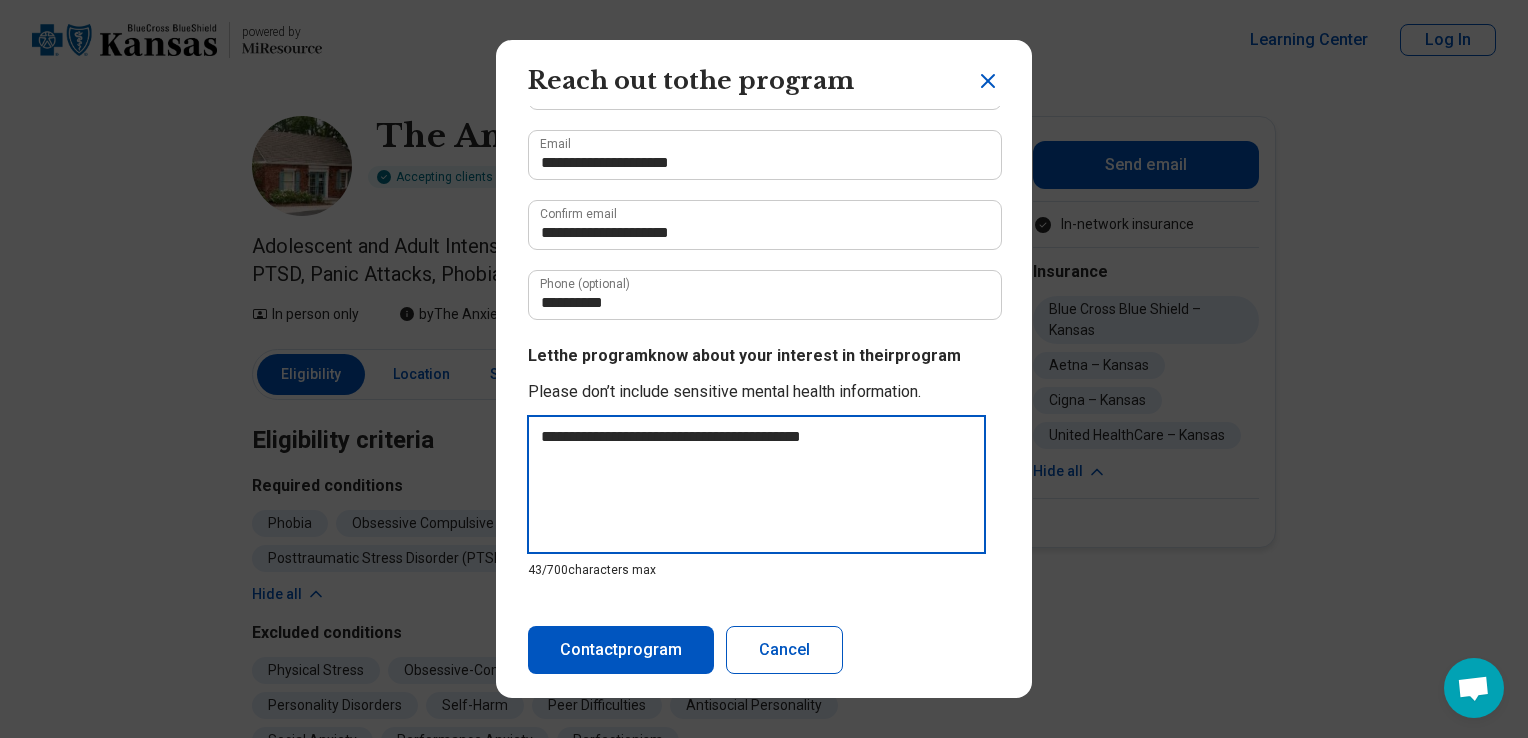 type on "**********" 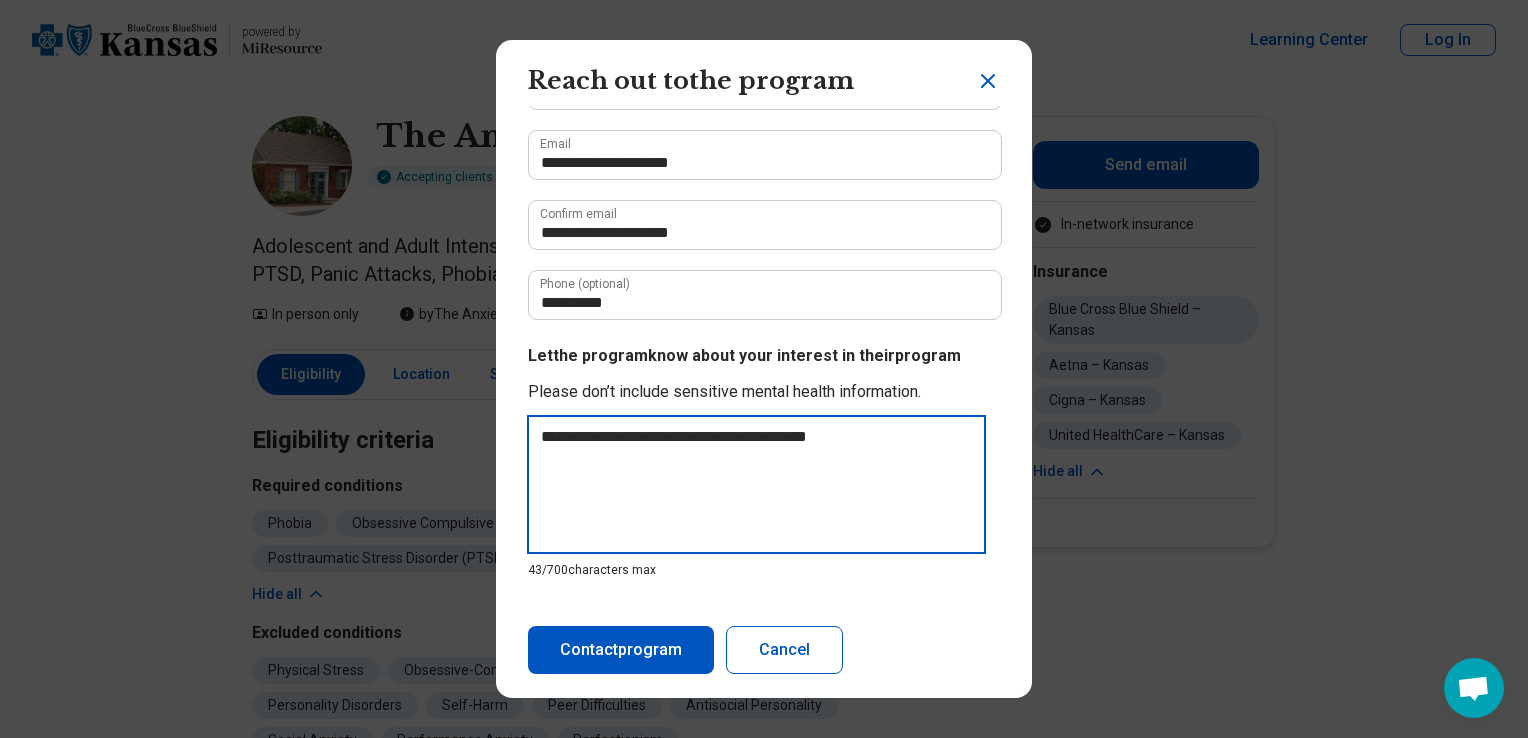 type on "**********" 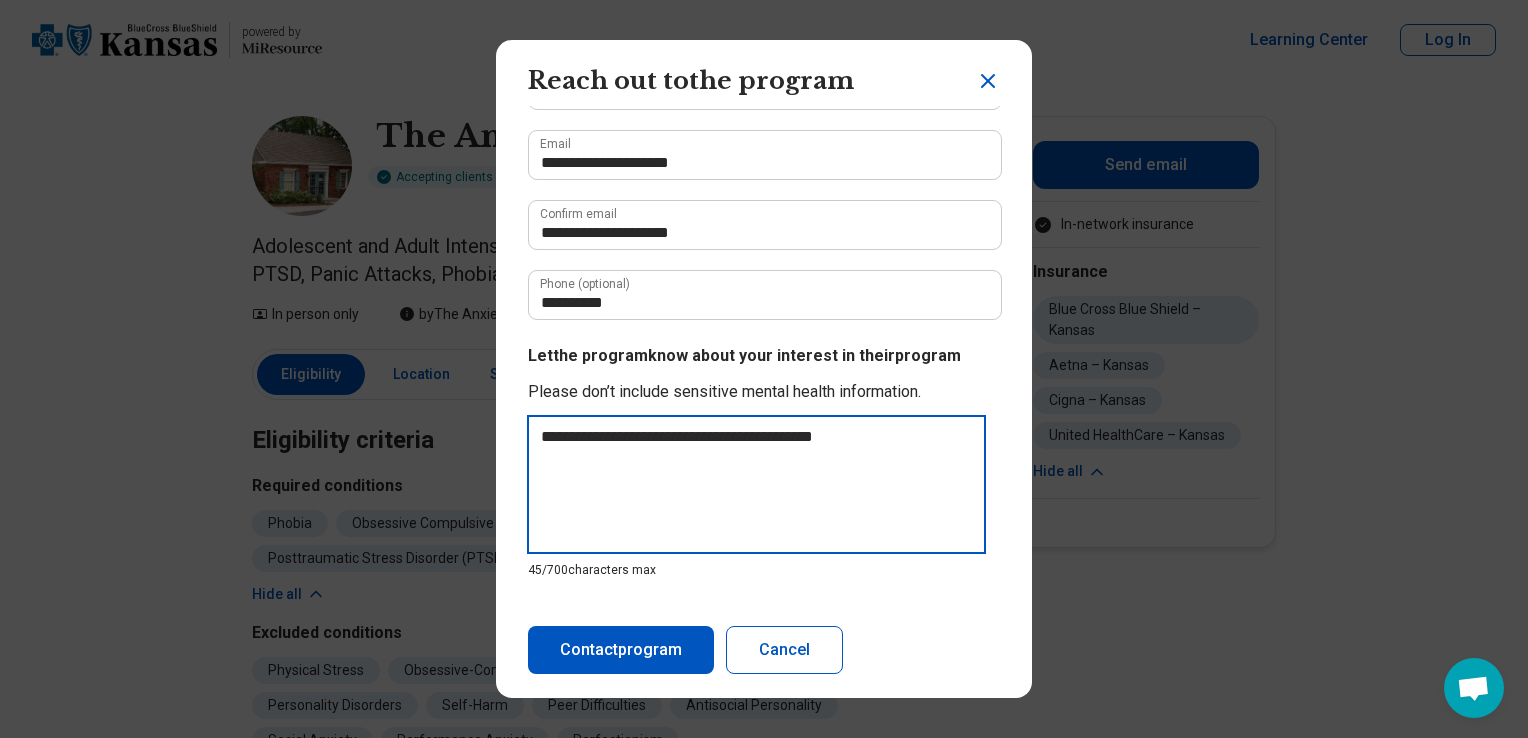 type on "**********" 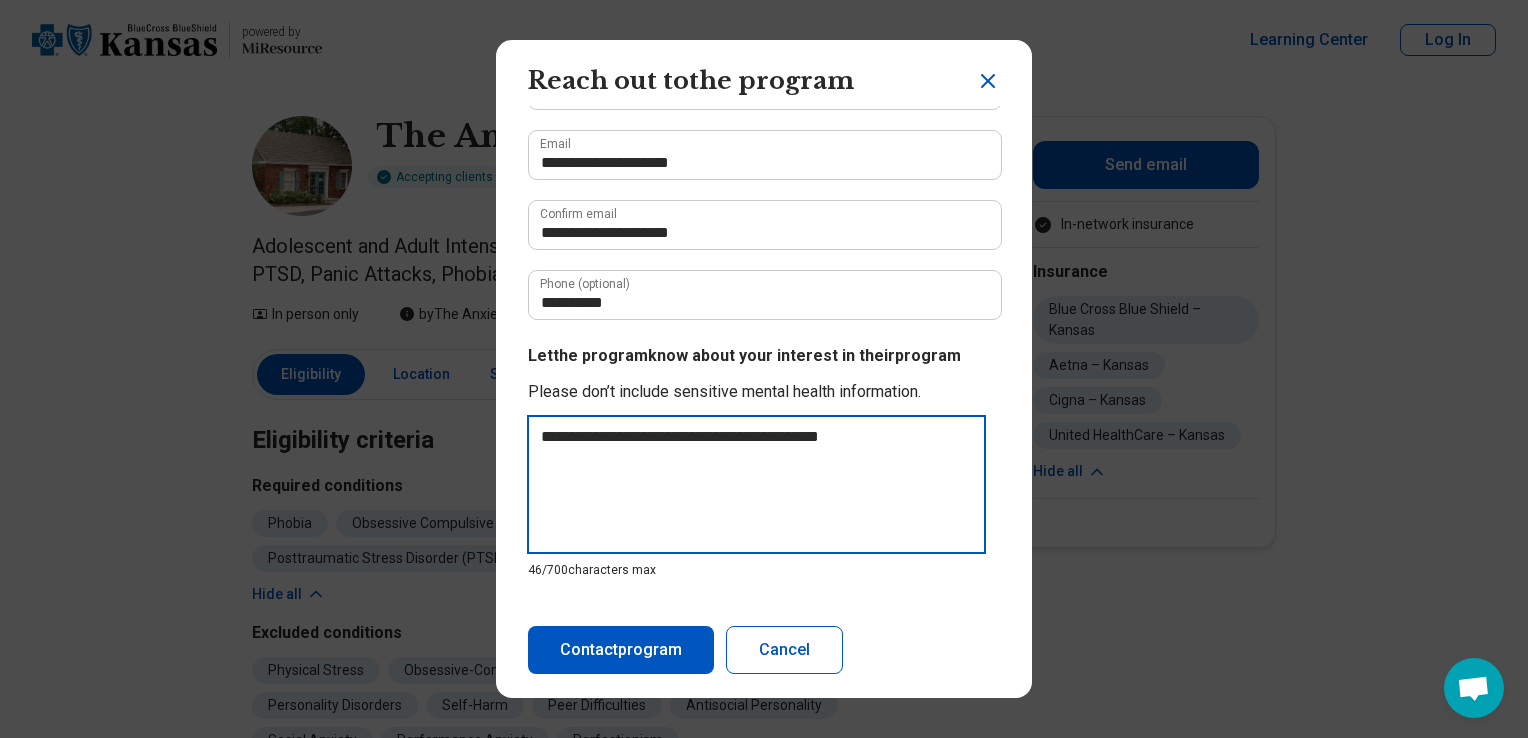 type on "**********" 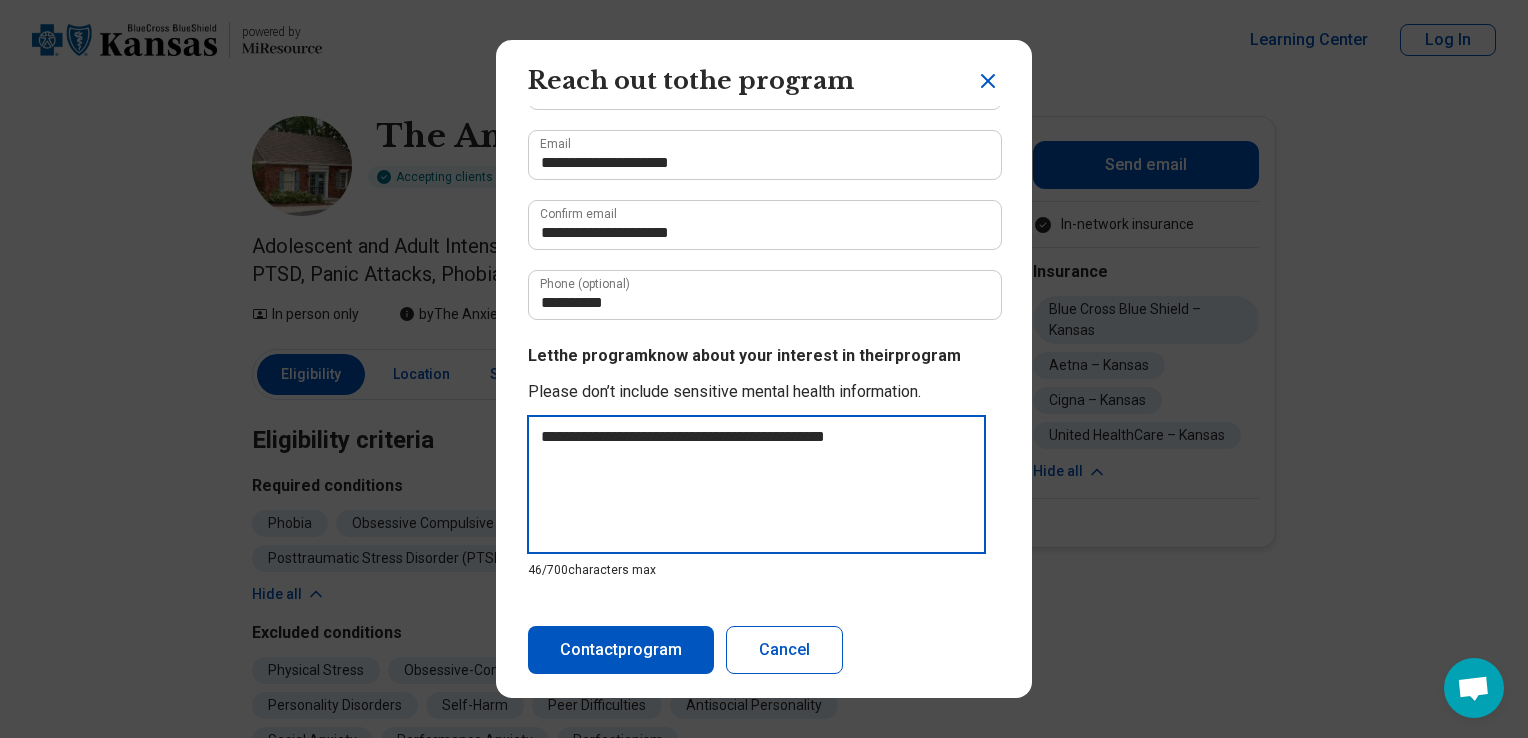 type on "**********" 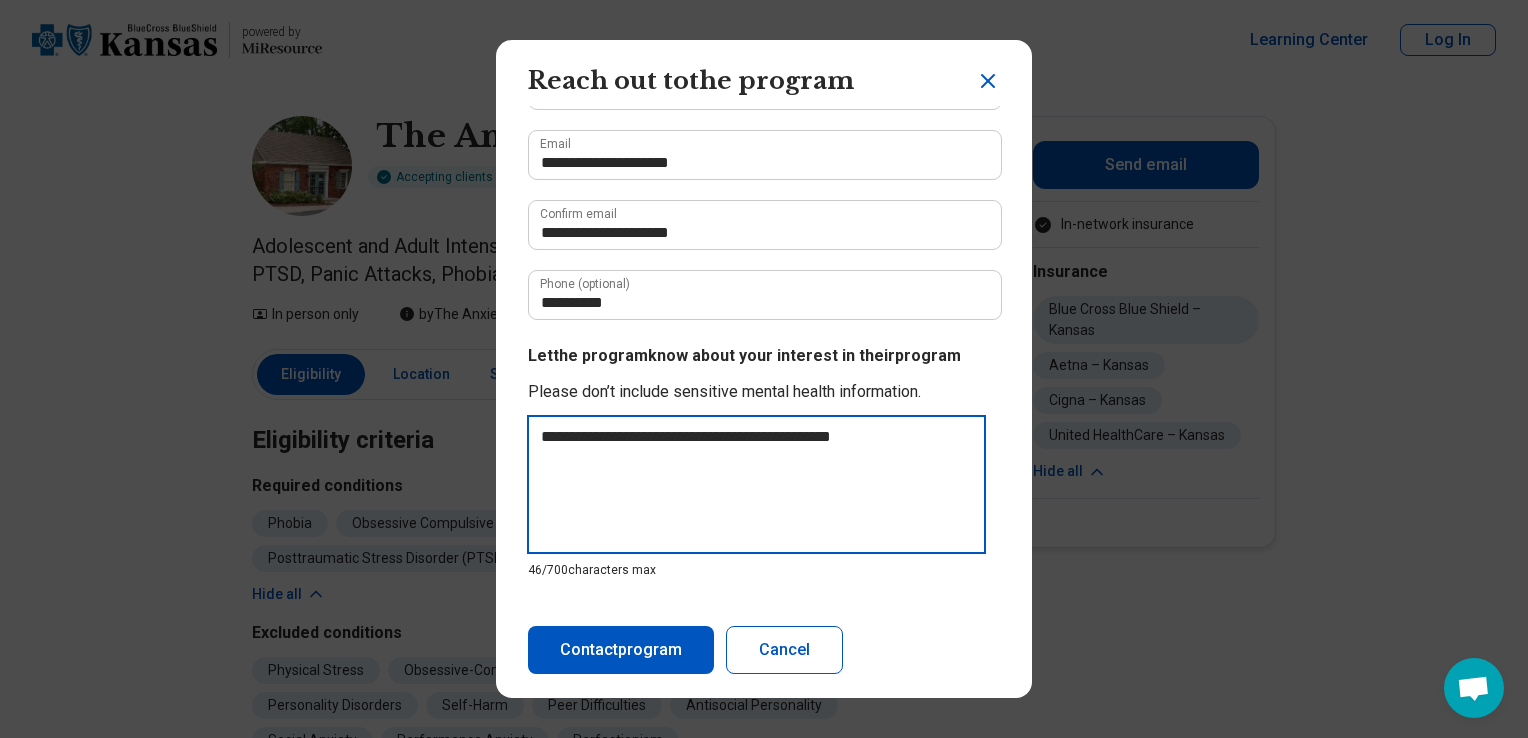 type on "*" 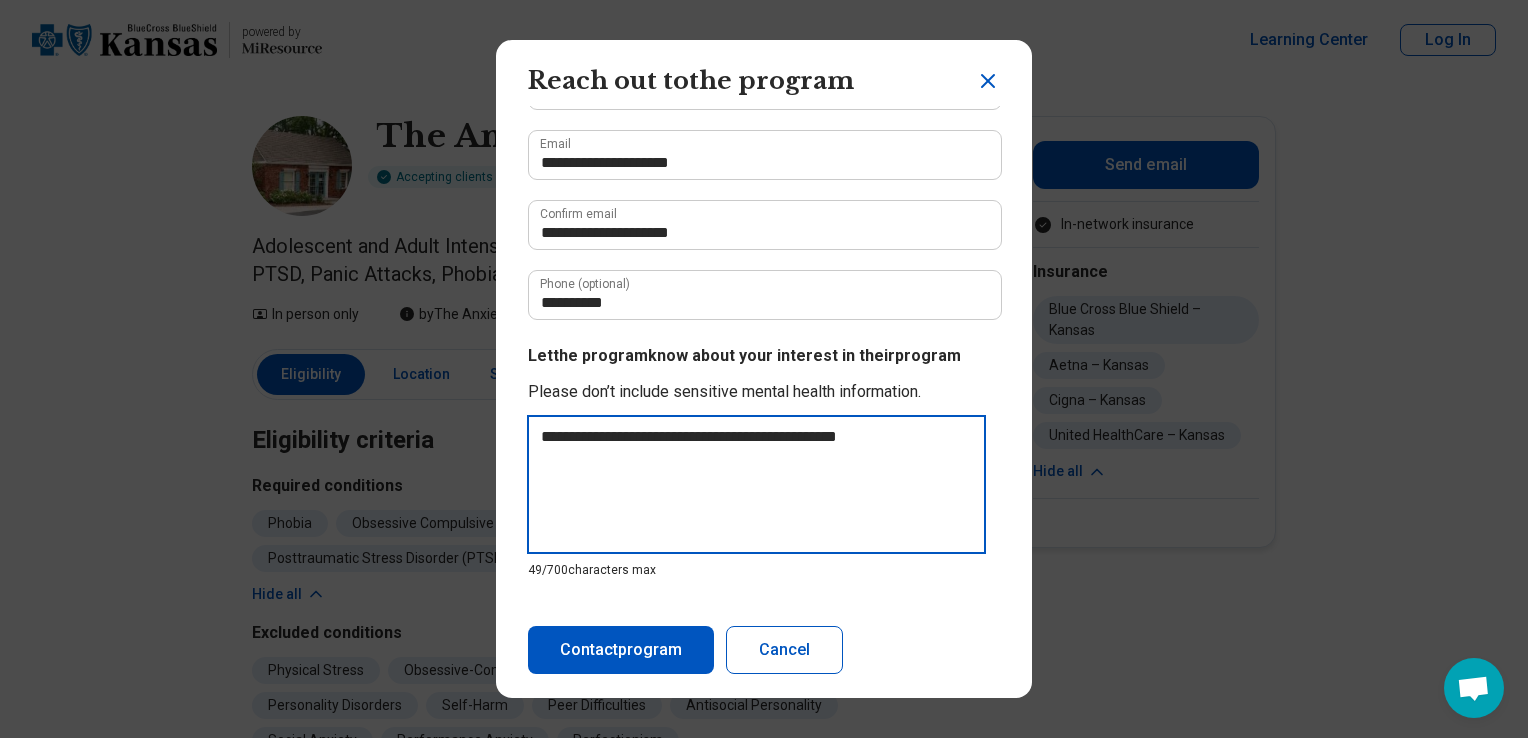 type on "**********" 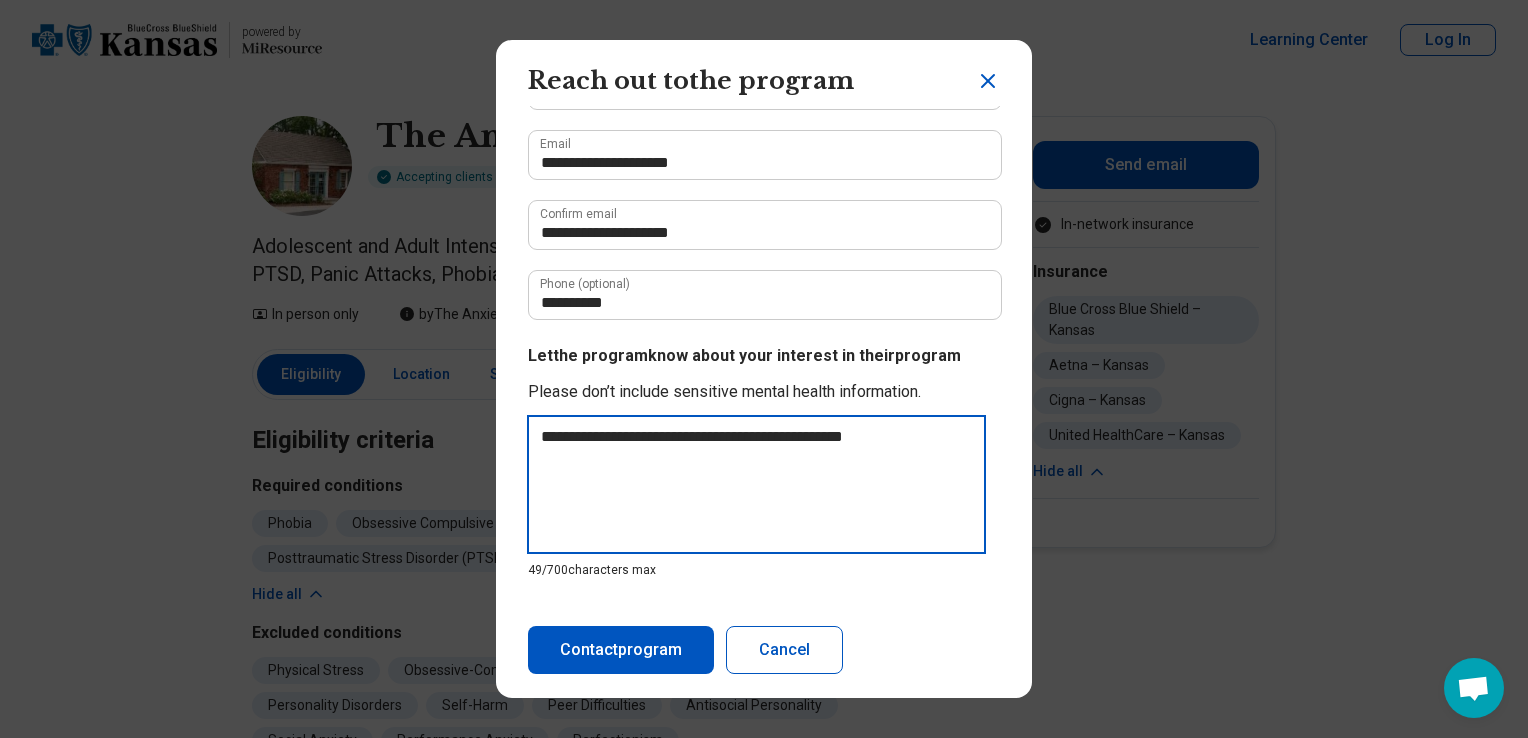 type on "**********" 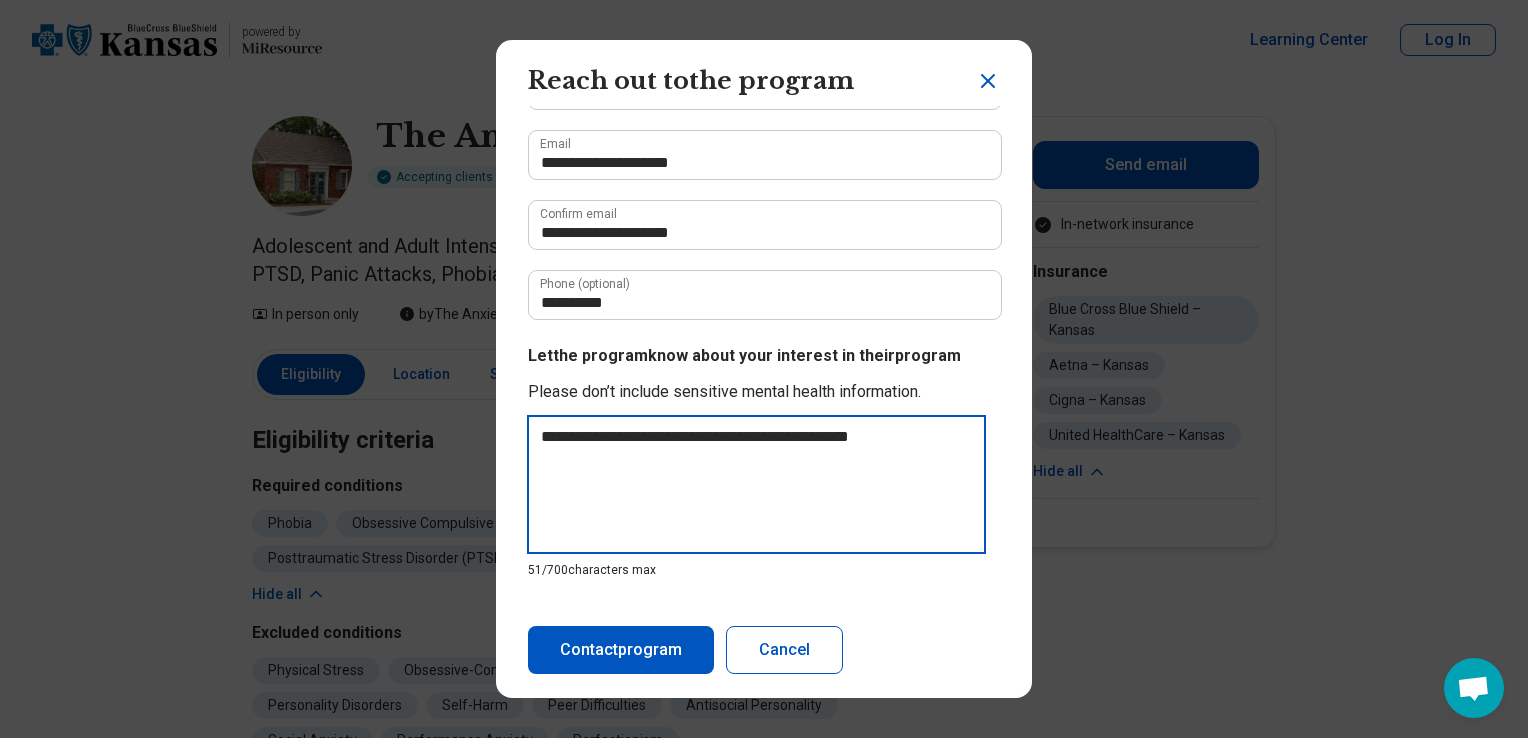 type on "**********" 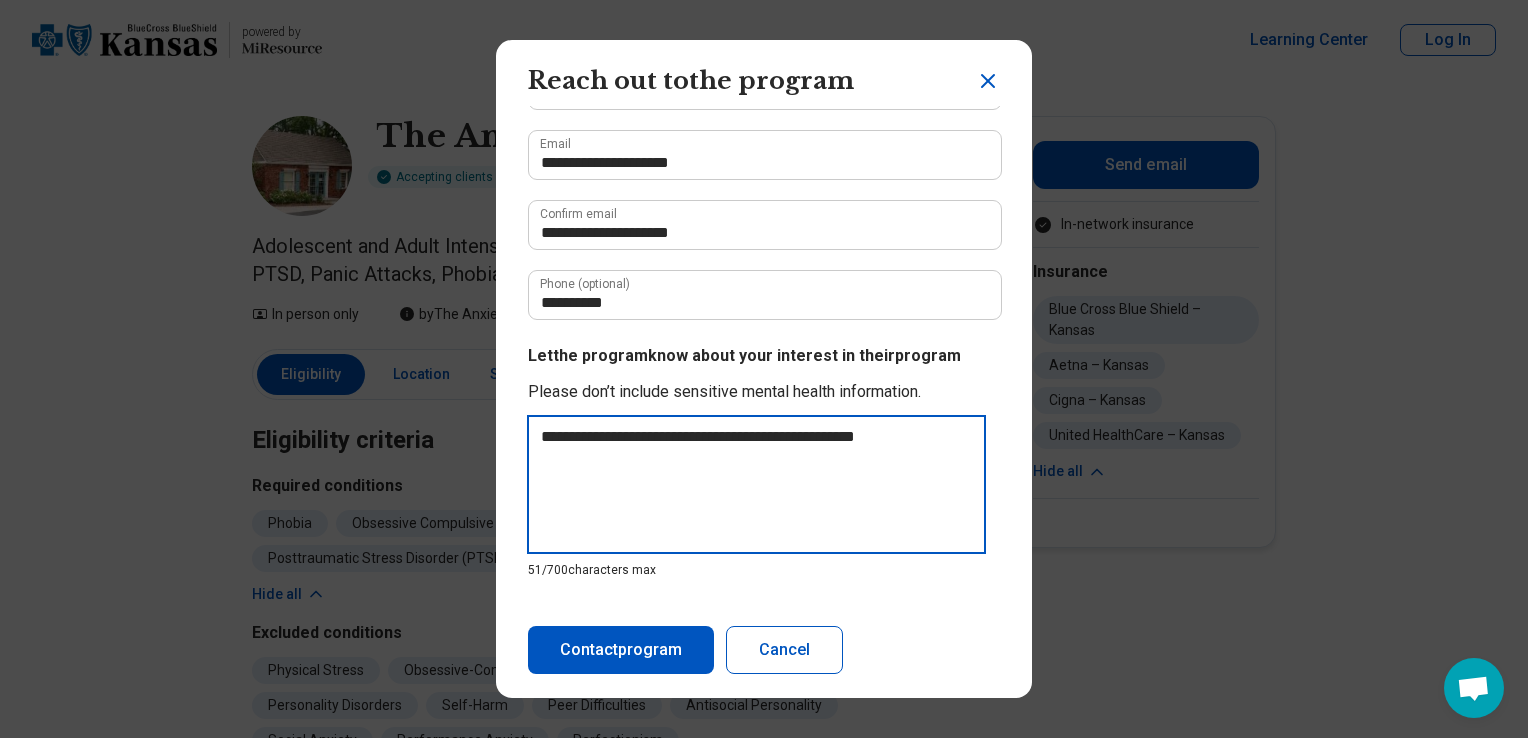 type on "**********" 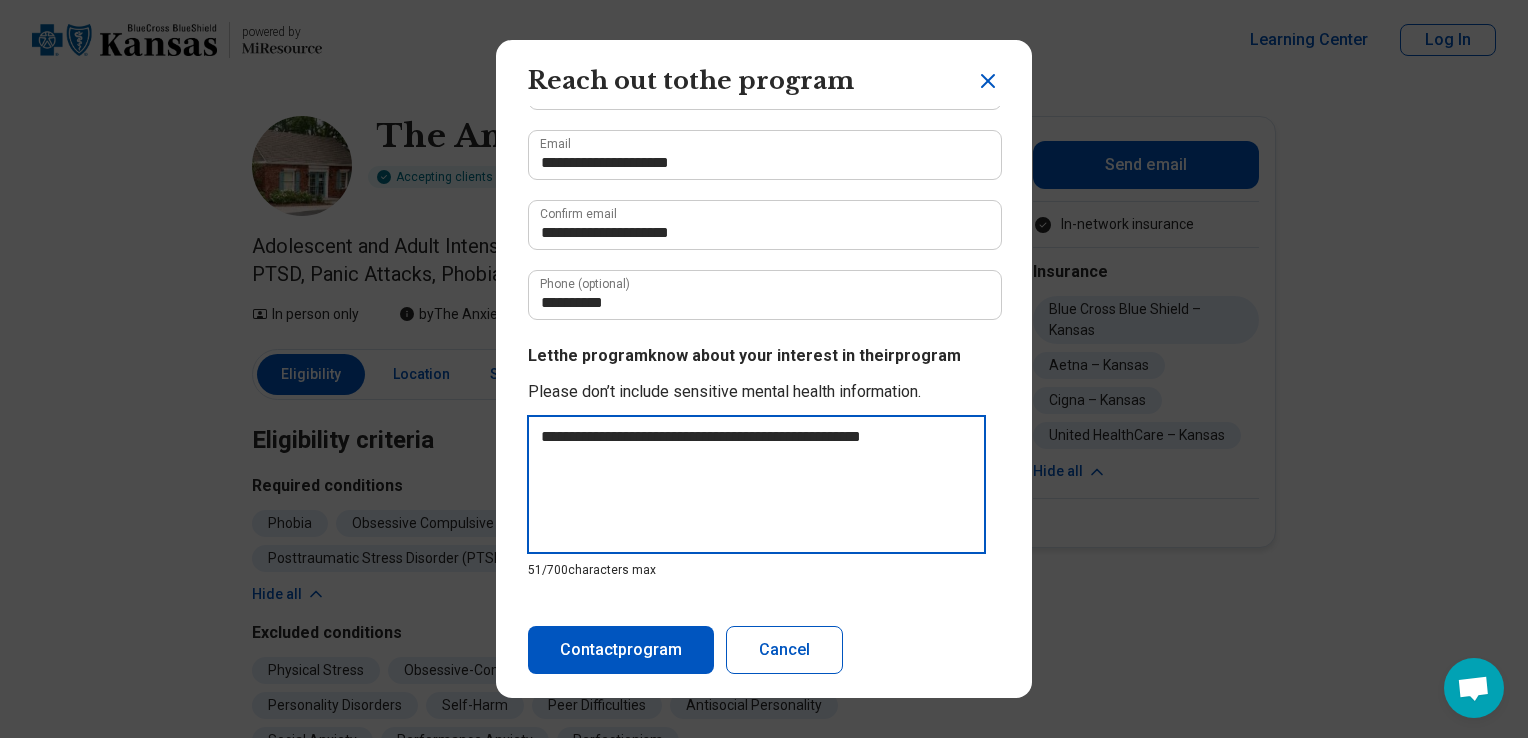 type on "*" 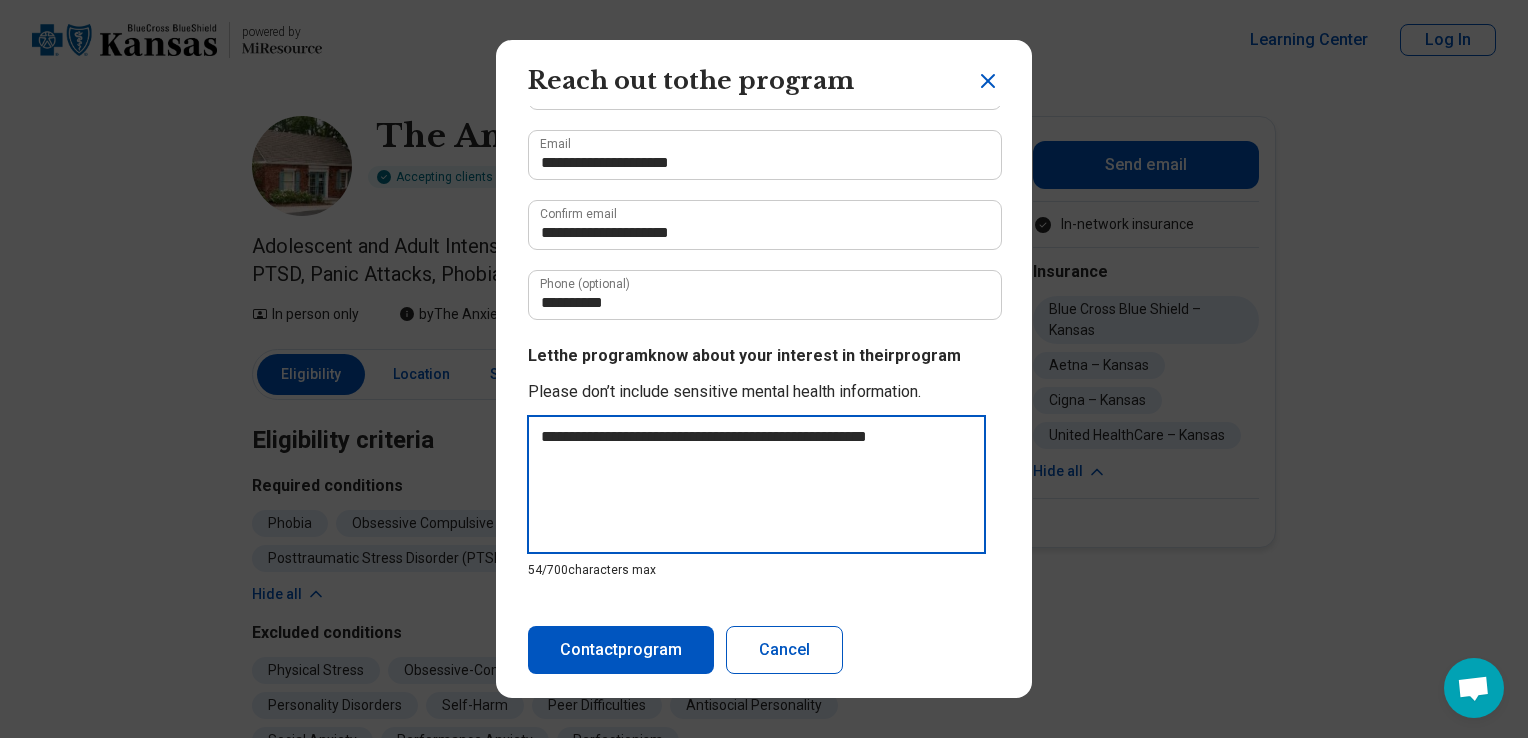 type on "**********" 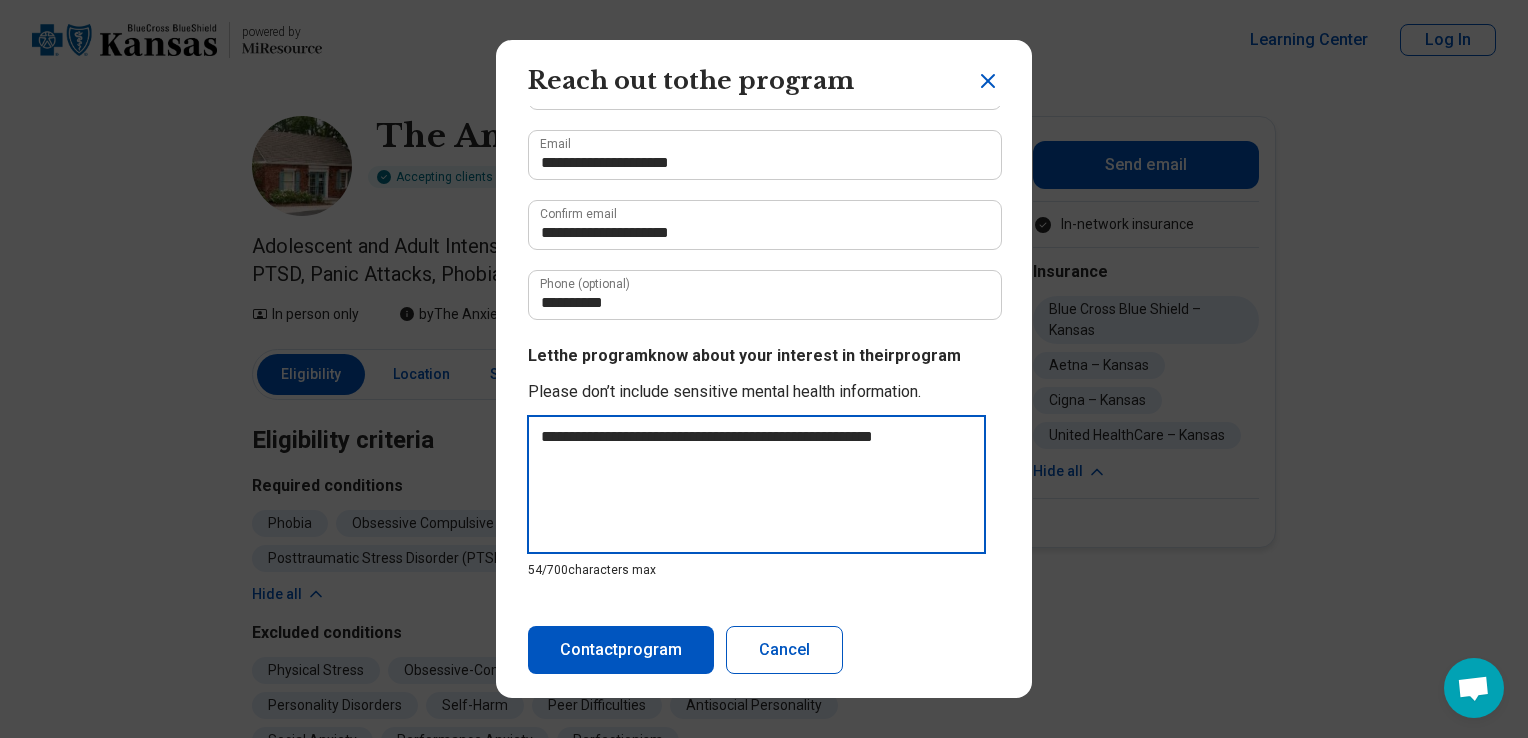 type on "**********" 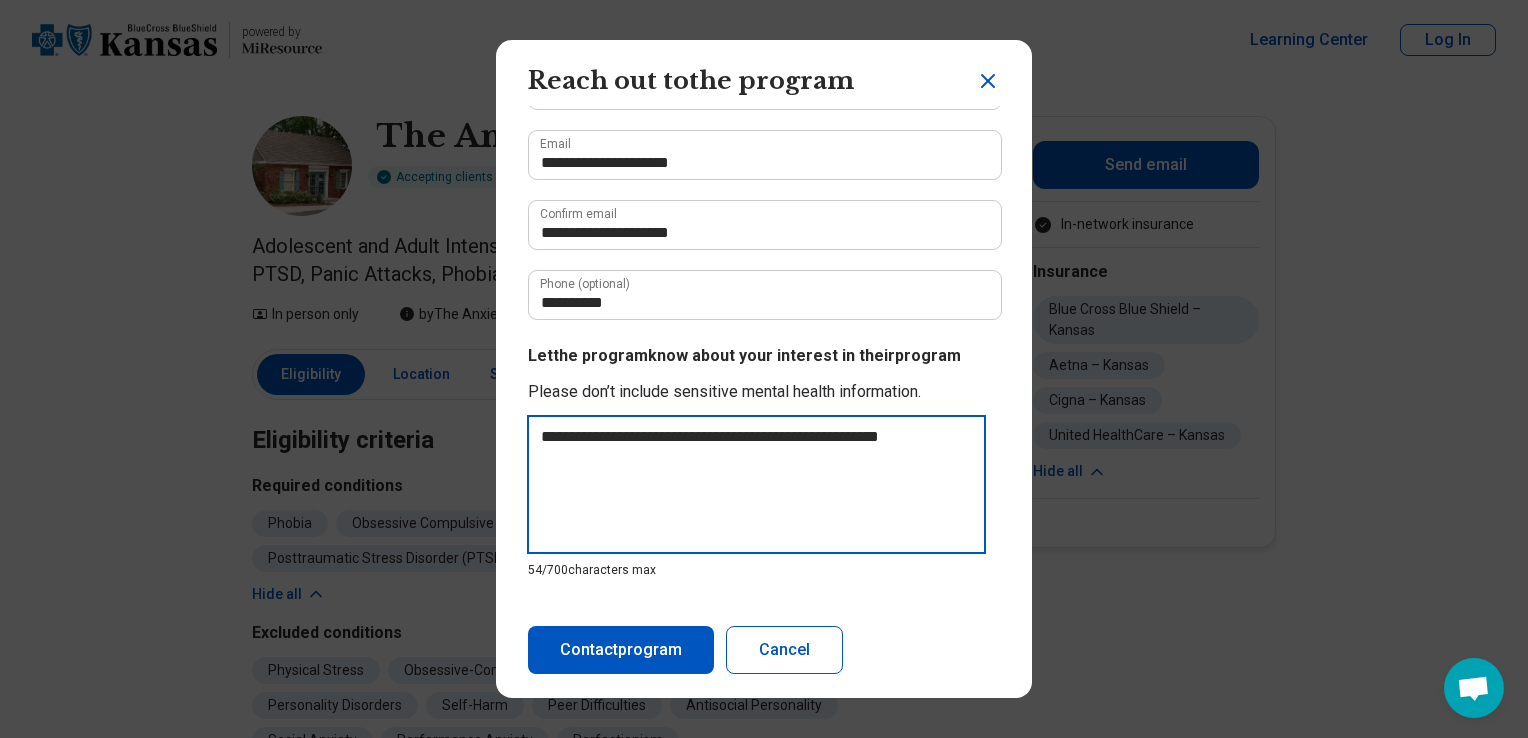 type on "**********" 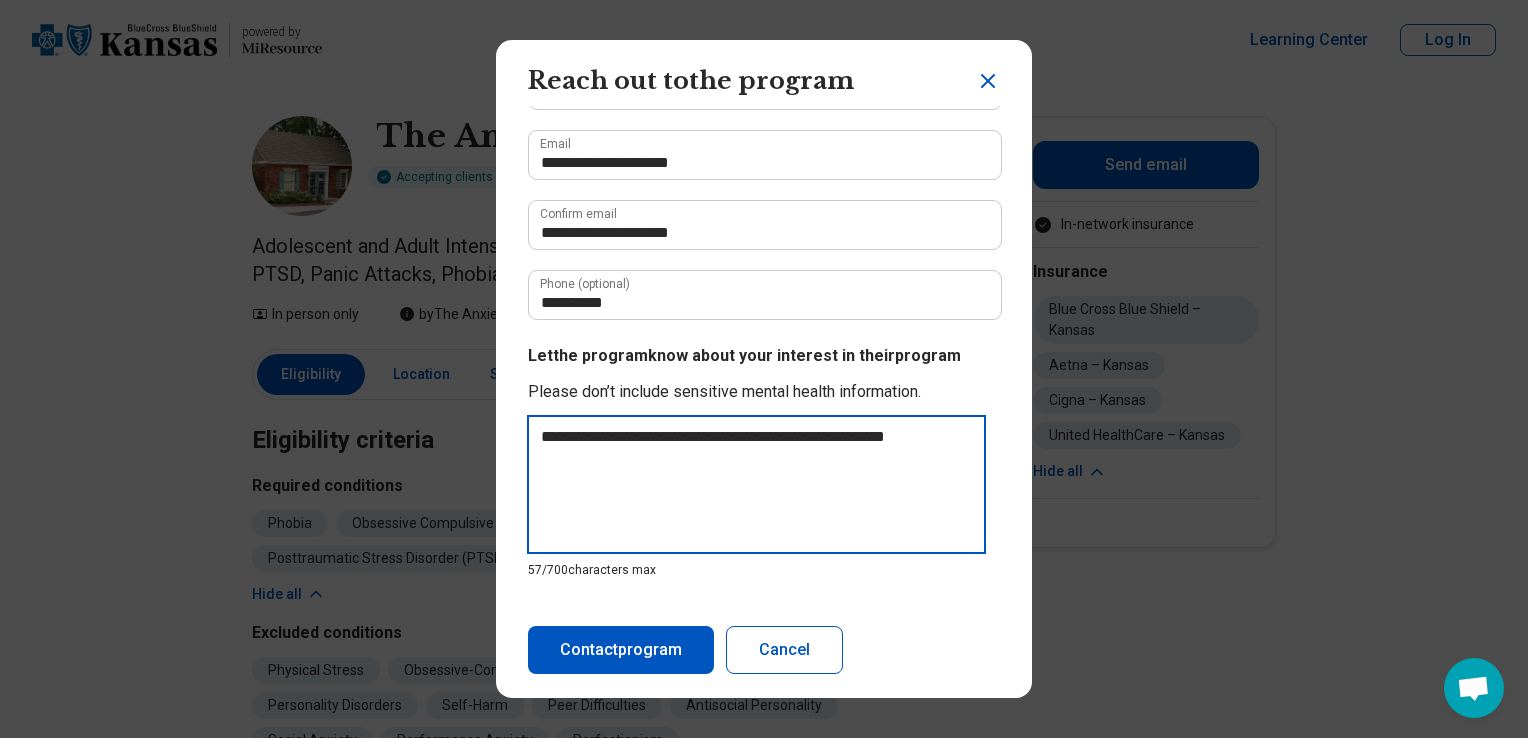type on "**********" 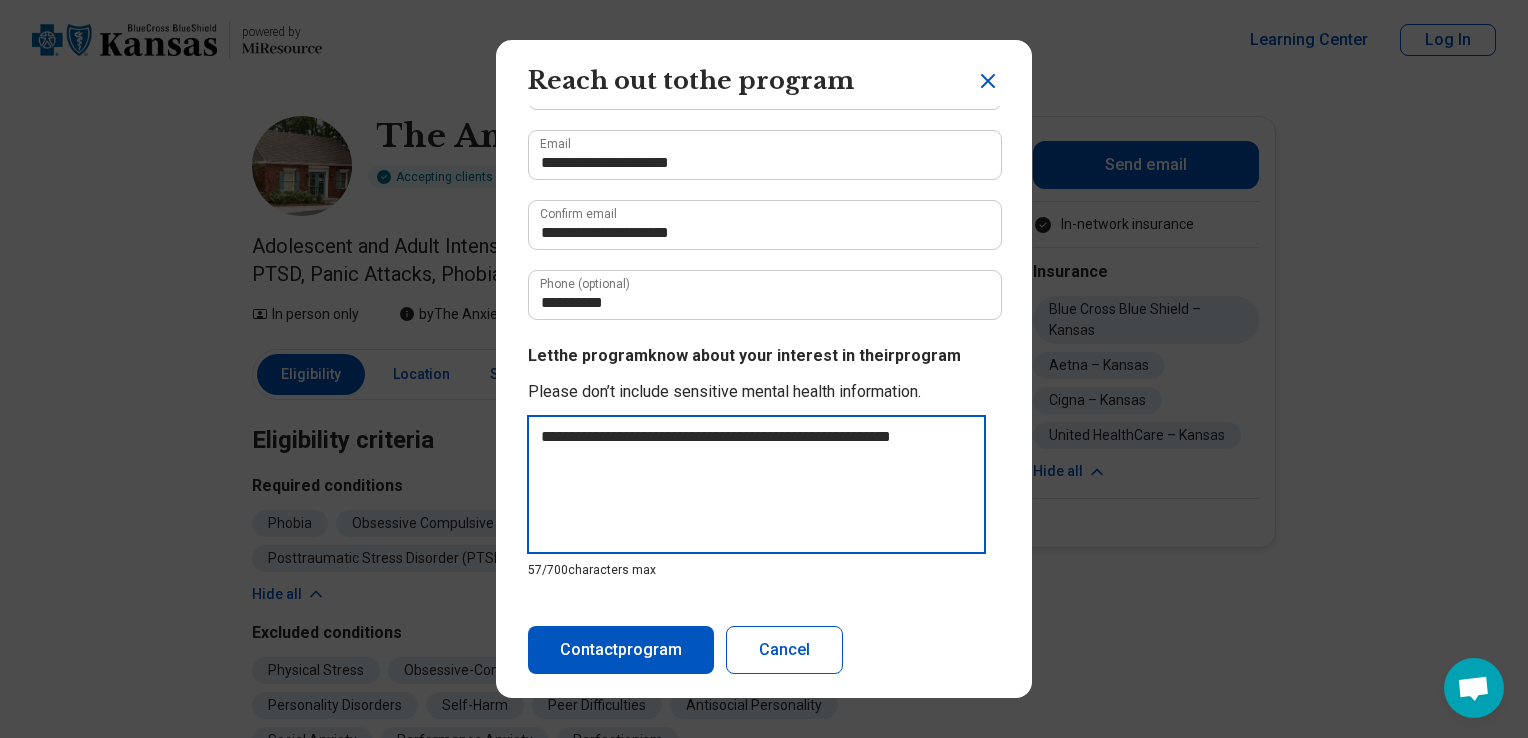 type on "**********" 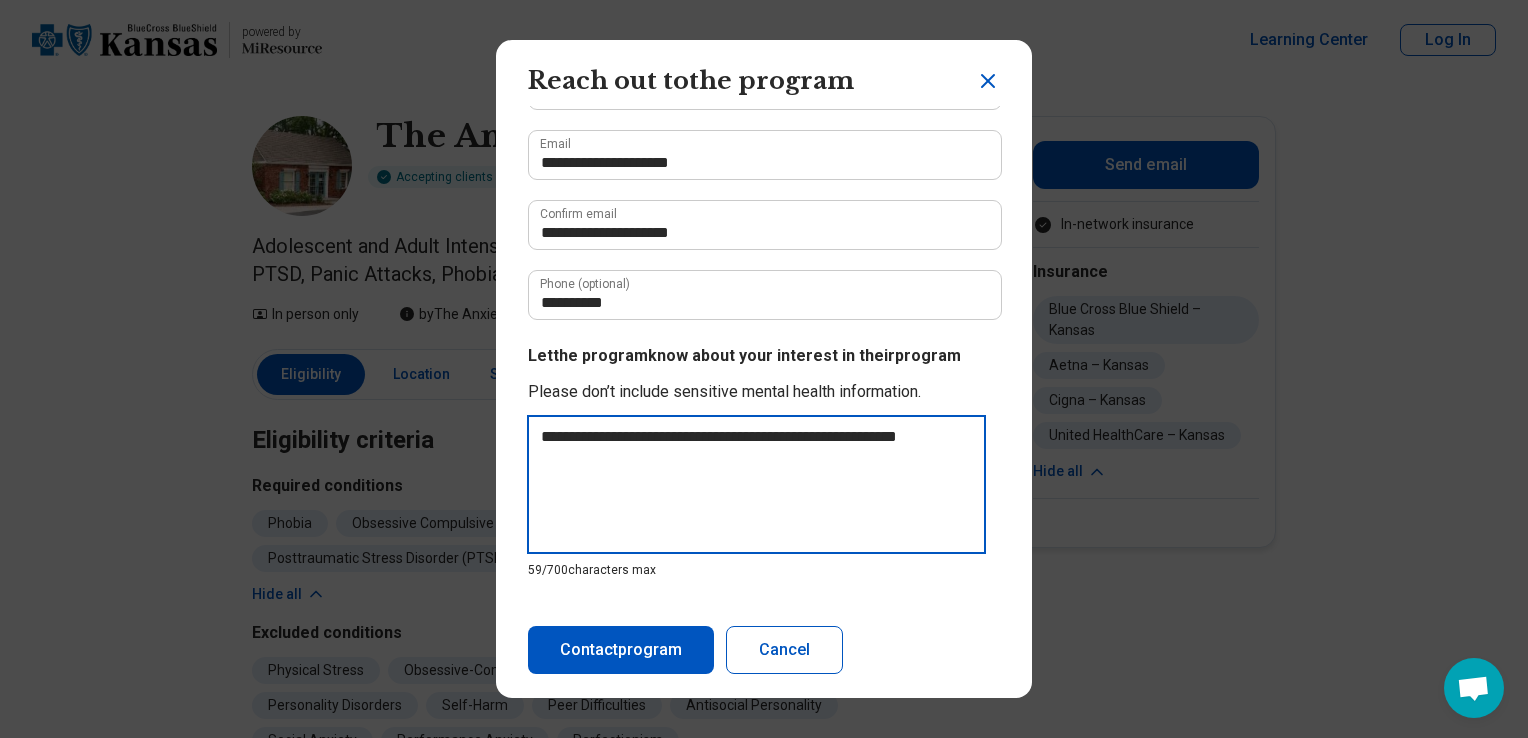 type on "**********" 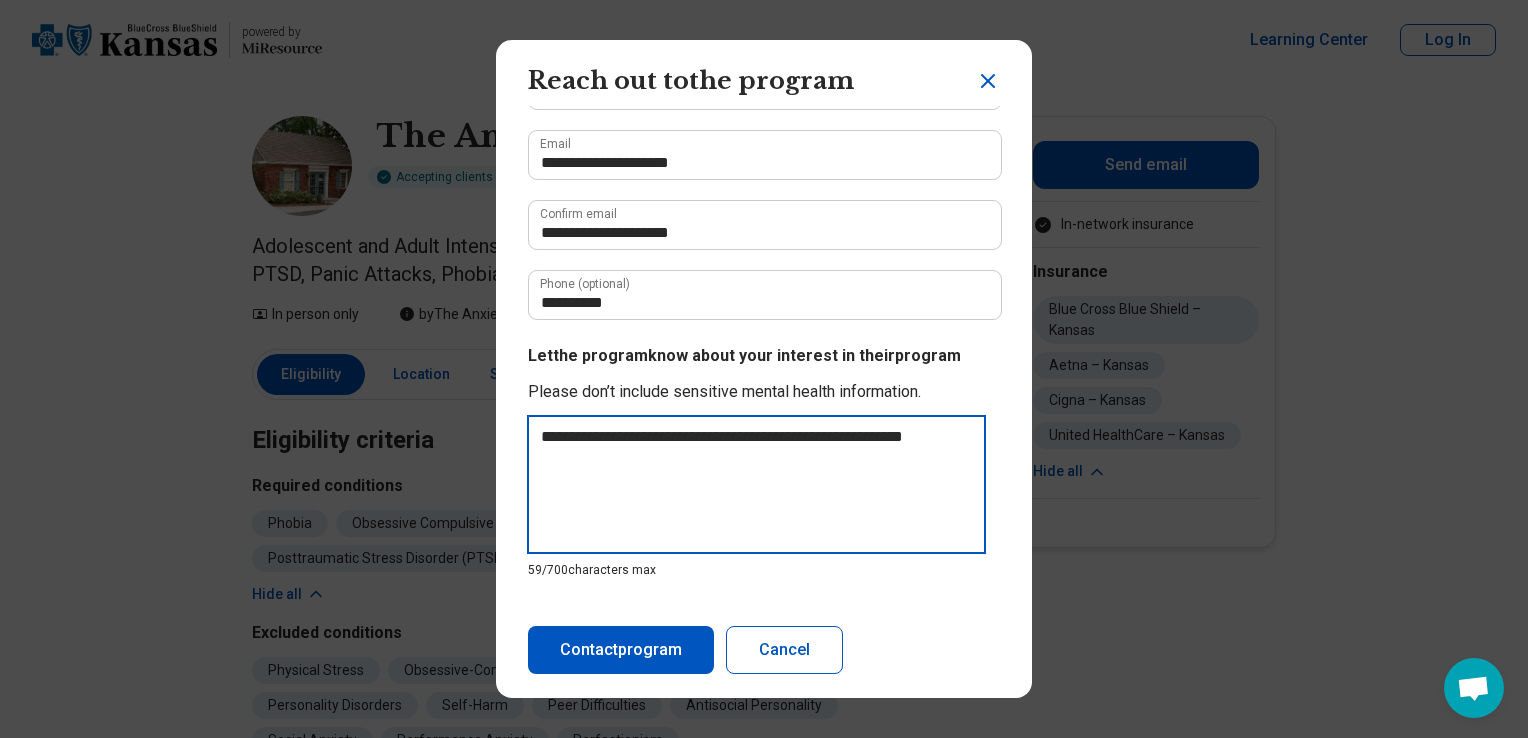 type on "**********" 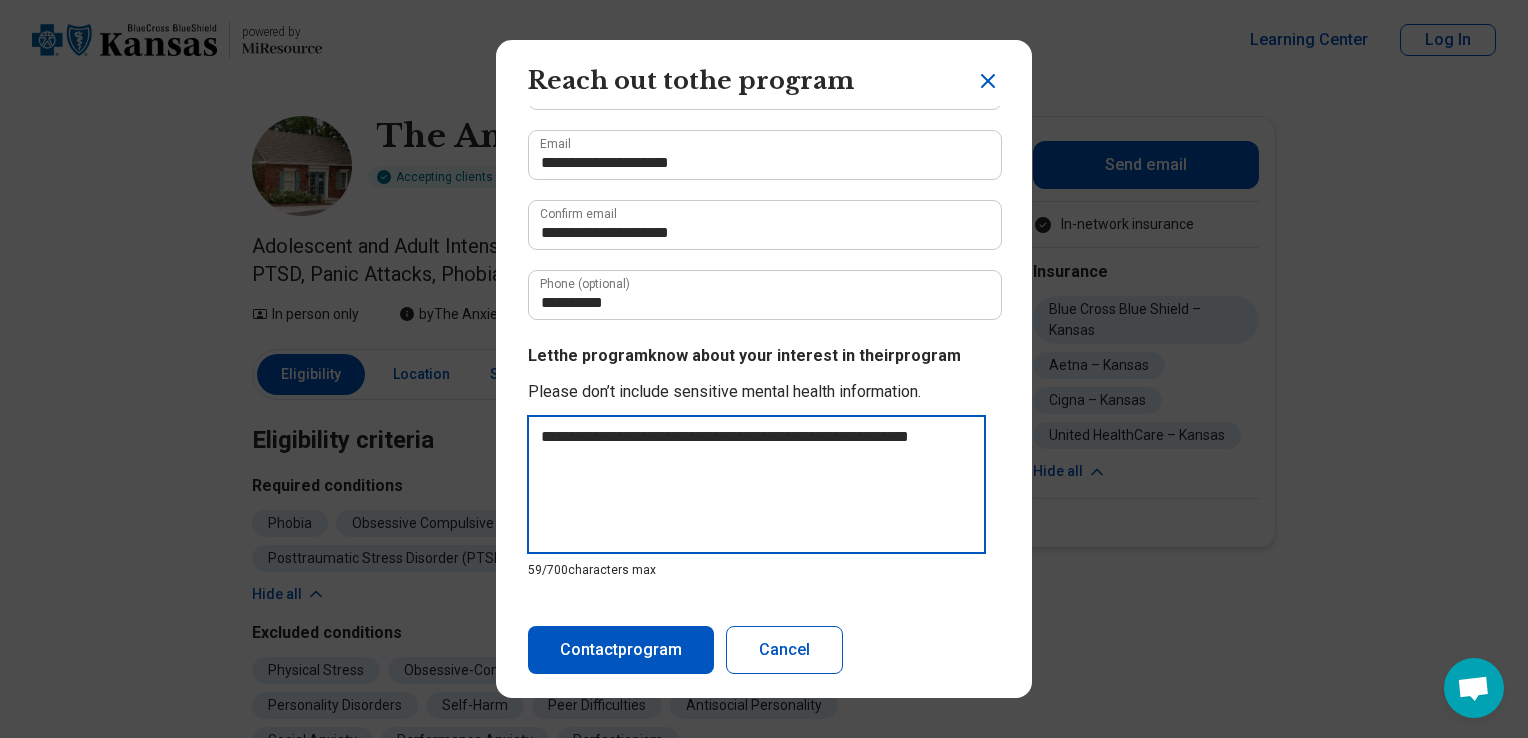 type on "**********" 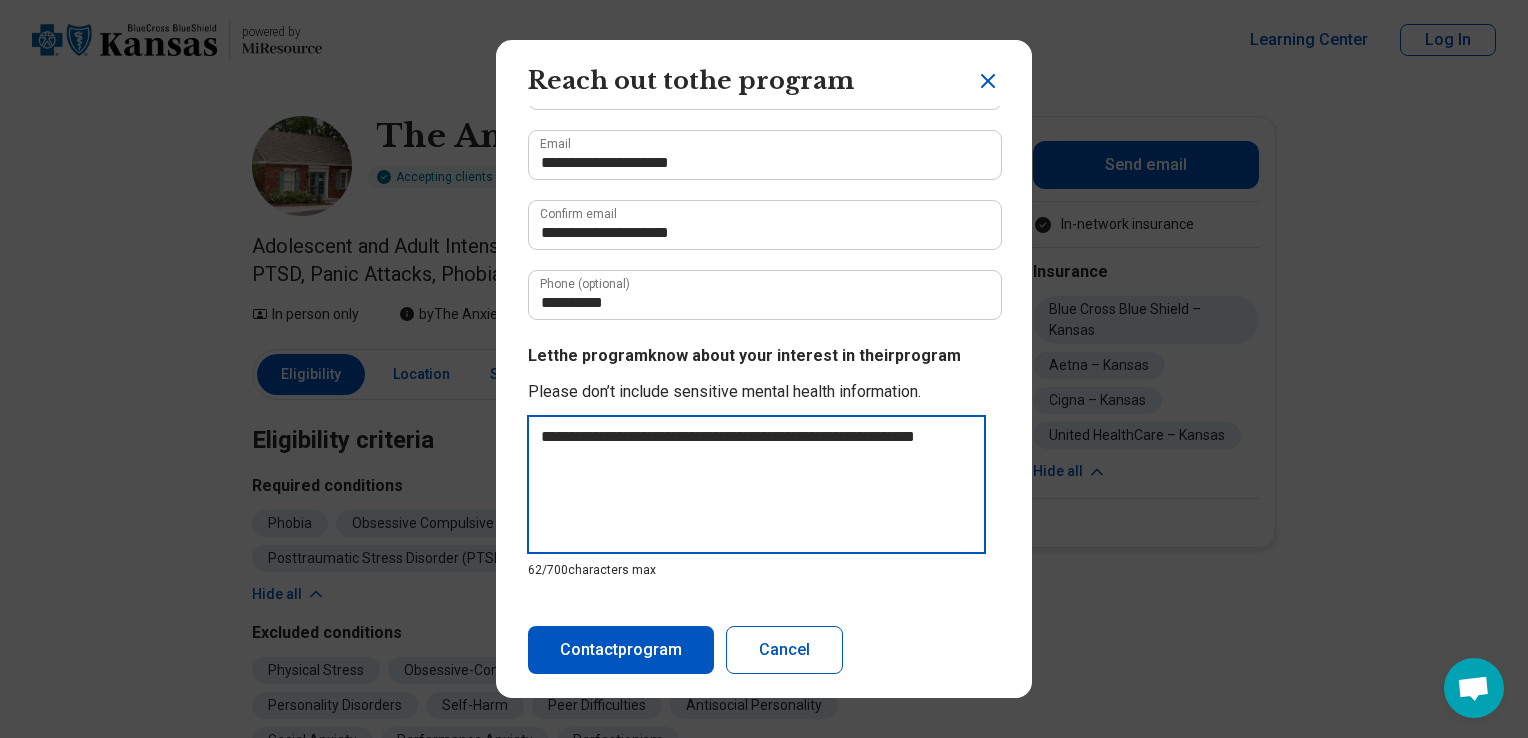 type on "**********" 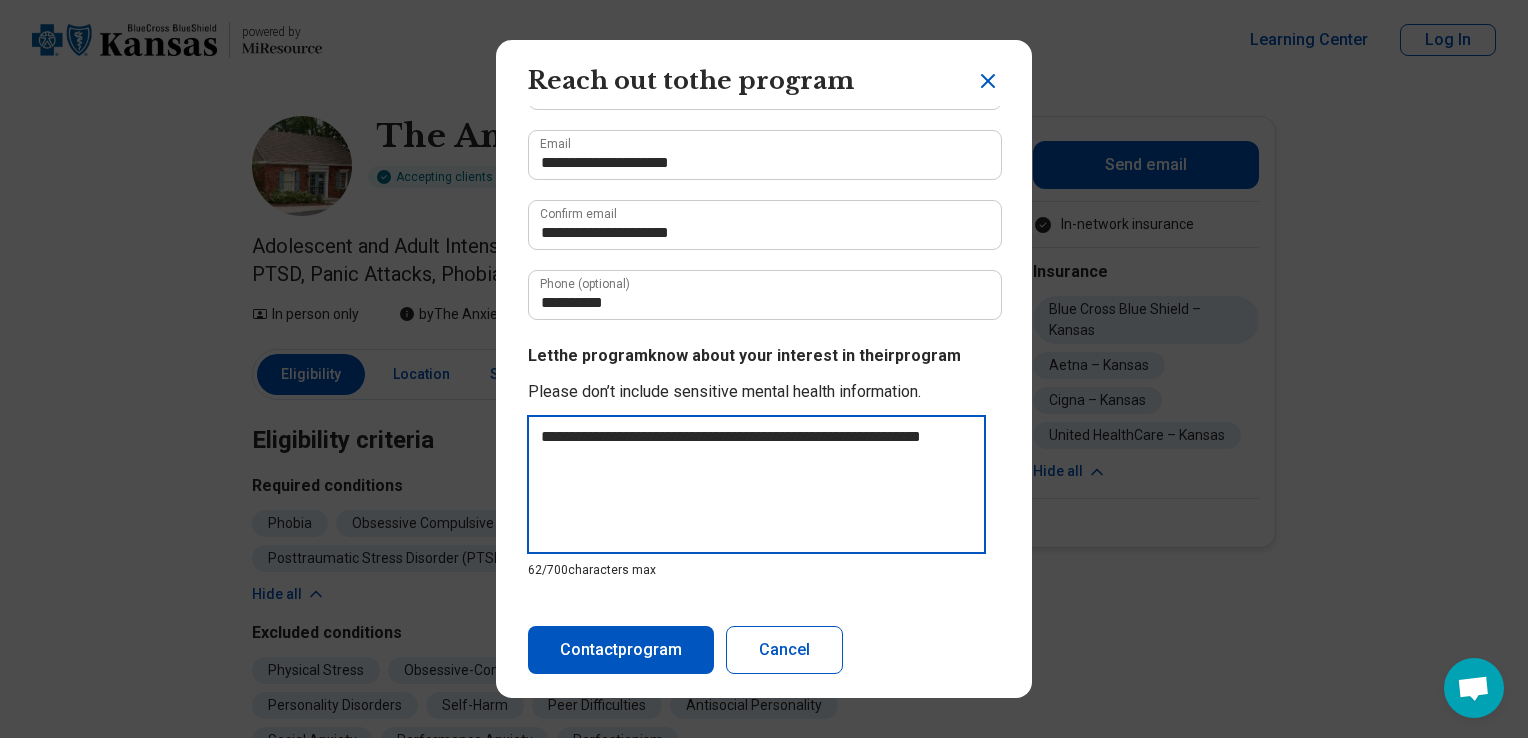 type on "**********" 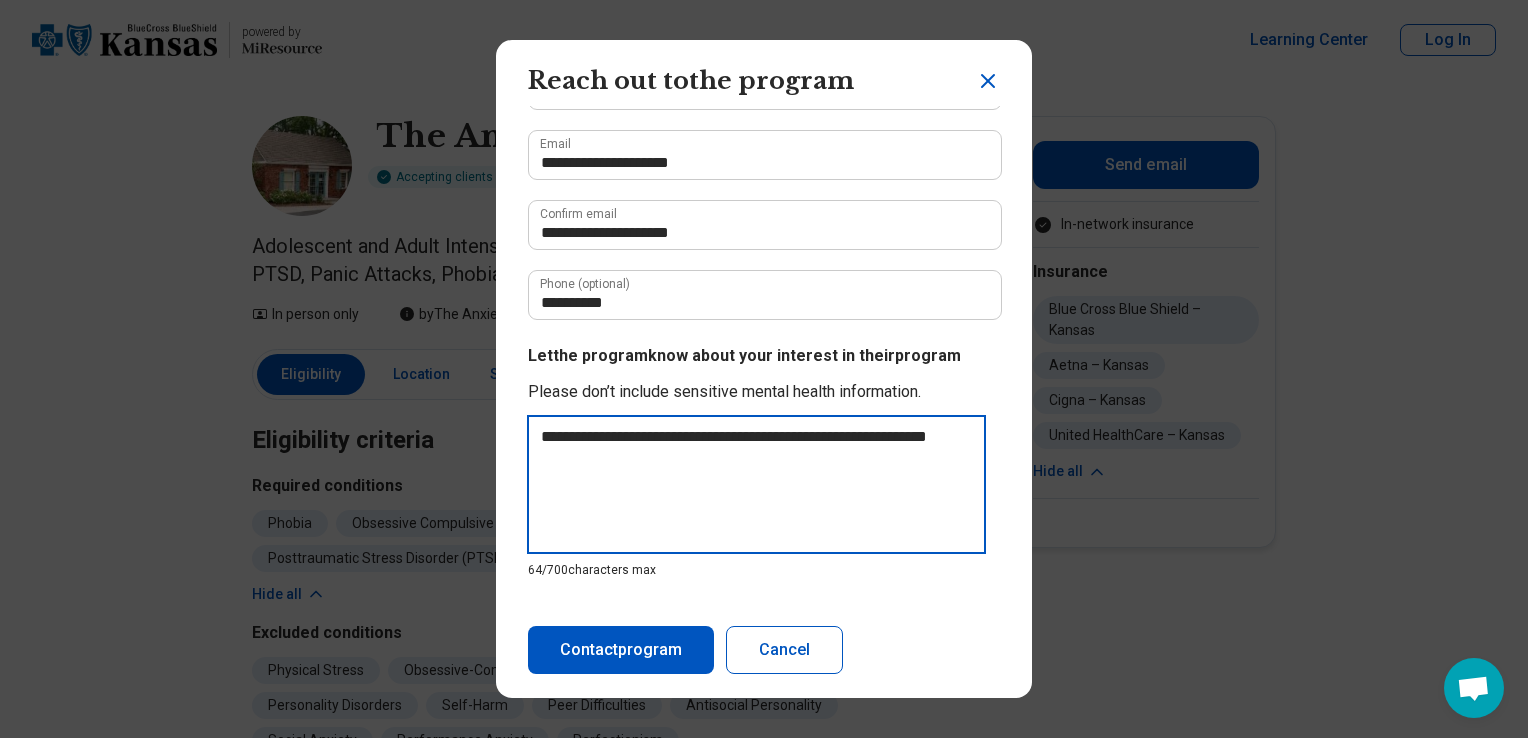 type on "**********" 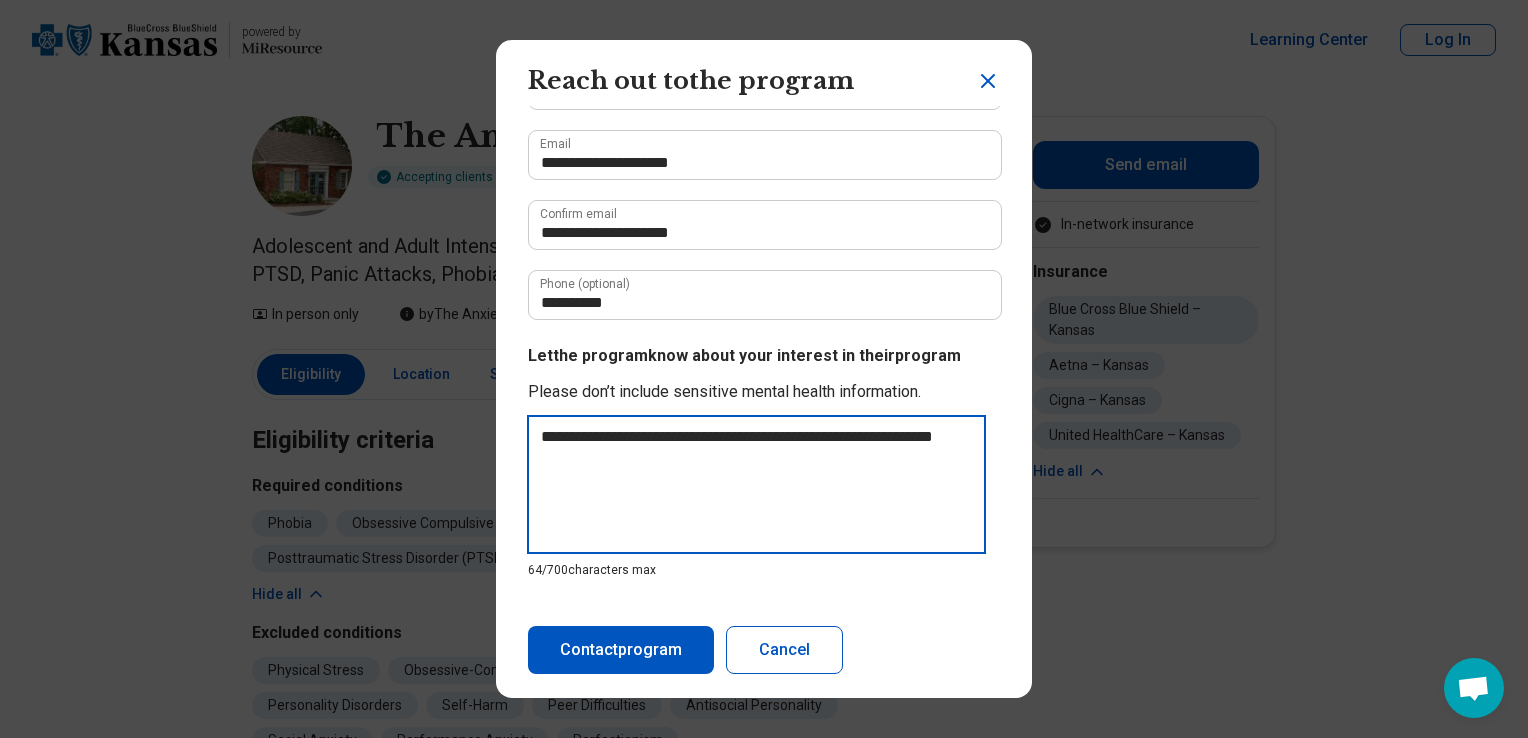 type on "**********" 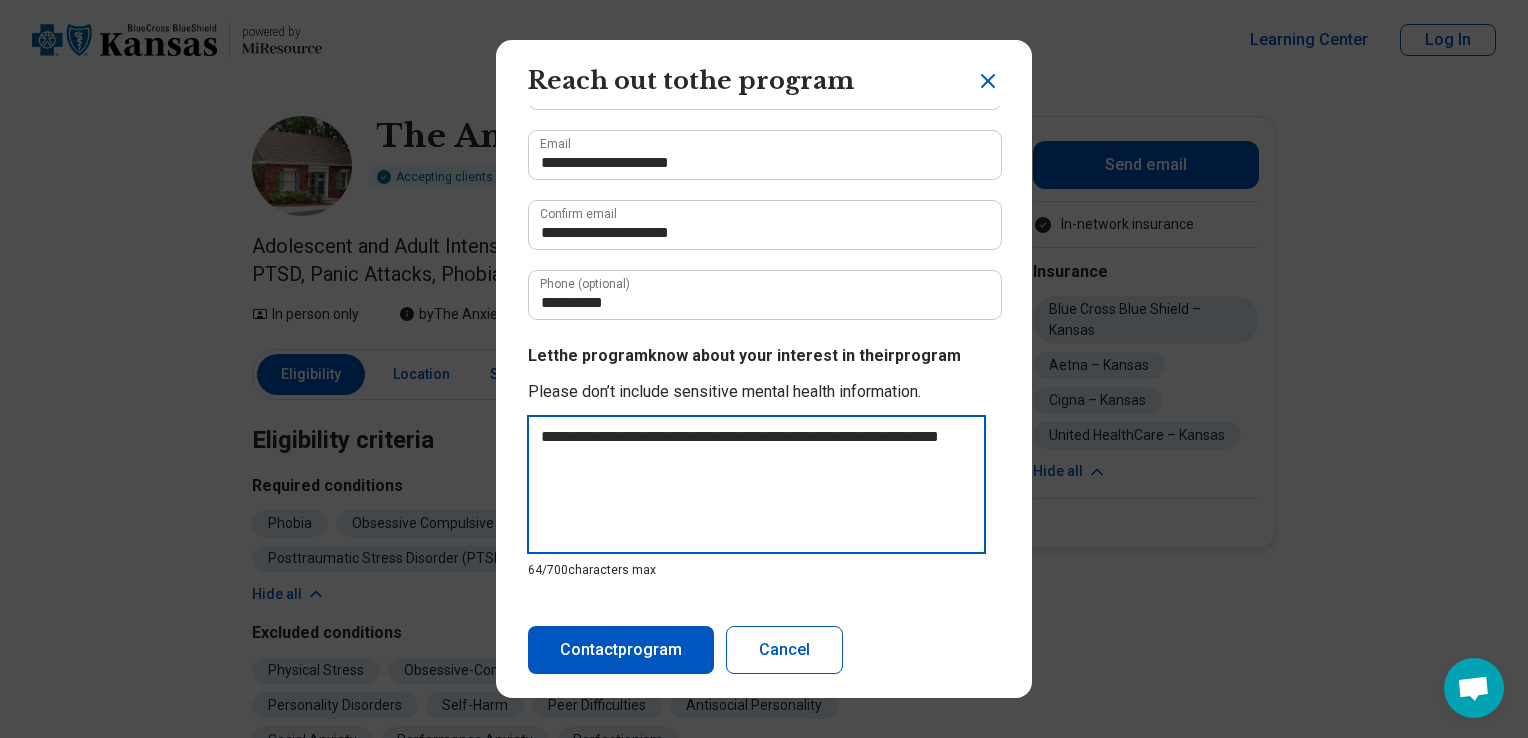 type on "**********" 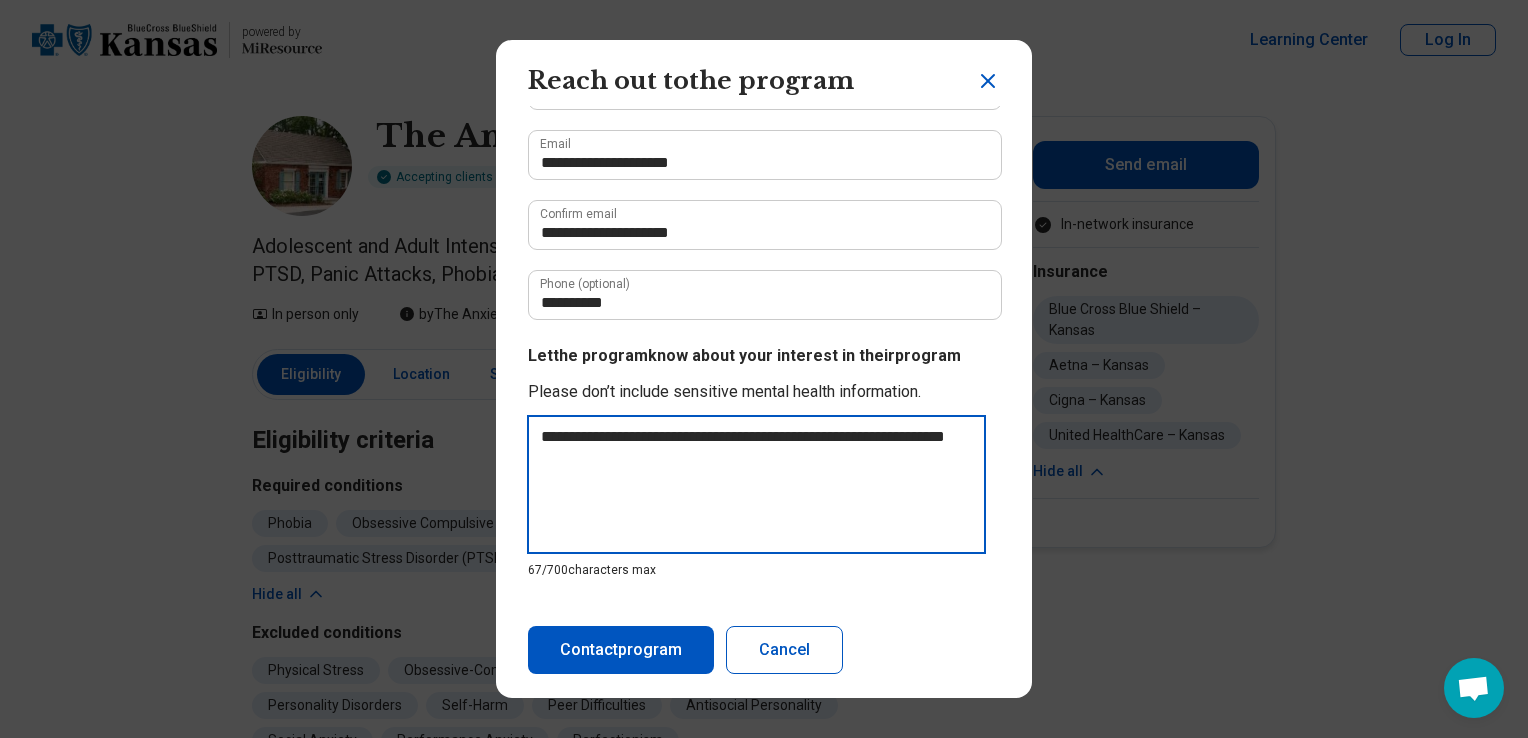 type on "**********" 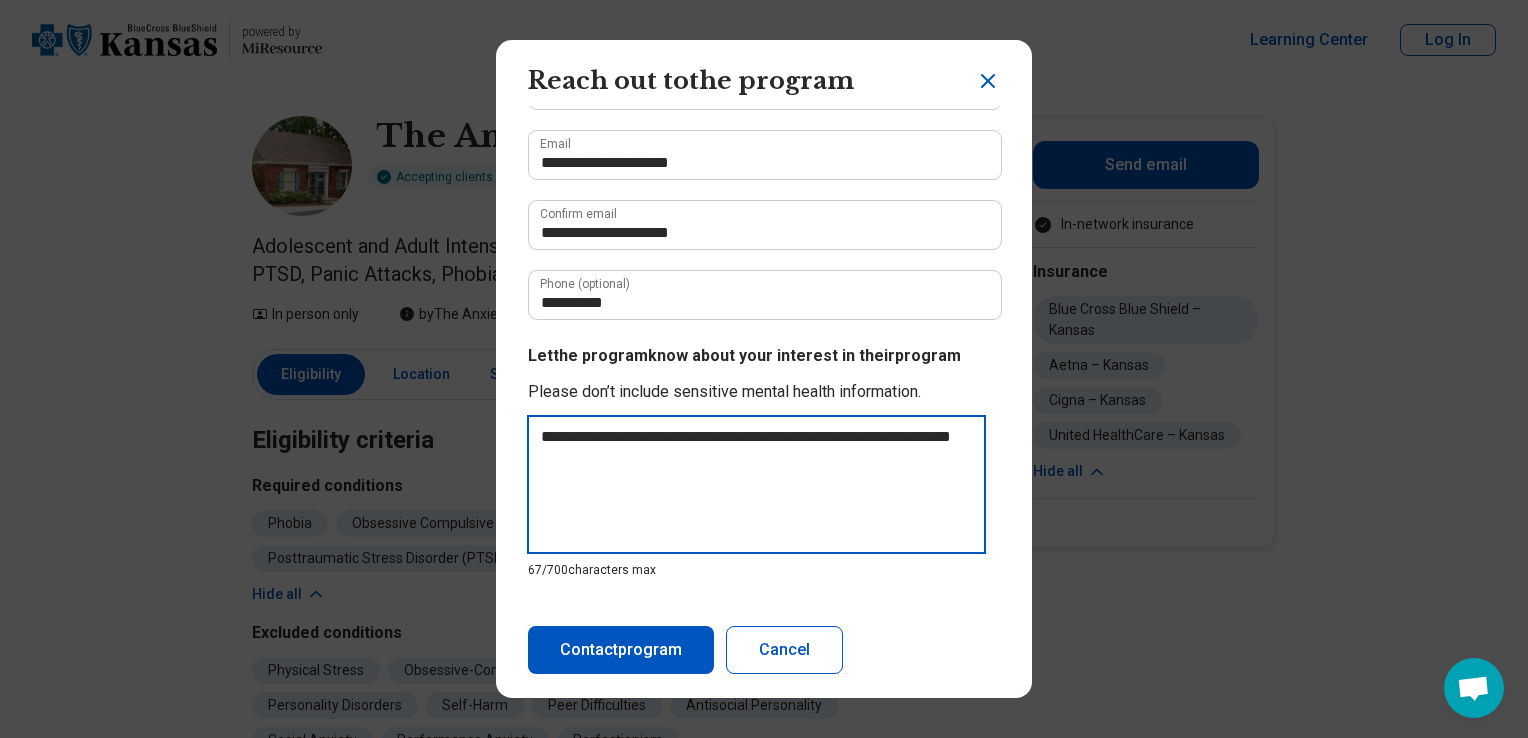 type on "**********" 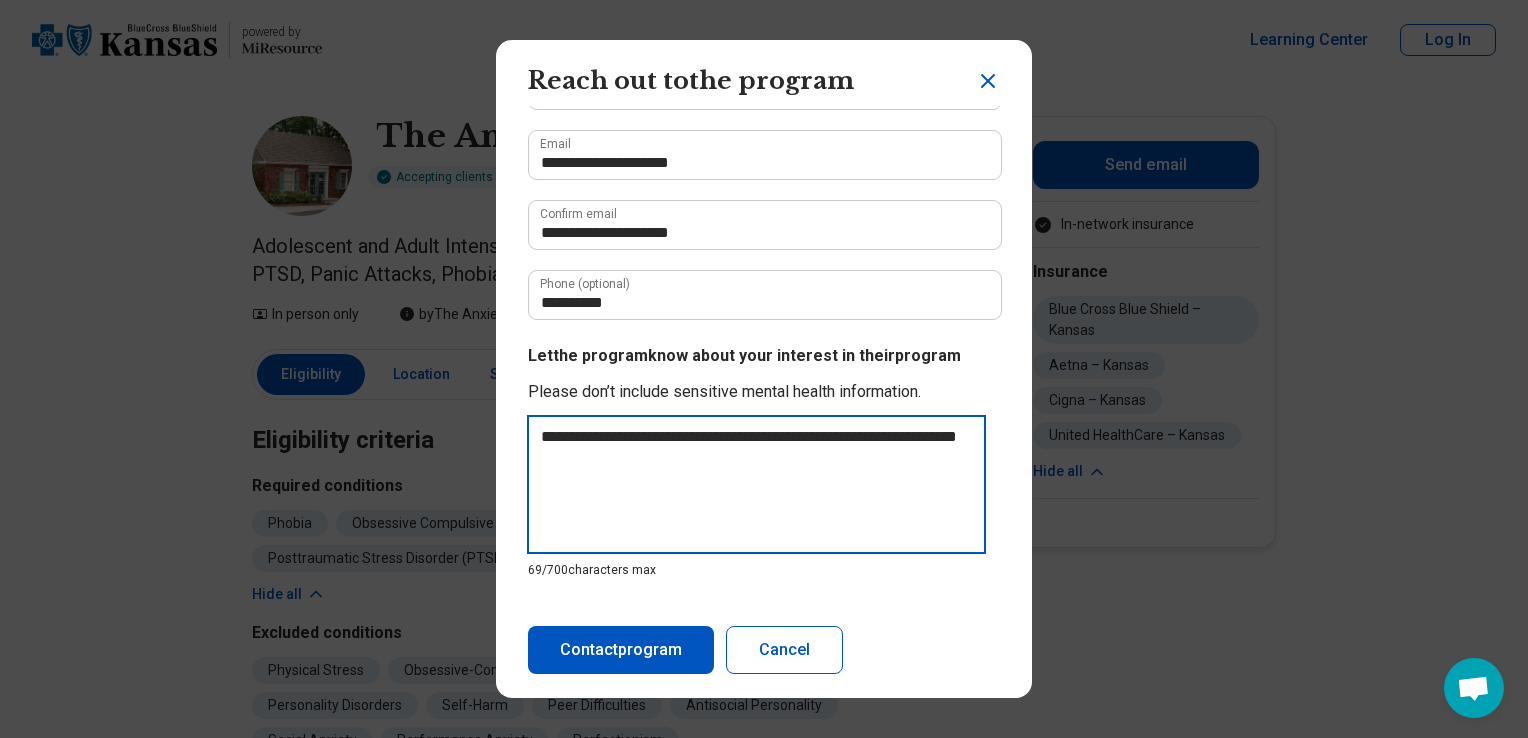 type on "**********" 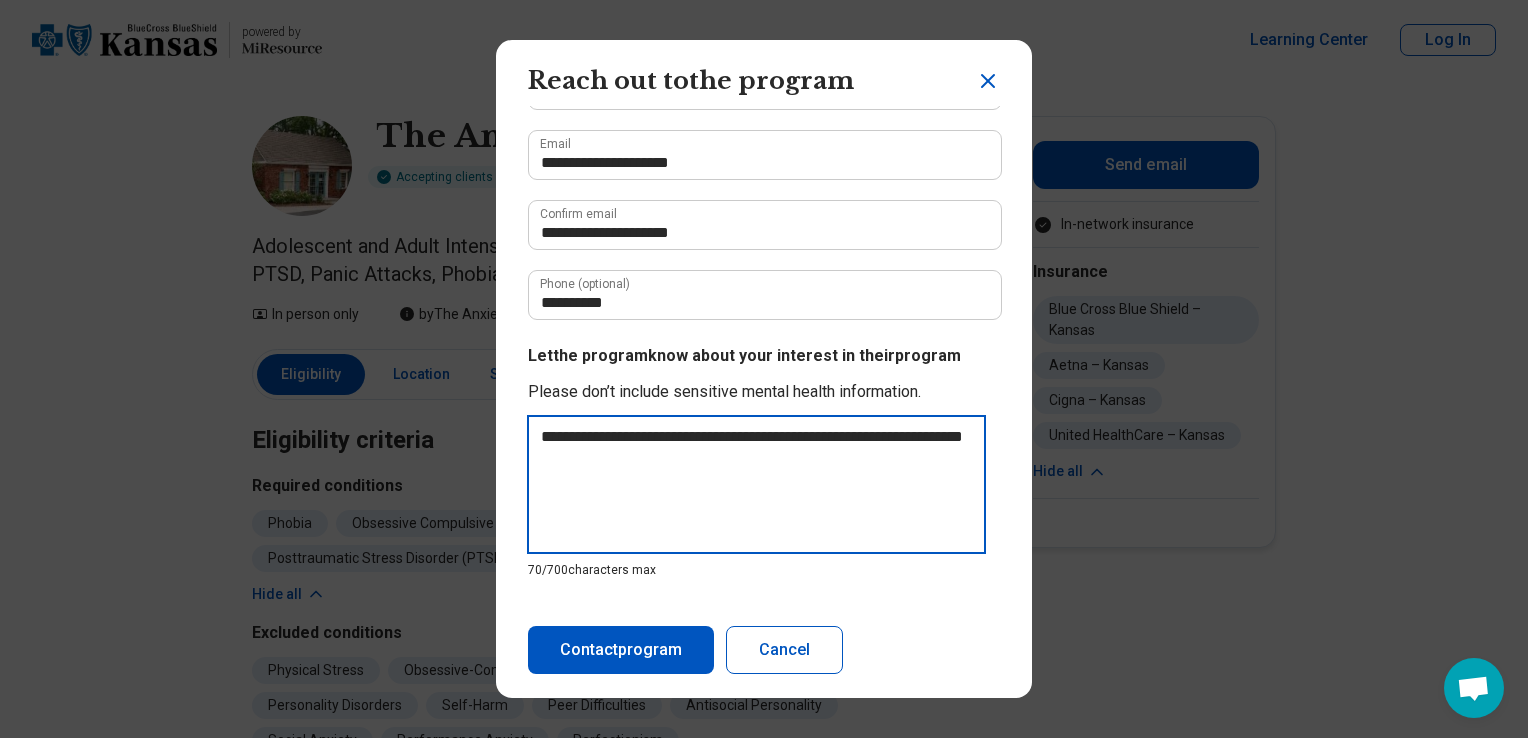 type on "**********" 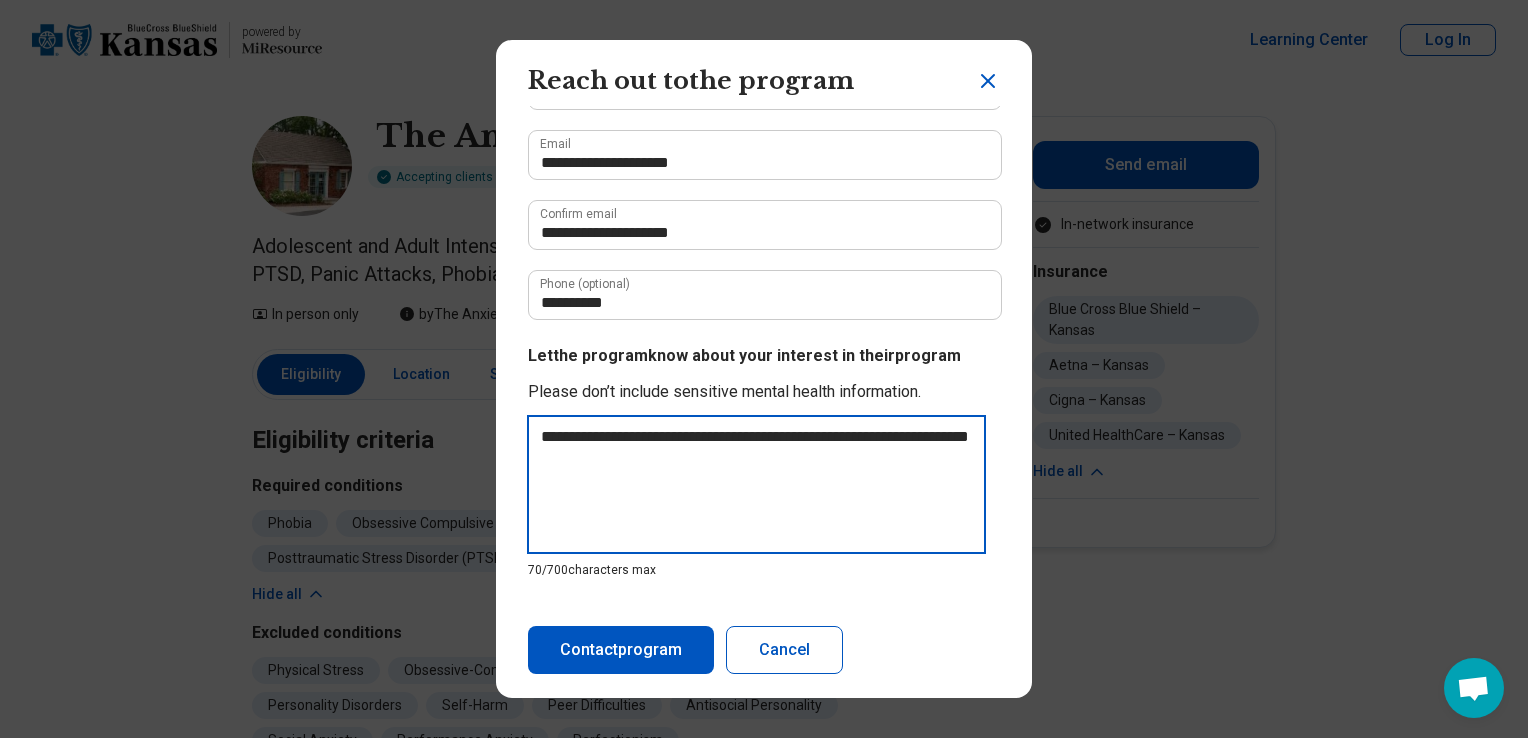 type on "**********" 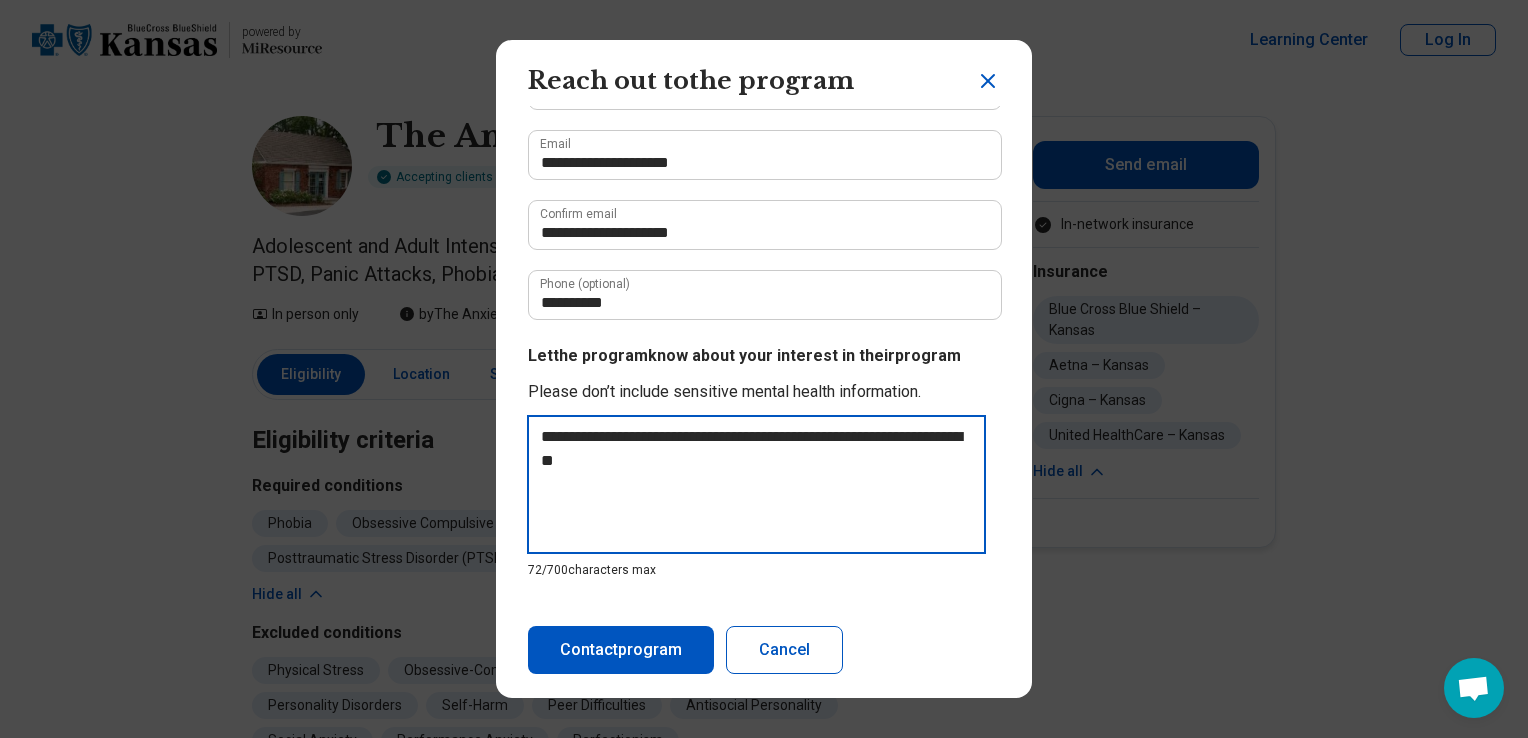 type on "**********" 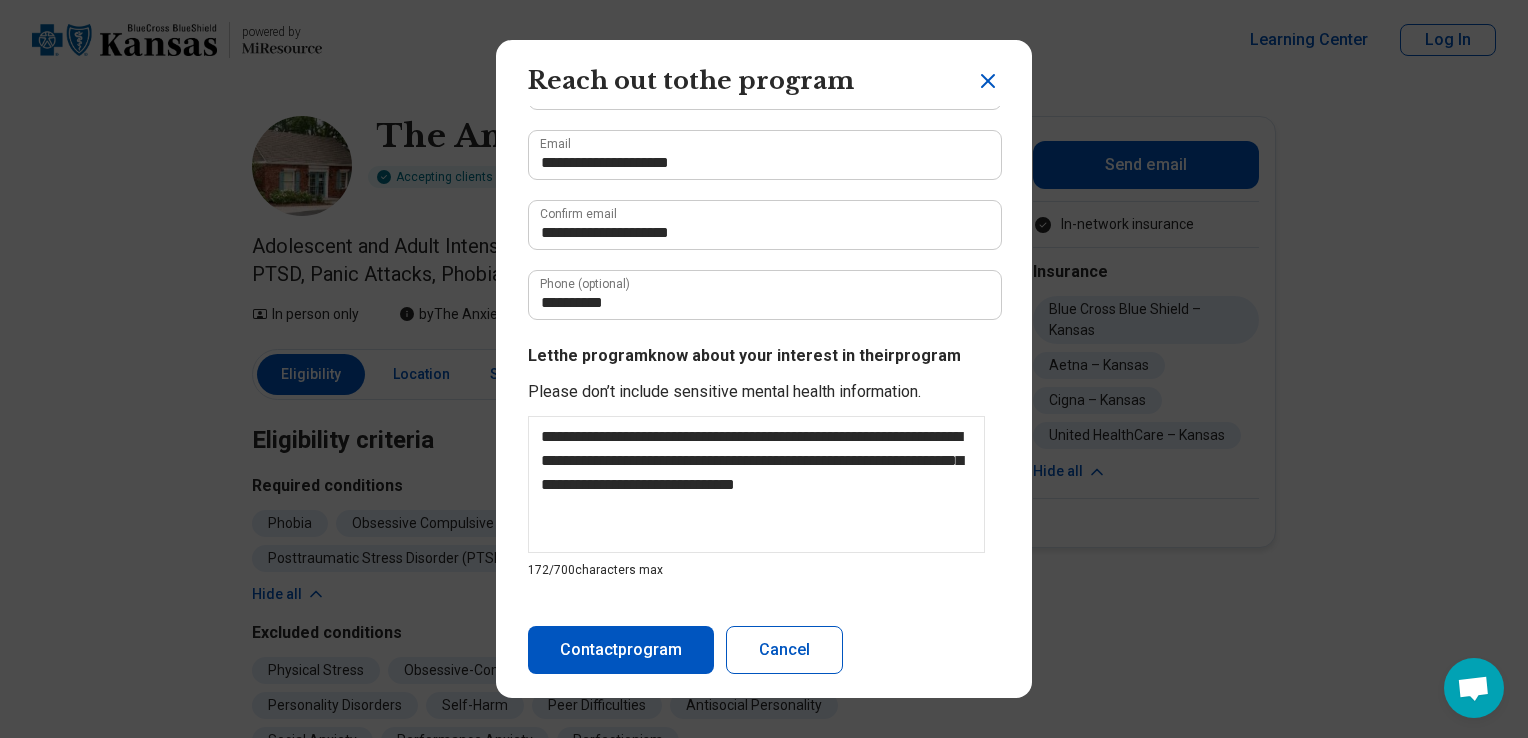 click on "Contact  program" at bounding box center (621, 650) 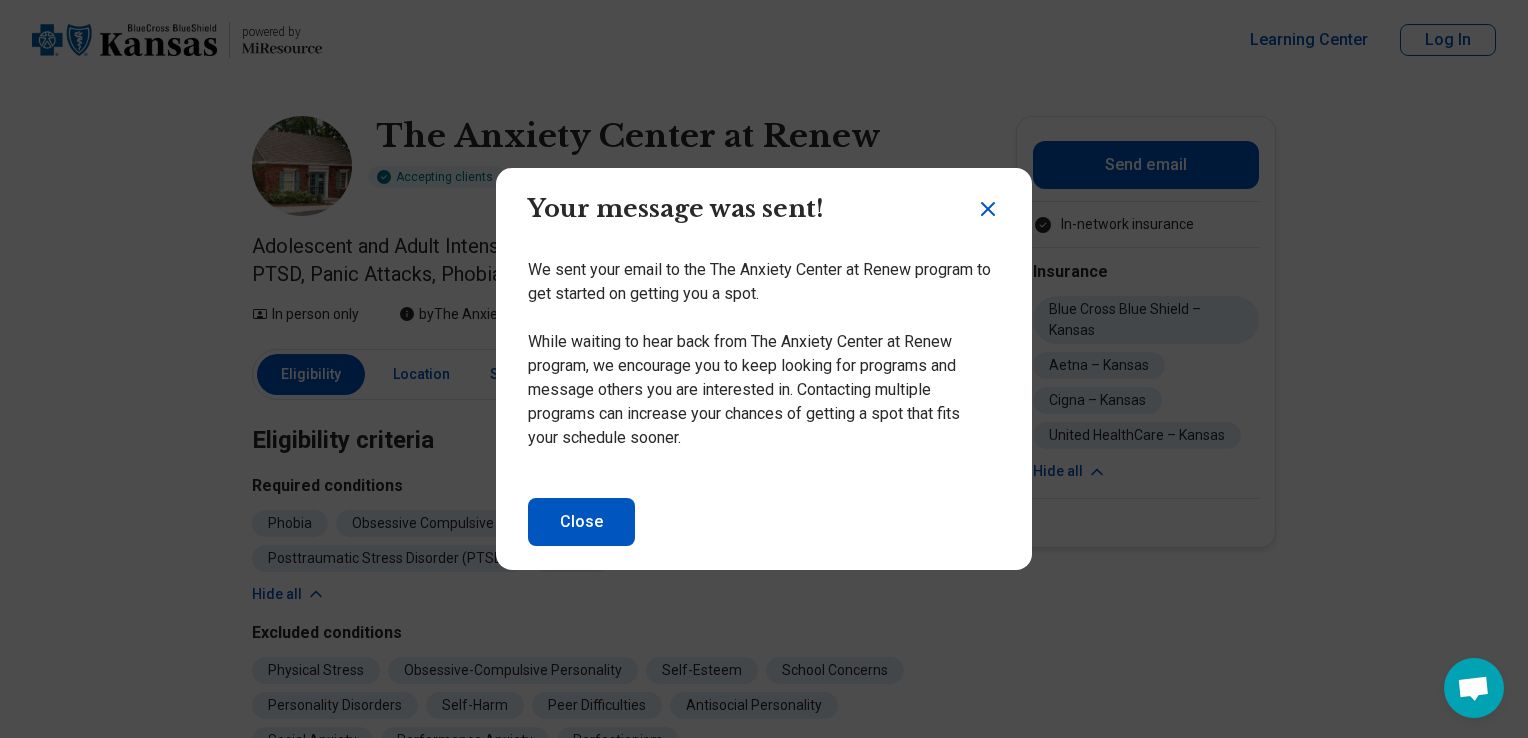 click on "Close" at bounding box center [581, 522] 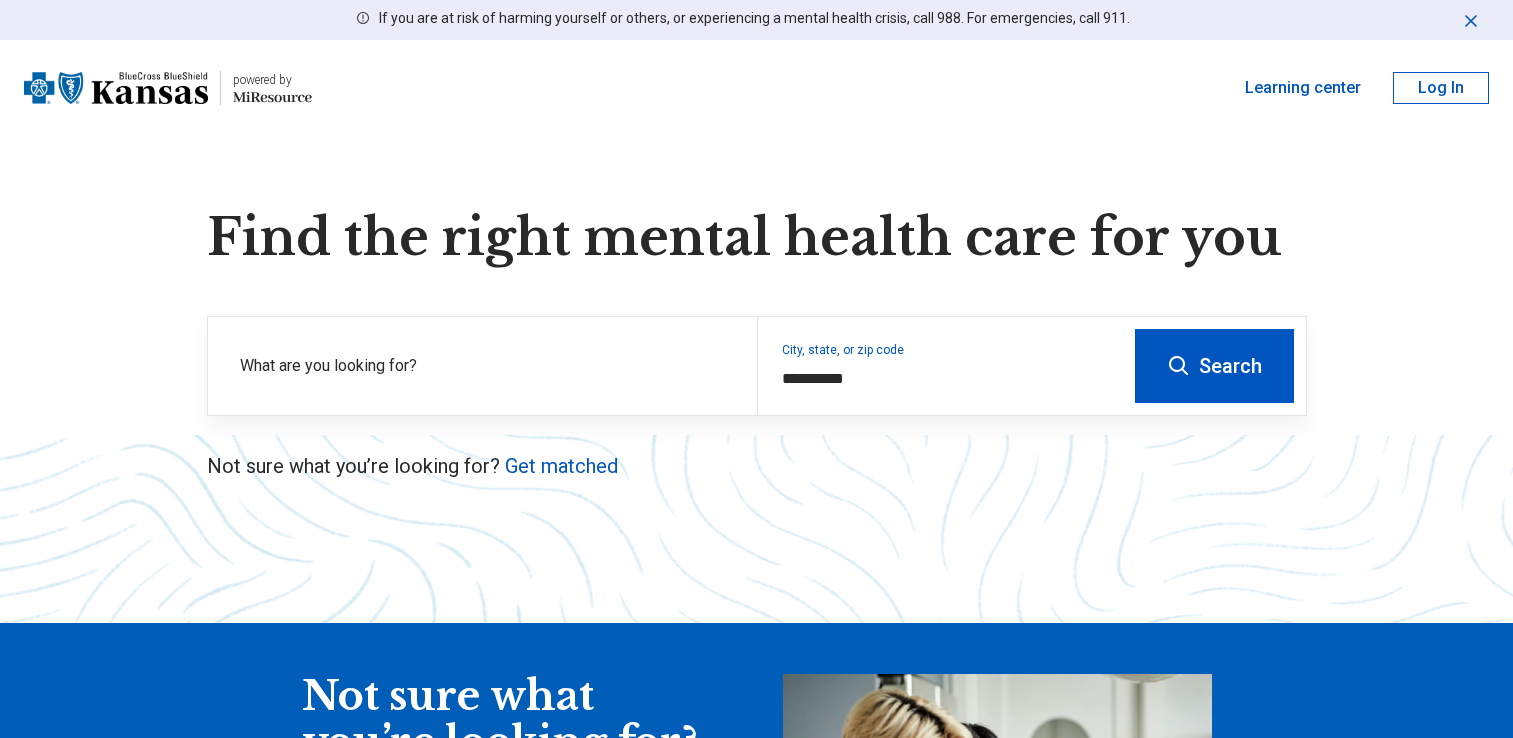 scroll, scrollTop: 0, scrollLeft: 0, axis: both 